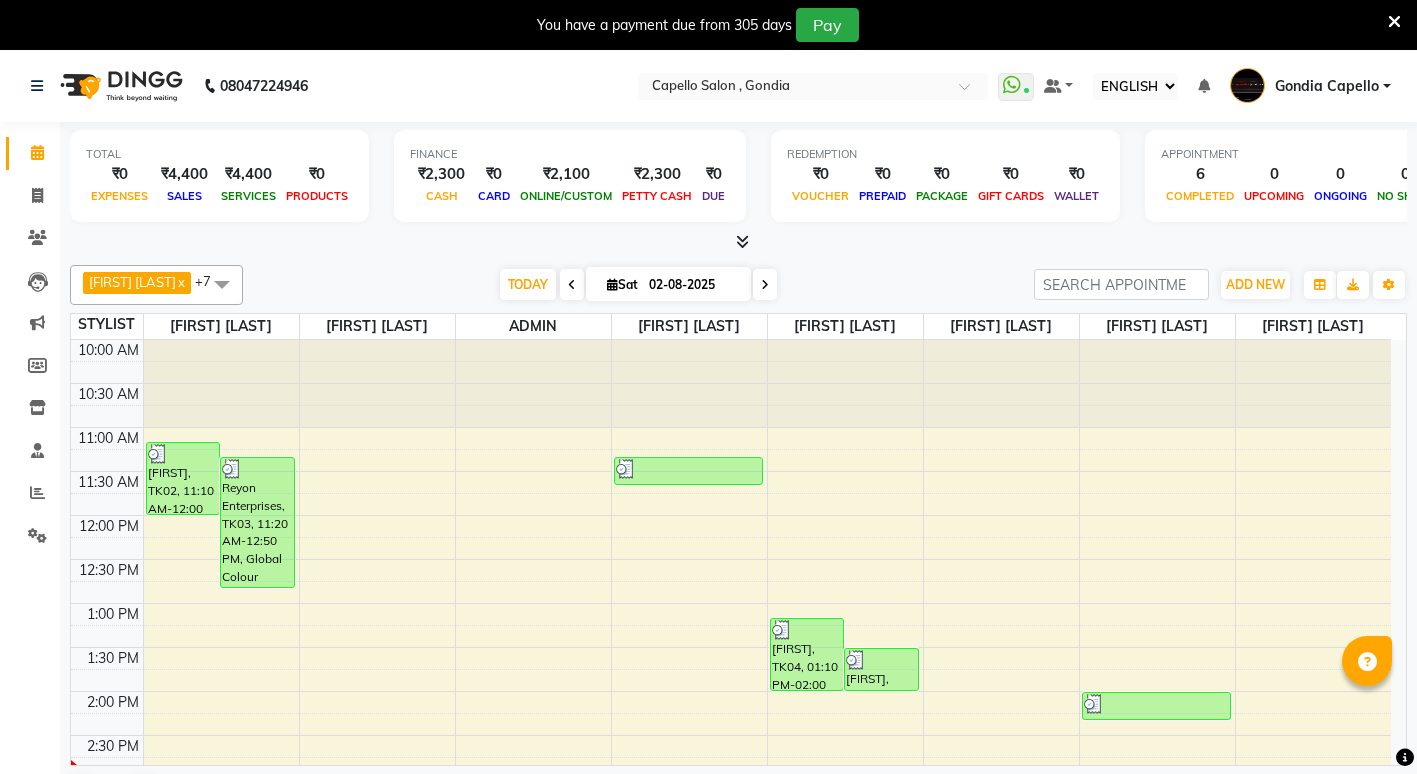select on "ec" 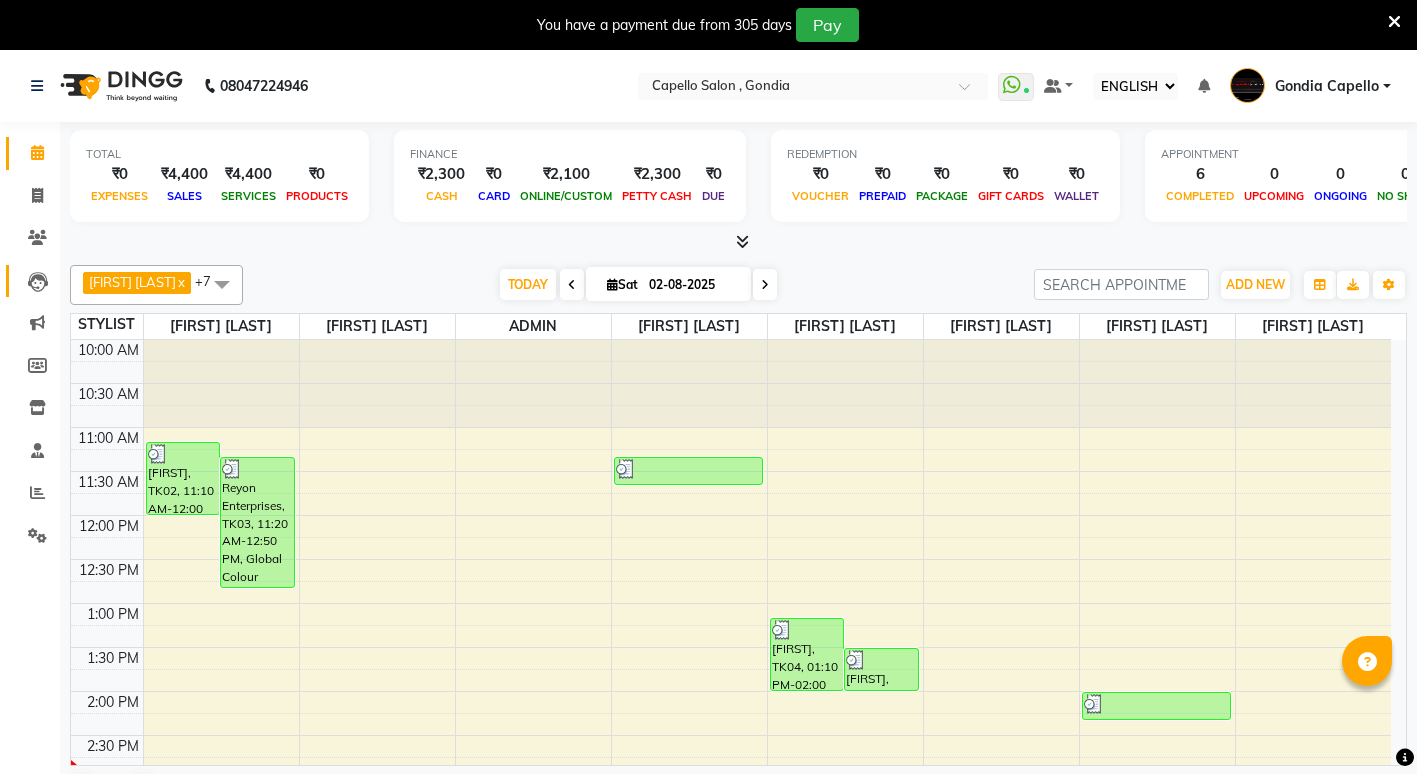 scroll, scrollTop: 0, scrollLeft: 0, axis: both 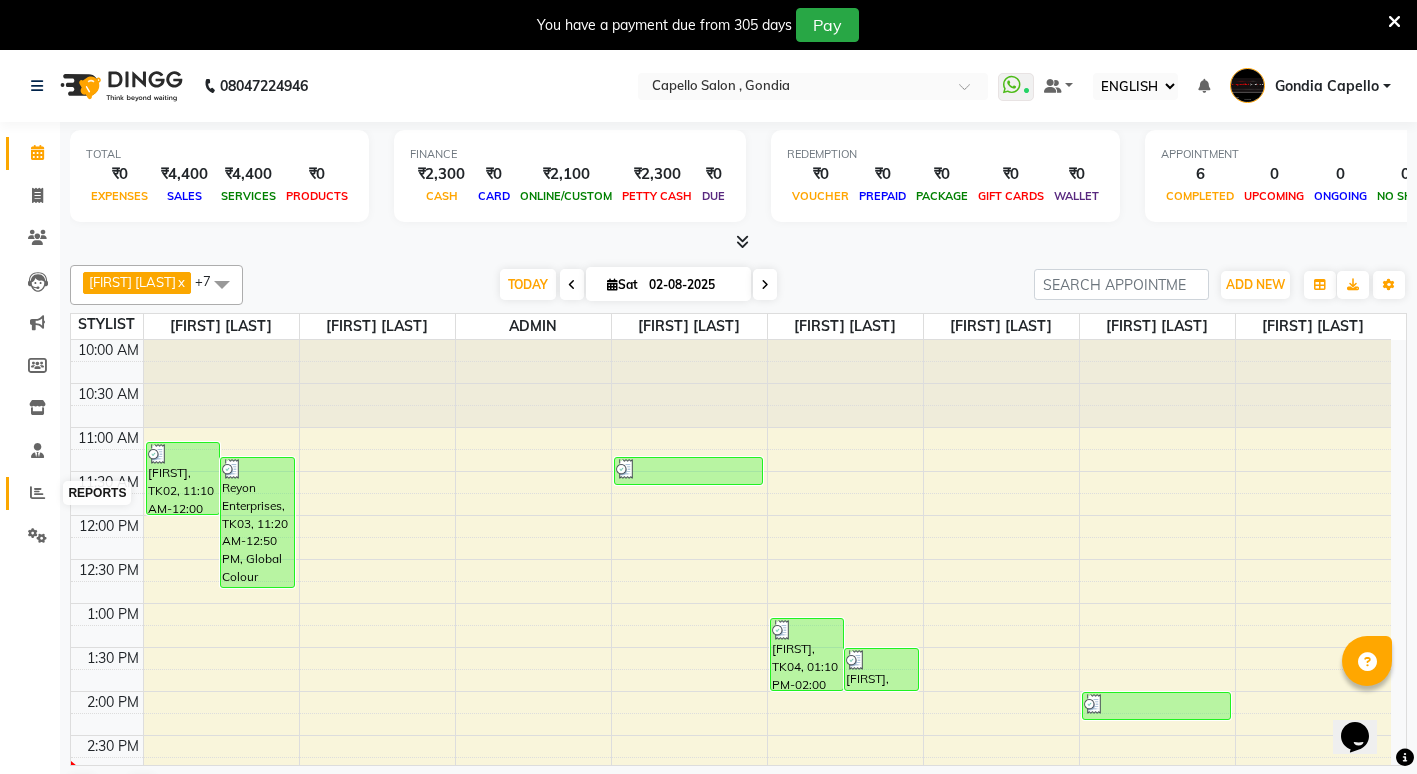 click 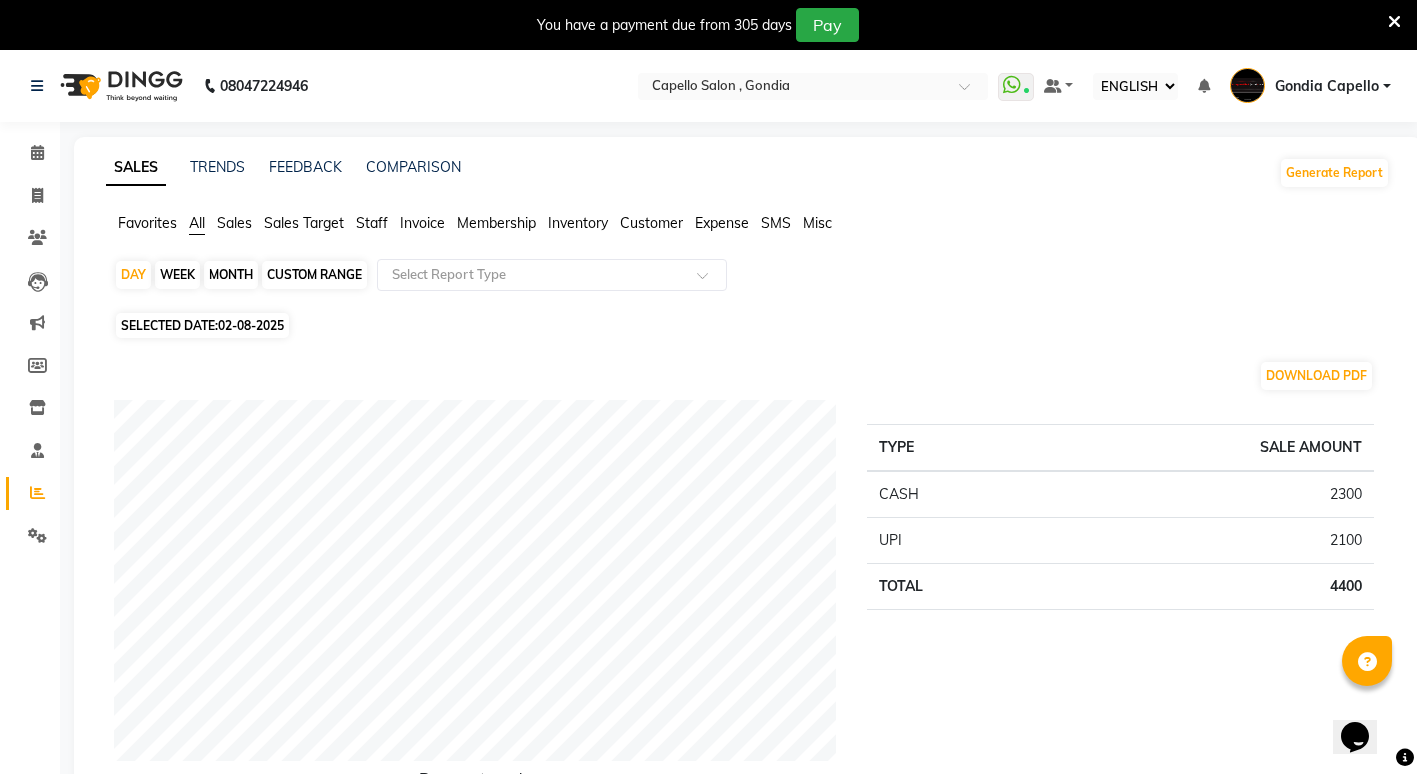 click on "Staff" 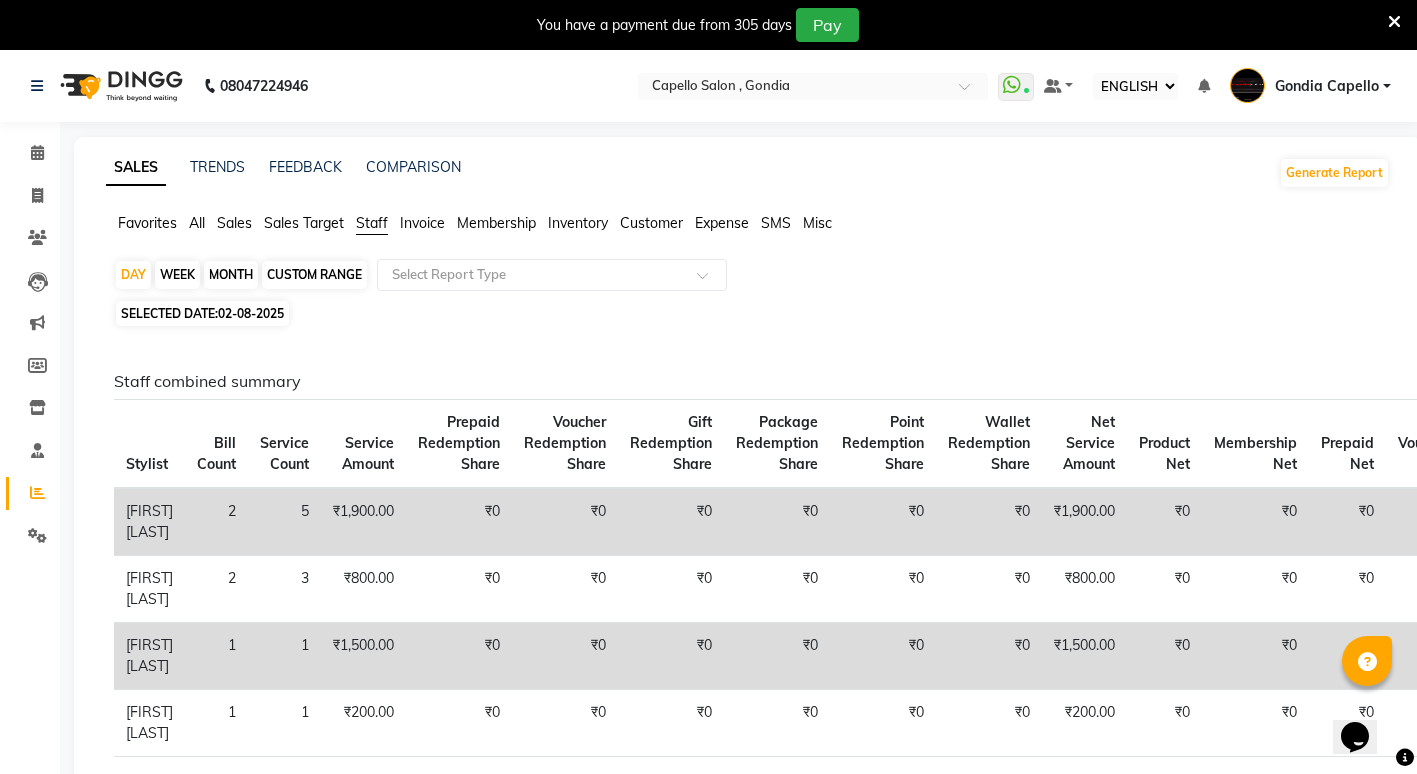 click on "SALES TRENDS FEEDBACK COMPARISON Generate Report Favorites All Sales Sales Target Staff Invoice Membership Inventory Customer Expense SMS Misc  DAY   WEEK   MONTH   CUSTOM RANGE  Select Report Type SELECTED DATE:  02-08-2025  Staff combined summary Stylist Bill Count Service Count Service Amount Prepaid Redemption Share Voucher Redemption Share Gift Redemption Share Package Redemption Share Point Redemption Share Wallet Redemption Share Net Service Amount Product Net Membership Net Prepaid Net Voucher Net Gift Net Package Net  Aniket Bagde 2 5 ₹1,900.00 ₹0 ₹0 ₹0 ₹0 ₹0 ₹0 ₹1,900.00 ₹0 ₹0 ₹0 ₹0 ₹0 ₹0  Nikhil Kanetkar  2 3 ₹800.00 ₹0 ₹0 ₹0 ₹0 ₹0 ₹0 ₹800.00 ₹0 ₹0 ₹0 ₹0 ₹0 ₹0  Priyanshi Yewatkar 1 1 ₹1,500.00 ₹0 ₹0 ₹0 ₹0 ₹0 ₹0 ₹1,500.00 ₹0 ₹0 ₹0 ₹0 ₹0 ₹0  Rahul Suryawanshi 1 1 ₹200.00 ₹0 ₹0 ₹0 ₹0 ₹0 ₹0 ₹200.00 ₹0 ₹0 ₹0 ₹0 ₹0 ₹0 Staff service summary Location Stylist Service Price Discount Service Amount" 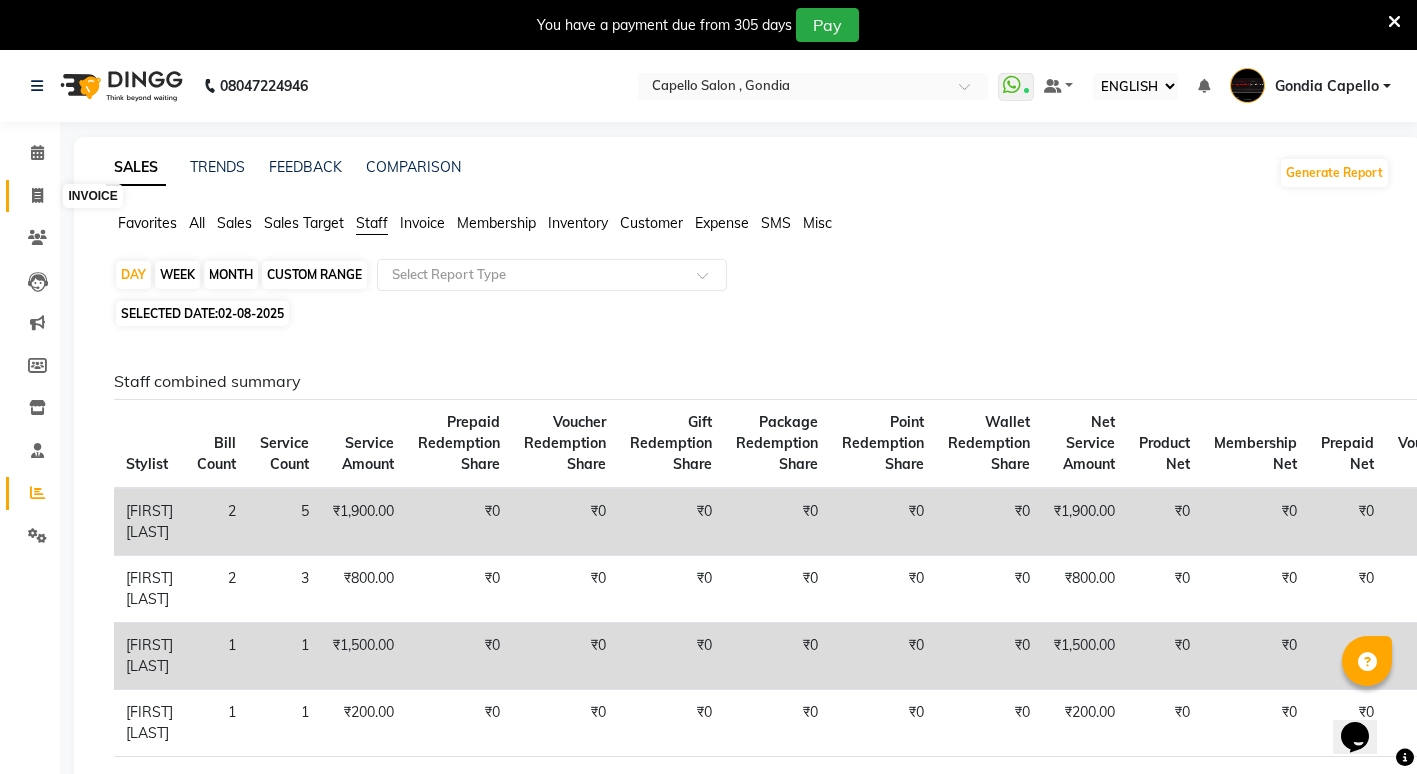 click 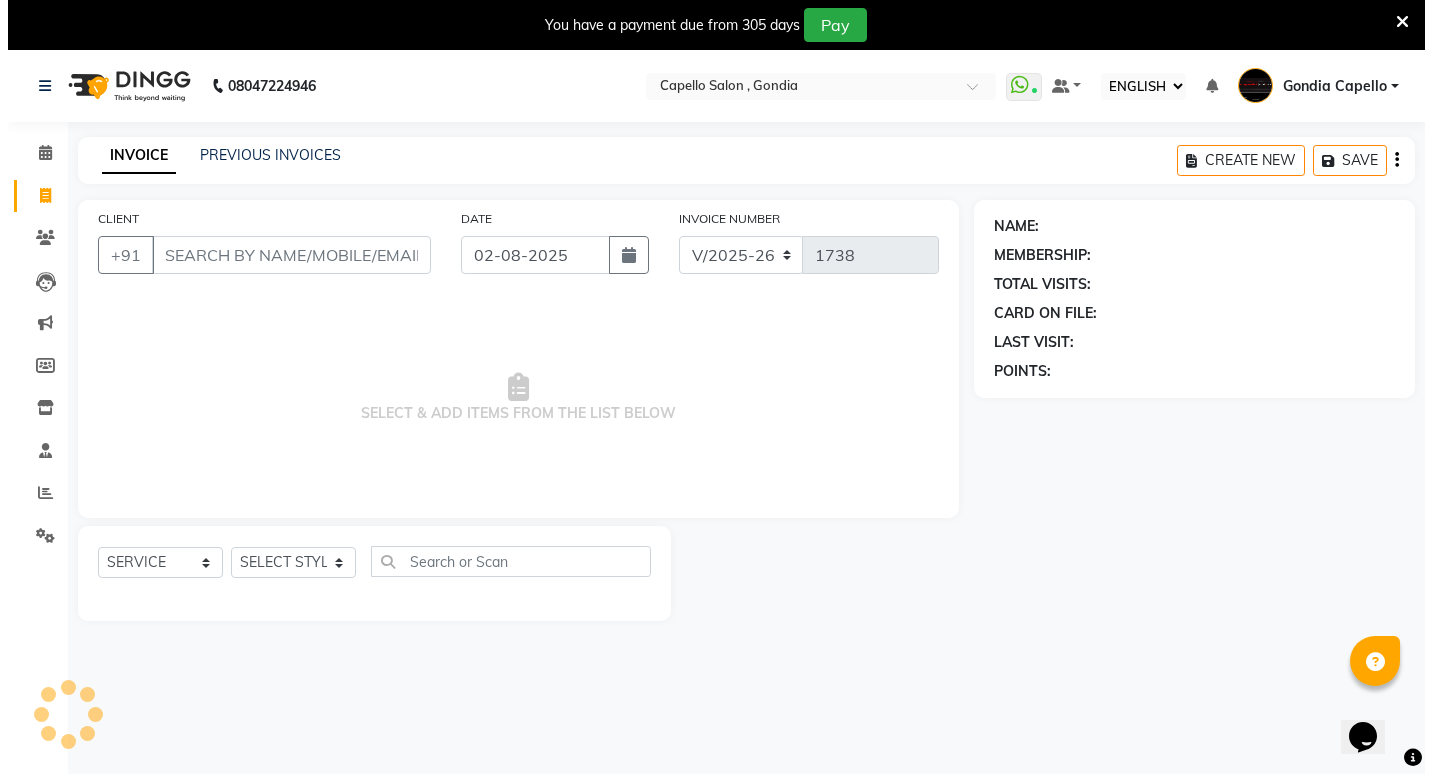 scroll, scrollTop: 50, scrollLeft: 0, axis: vertical 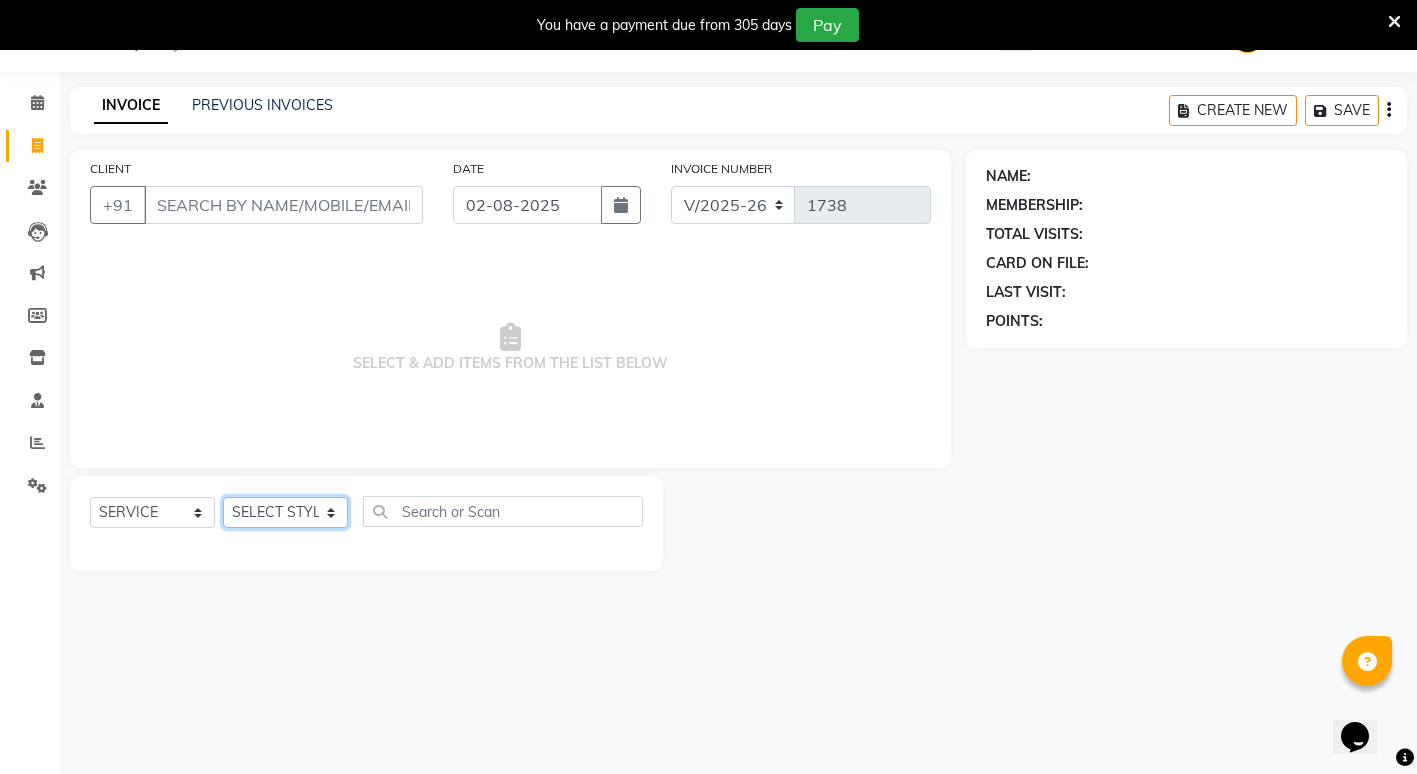 click on "SELECT STYLIST ADMIN [NAME] [LAST] [NAME] [LAST] [NAME] [LAST] [CITY] Capello [NAME] [LAST]  [NAME] [LAST] [NAME] [LAST] [NAME] [LAST] [NAME] [LAST] [NAME] [LAST] [NAME] [LAST] [NAME] [LAST]" 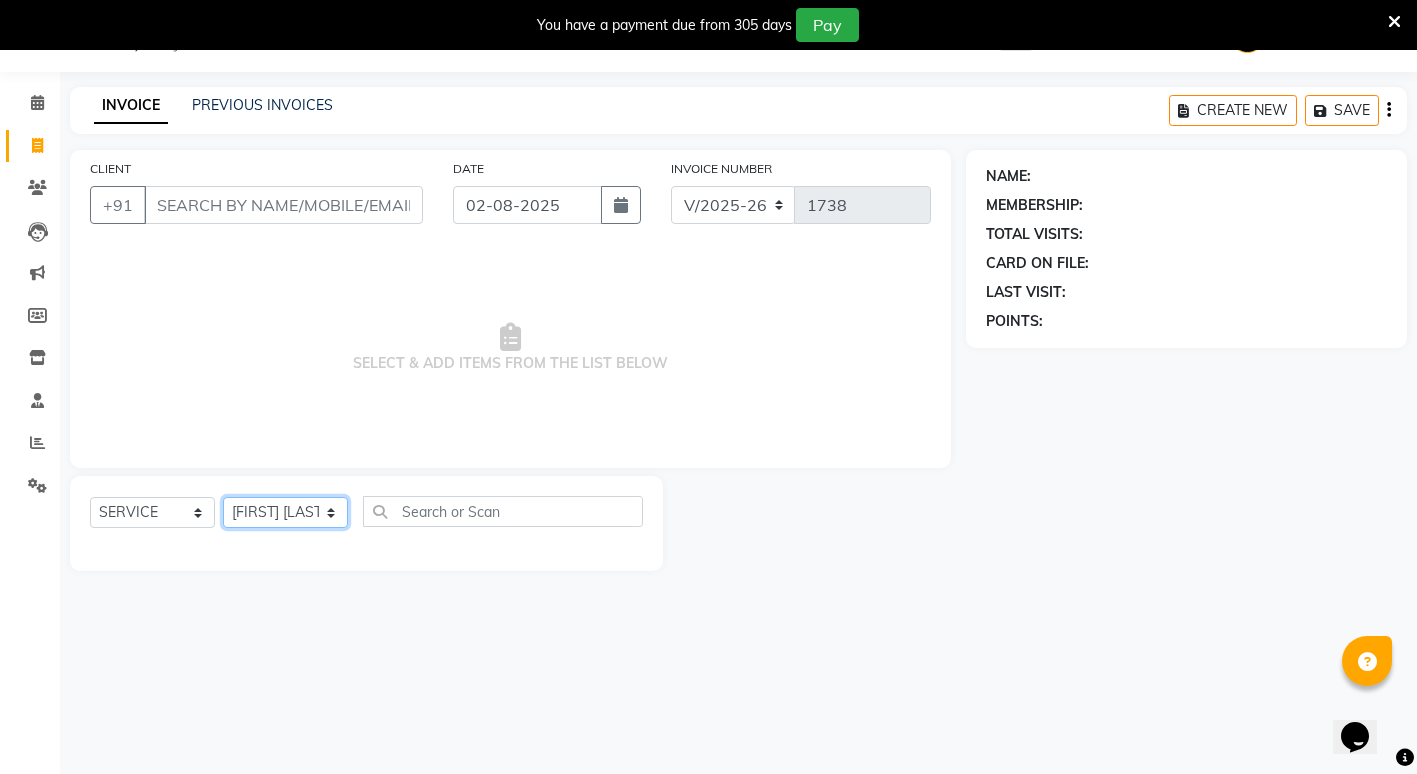 click on "SELECT STYLIST ADMIN [NAME] [LAST] [NAME] [LAST] [NAME] [LAST] [CITY] Capello [NAME] [LAST]  [NAME] [LAST] [NAME] [LAST] [NAME] [LAST] [NAME] [LAST] [NAME] [LAST] [NAME] [LAST] [NAME] [LAST]" 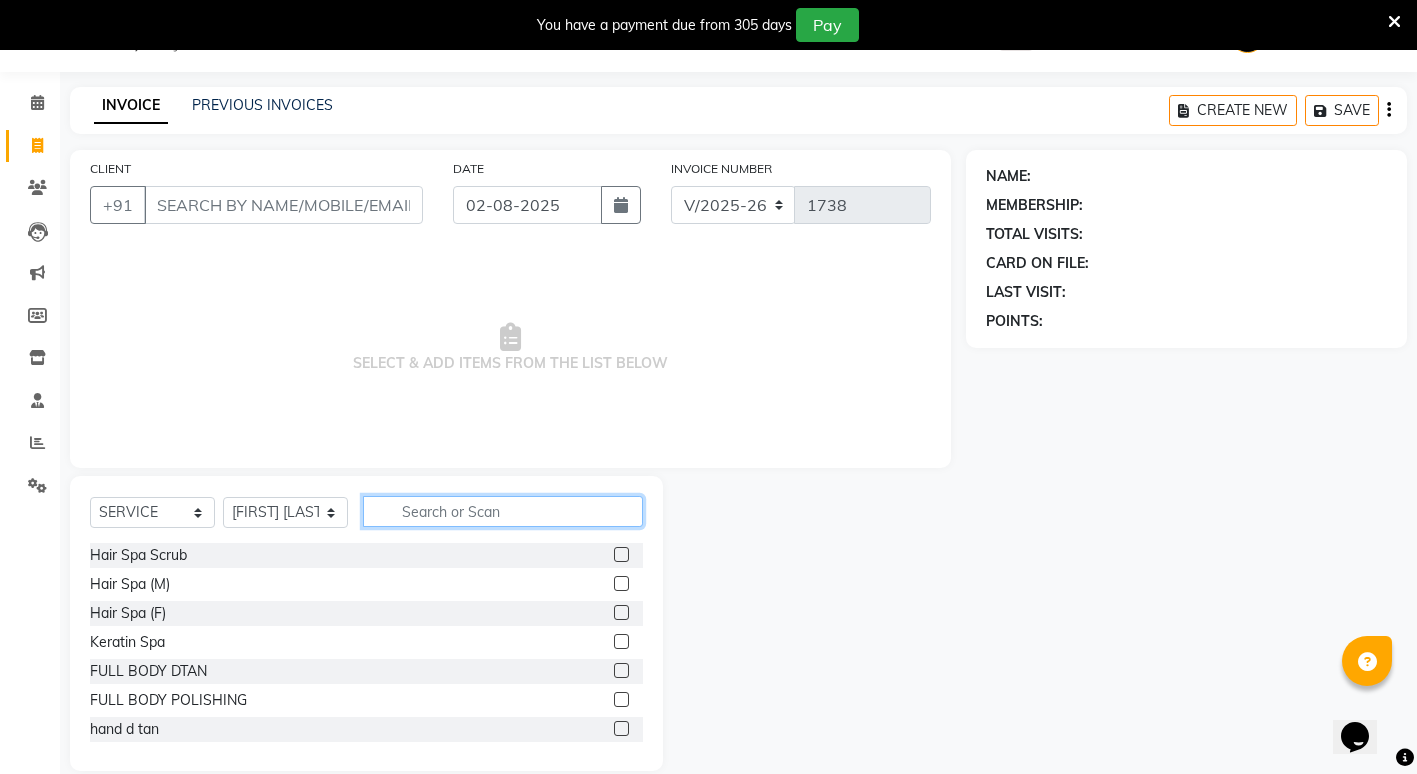 click 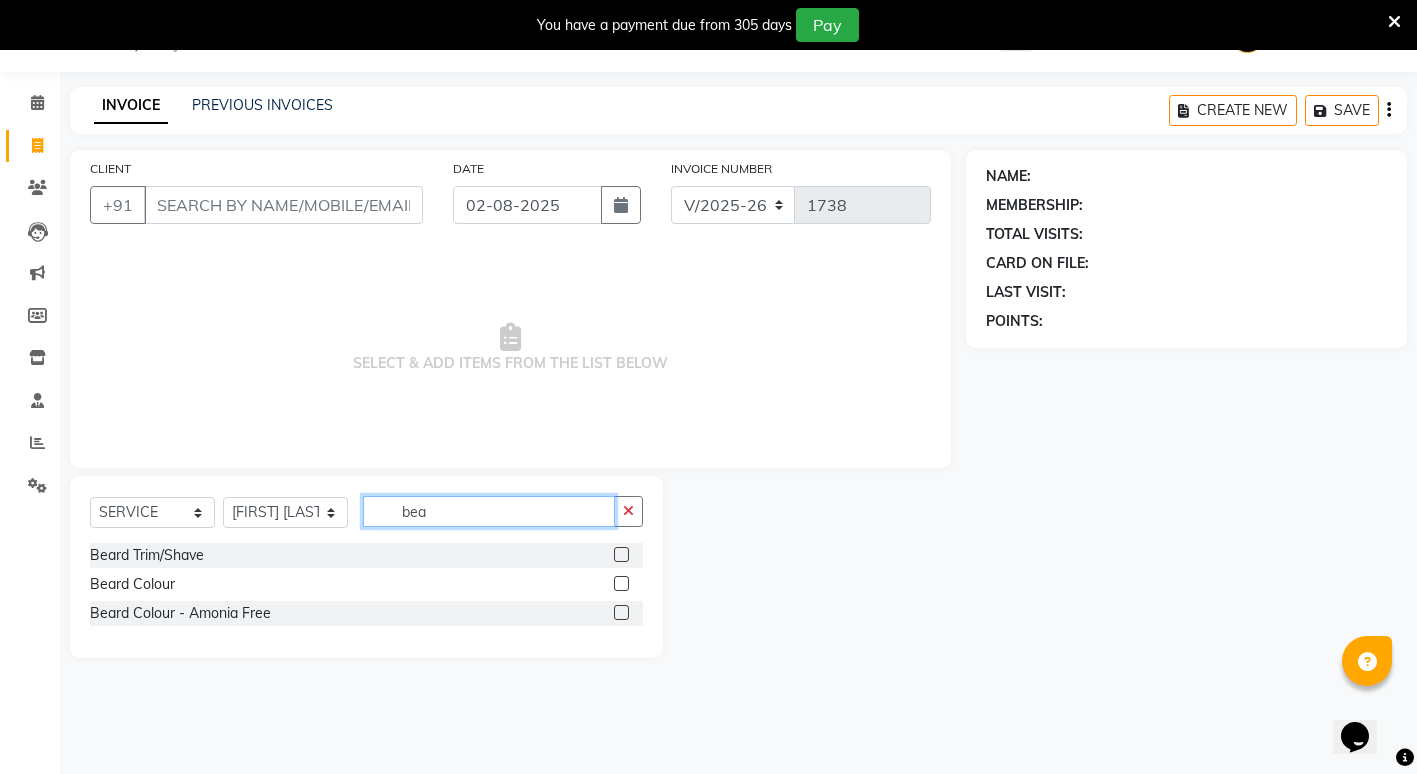 type on "bea" 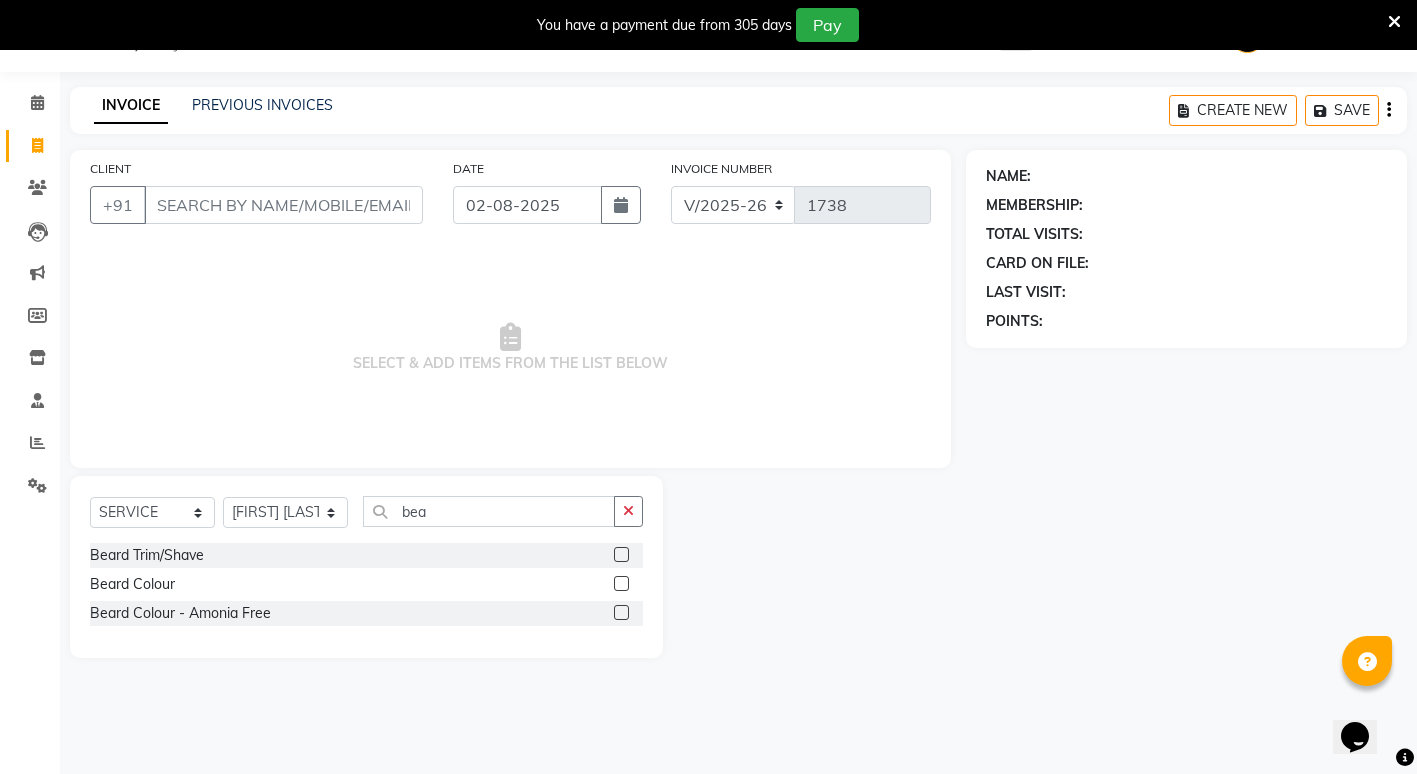 click 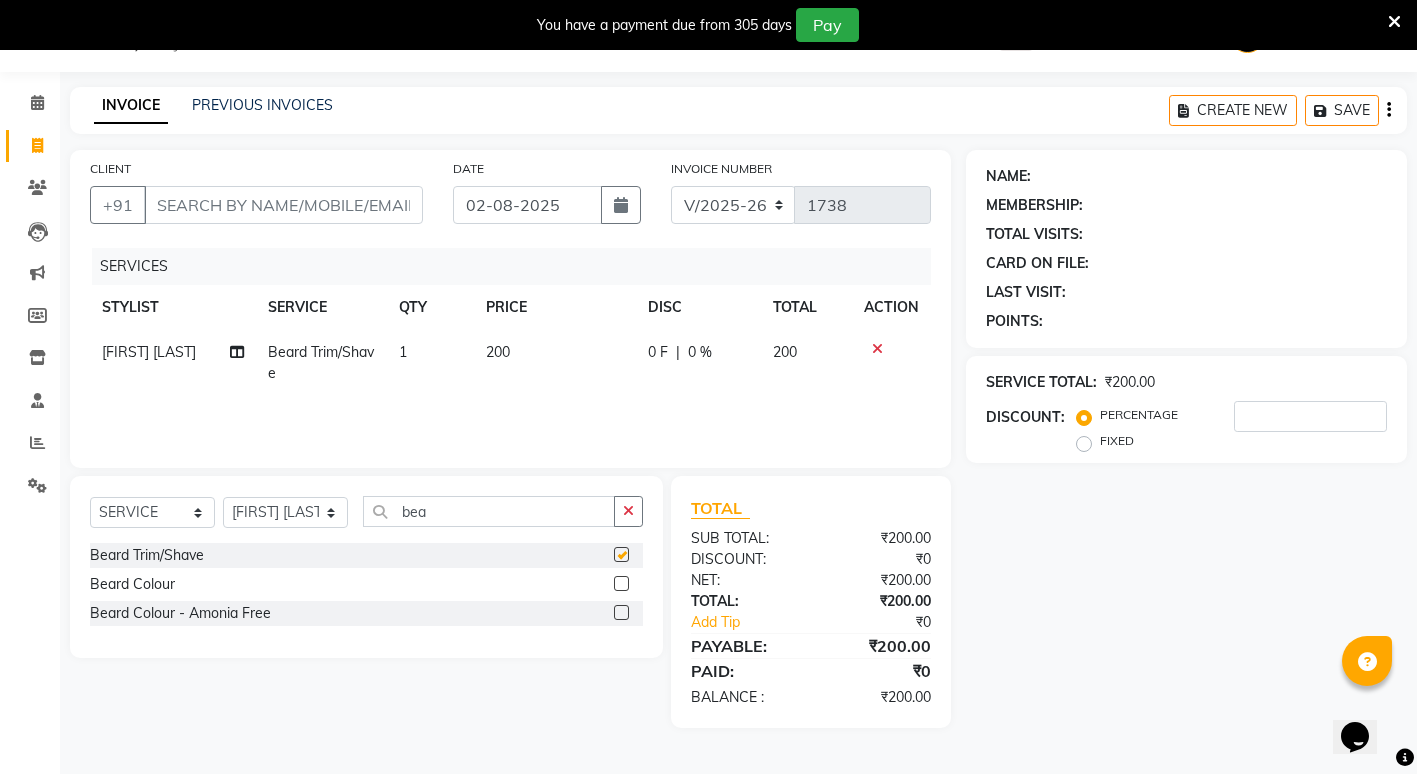 checkbox on "false" 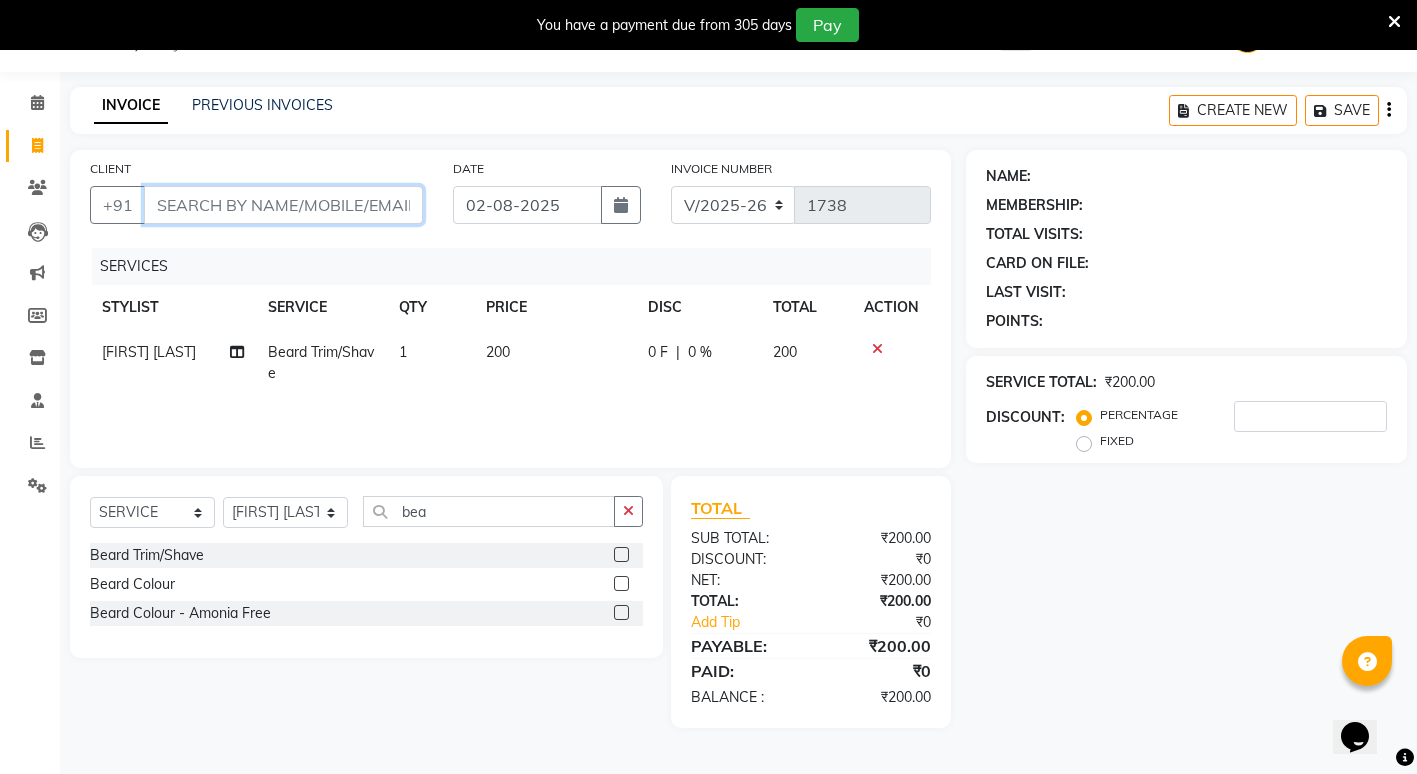 click on "CLIENT" at bounding box center (283, 205) 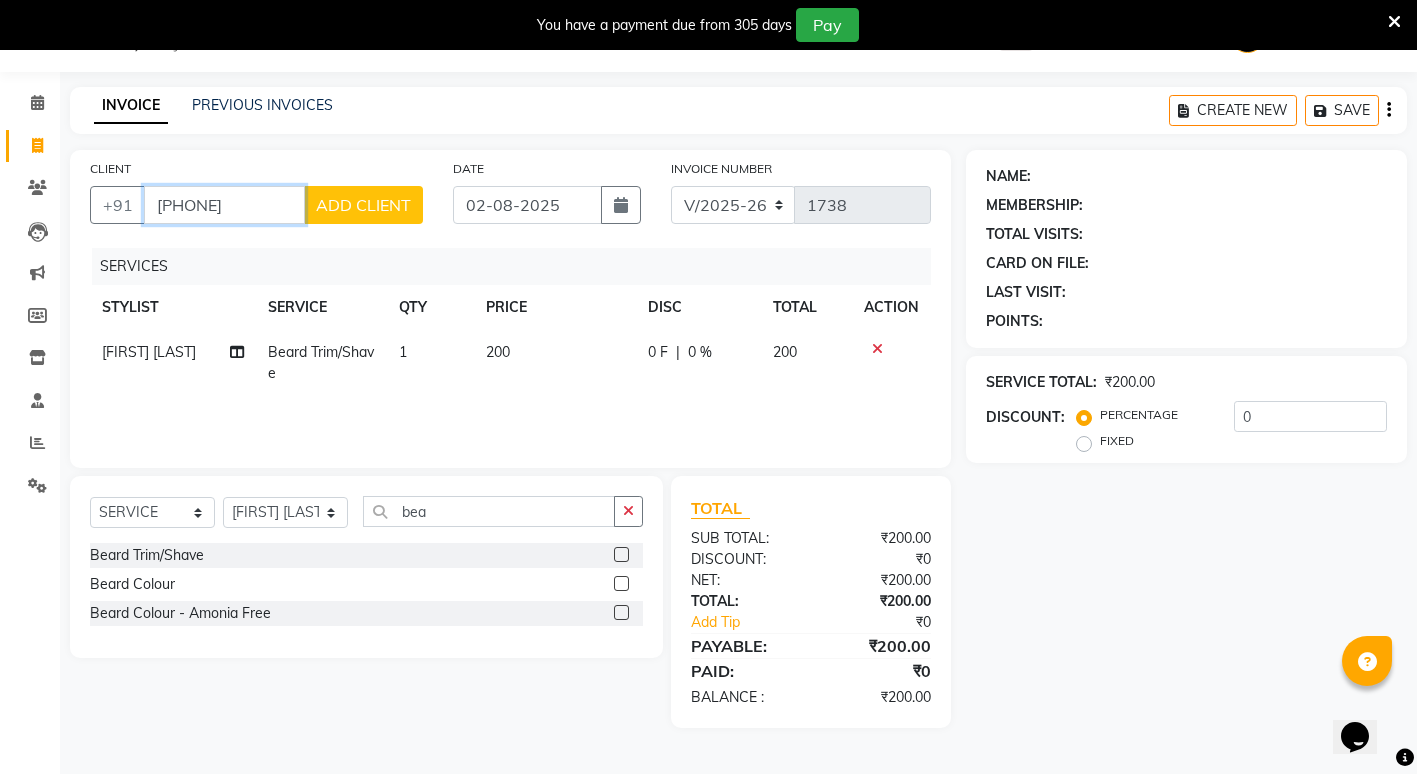 type on "9823307015" 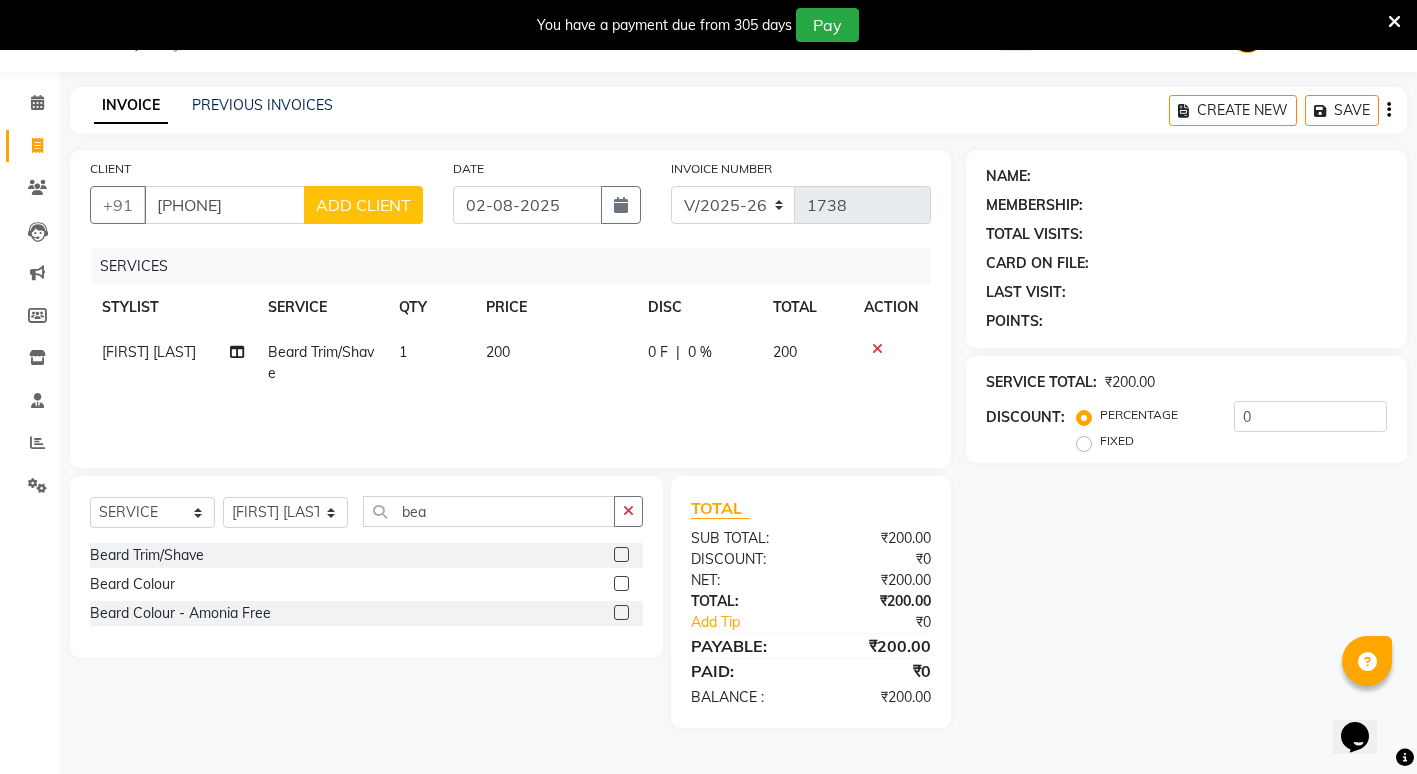 click on "ADD CLIENT" 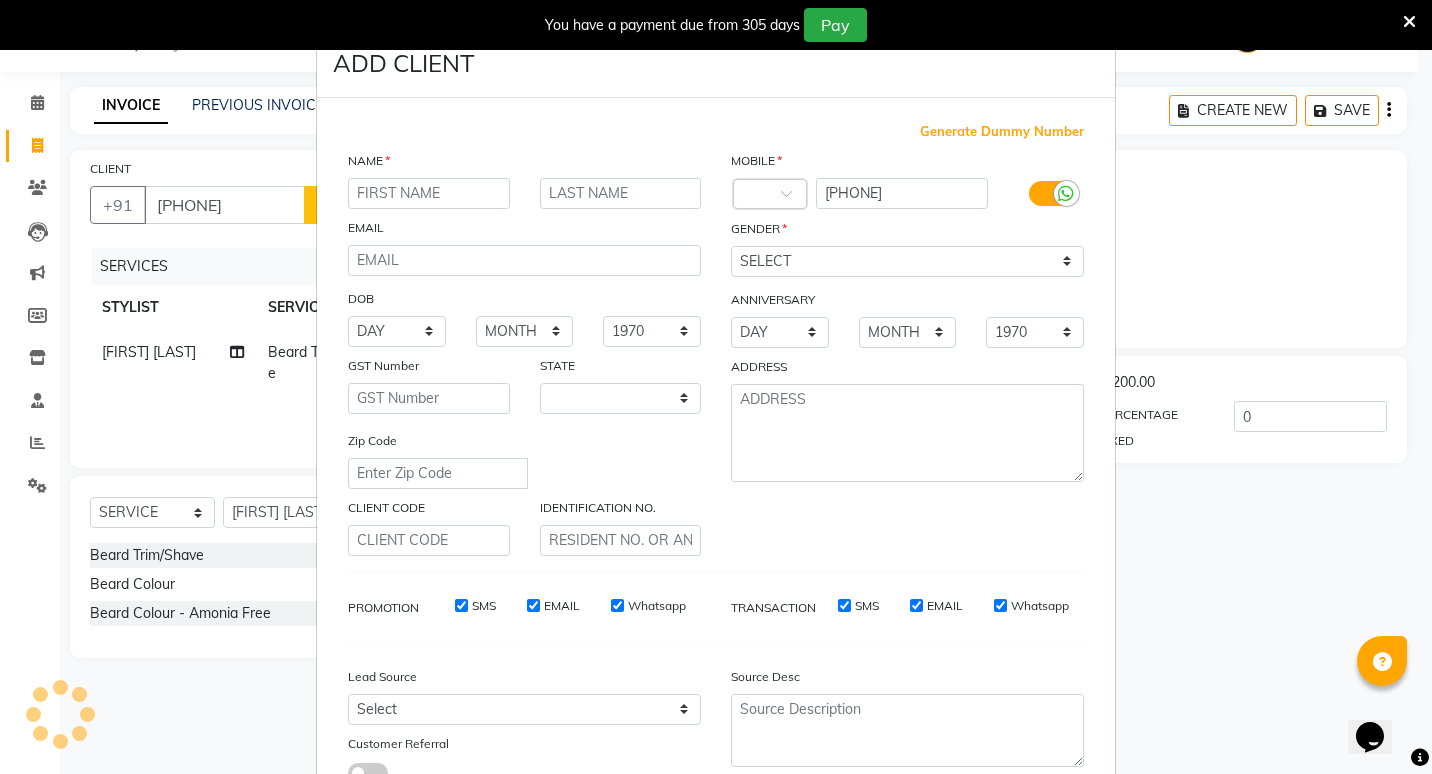 select on "22" 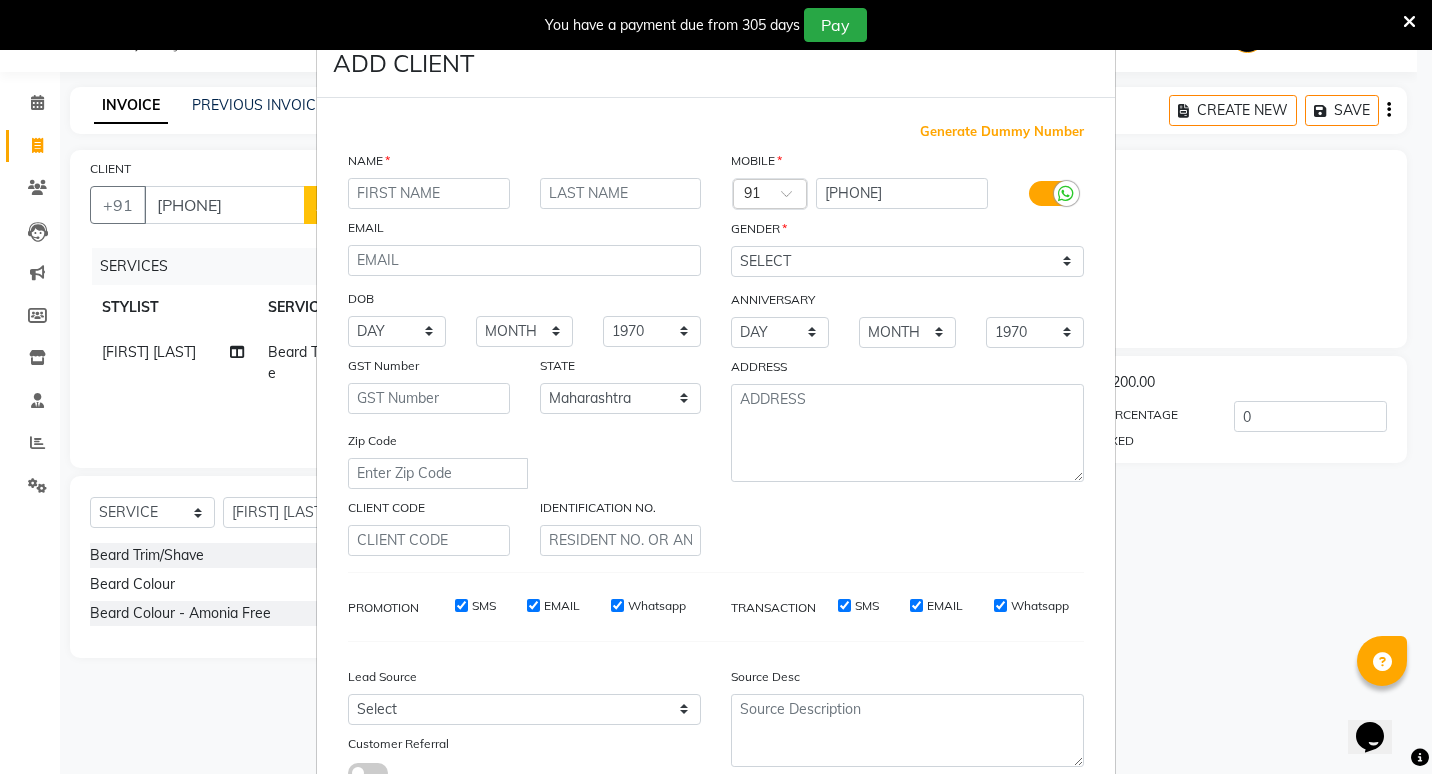 click at bounding box center (429, 193) 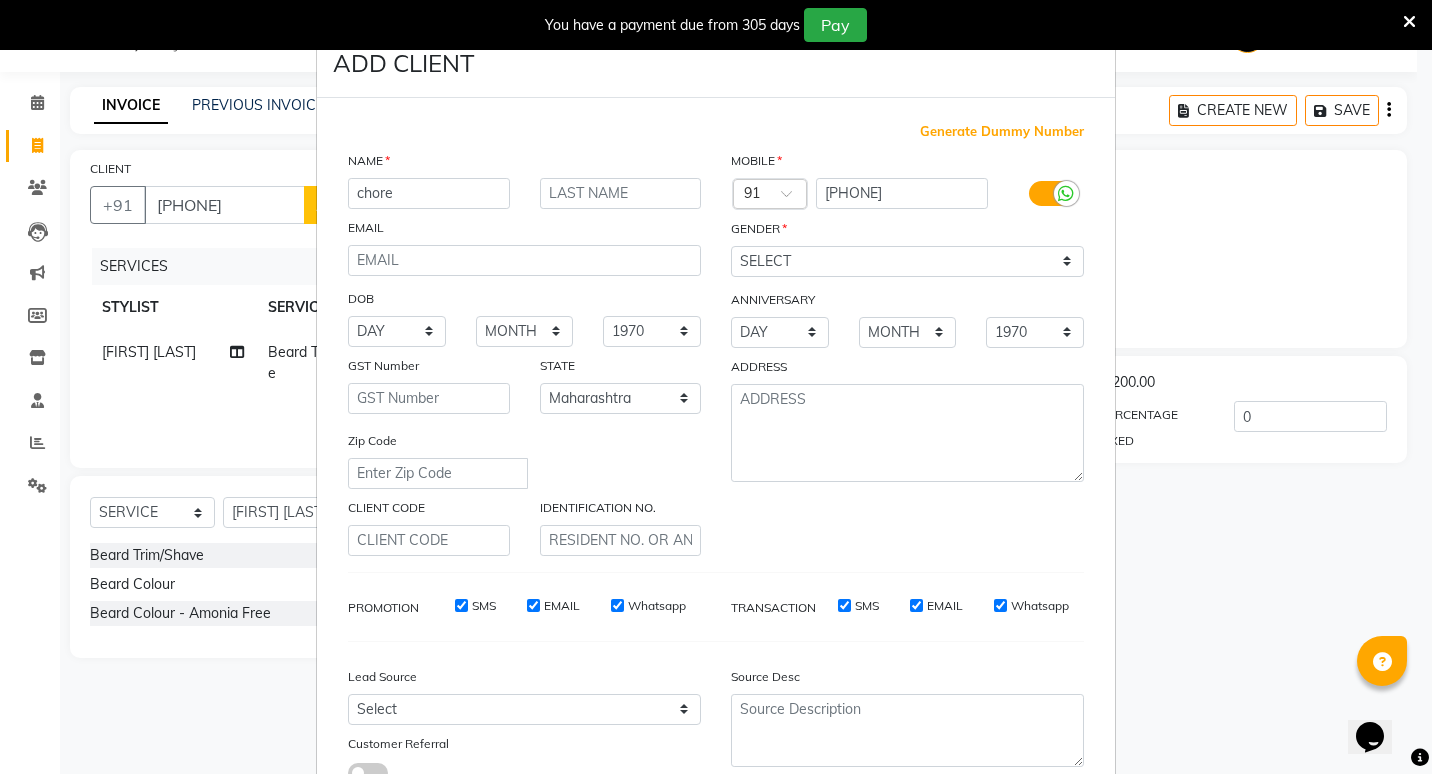 type on "chore" 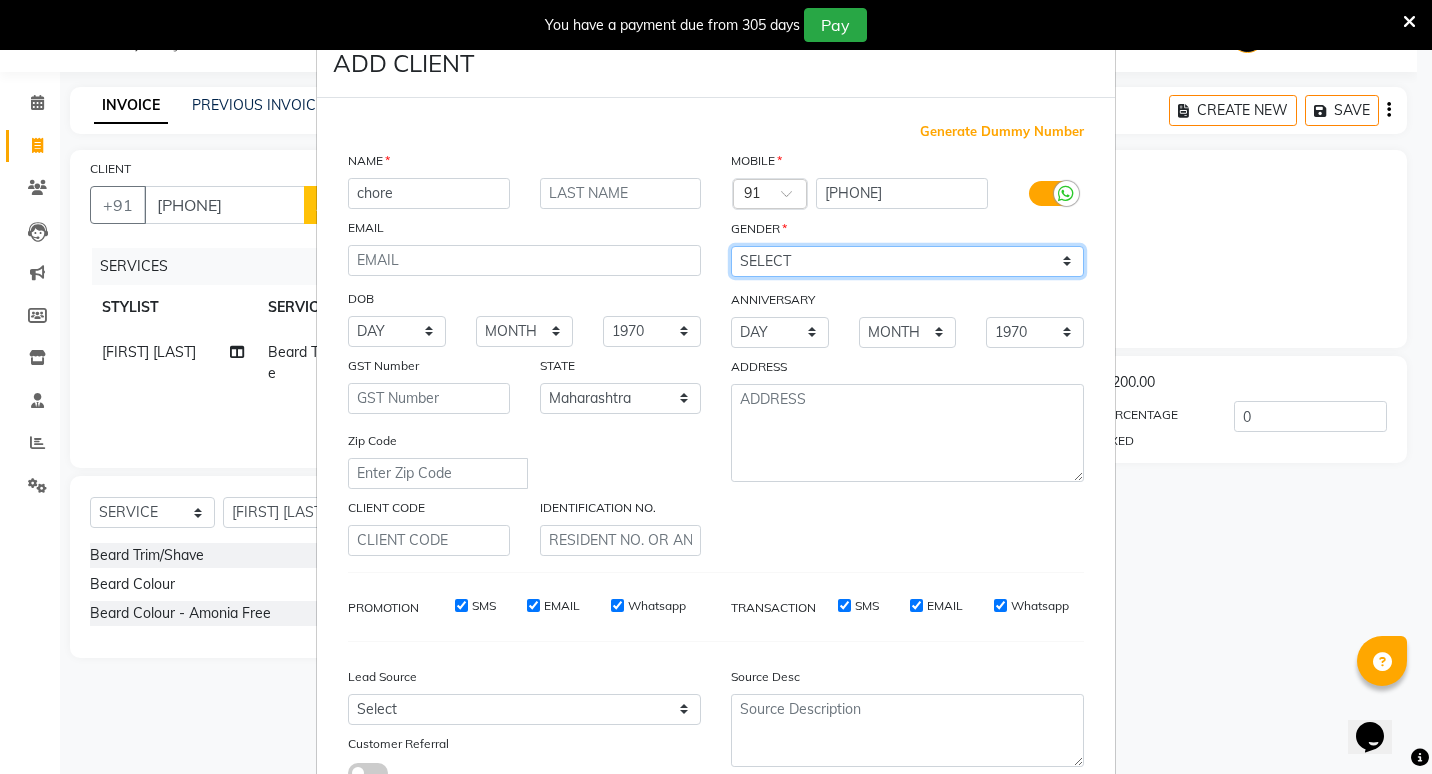 click on "SELECT MALE FEMALE OTHER PREFER NOT TO SAY" at bounding box center [907, 261] 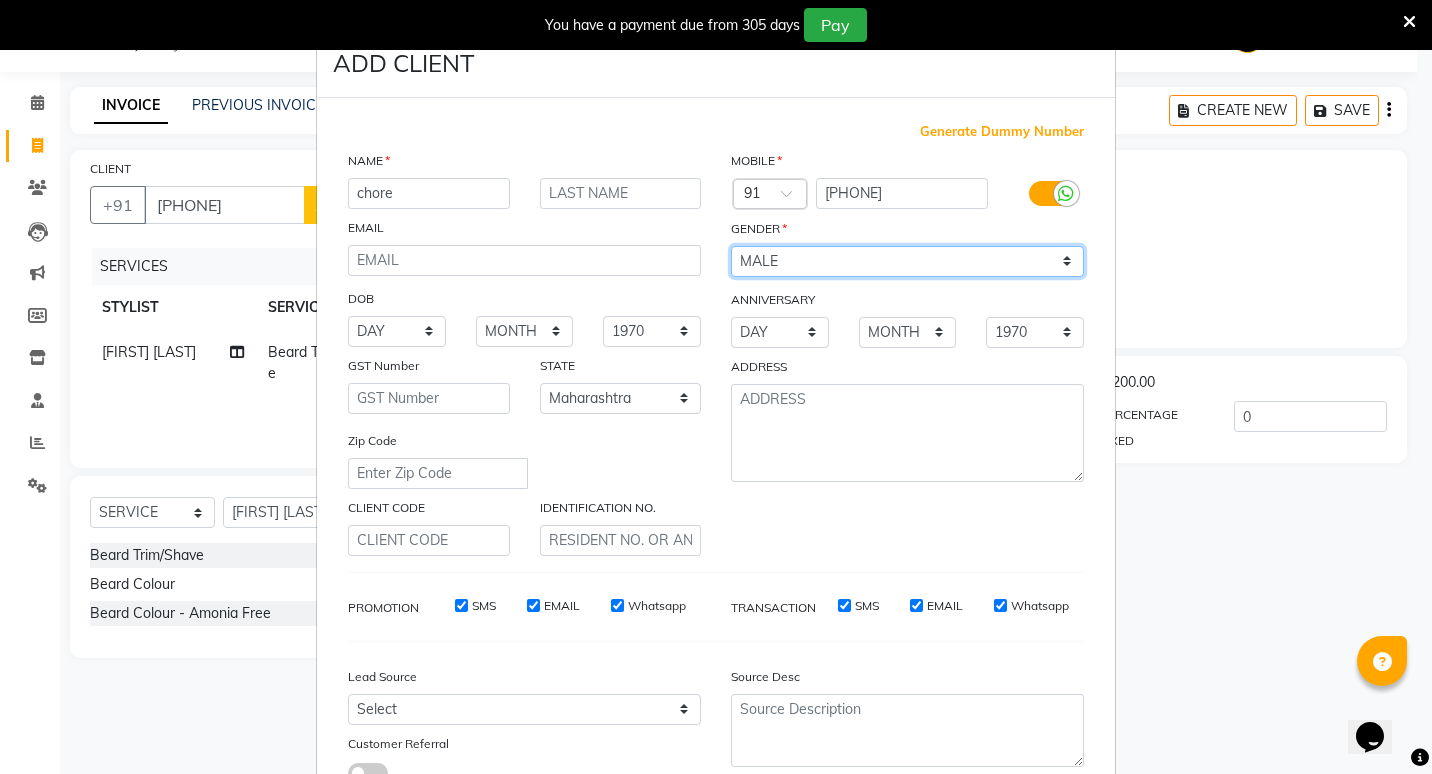 click on "SELECT MALE FEMALE OTHER PREFER NOT TO SAY" at bounding box center (907, 261) 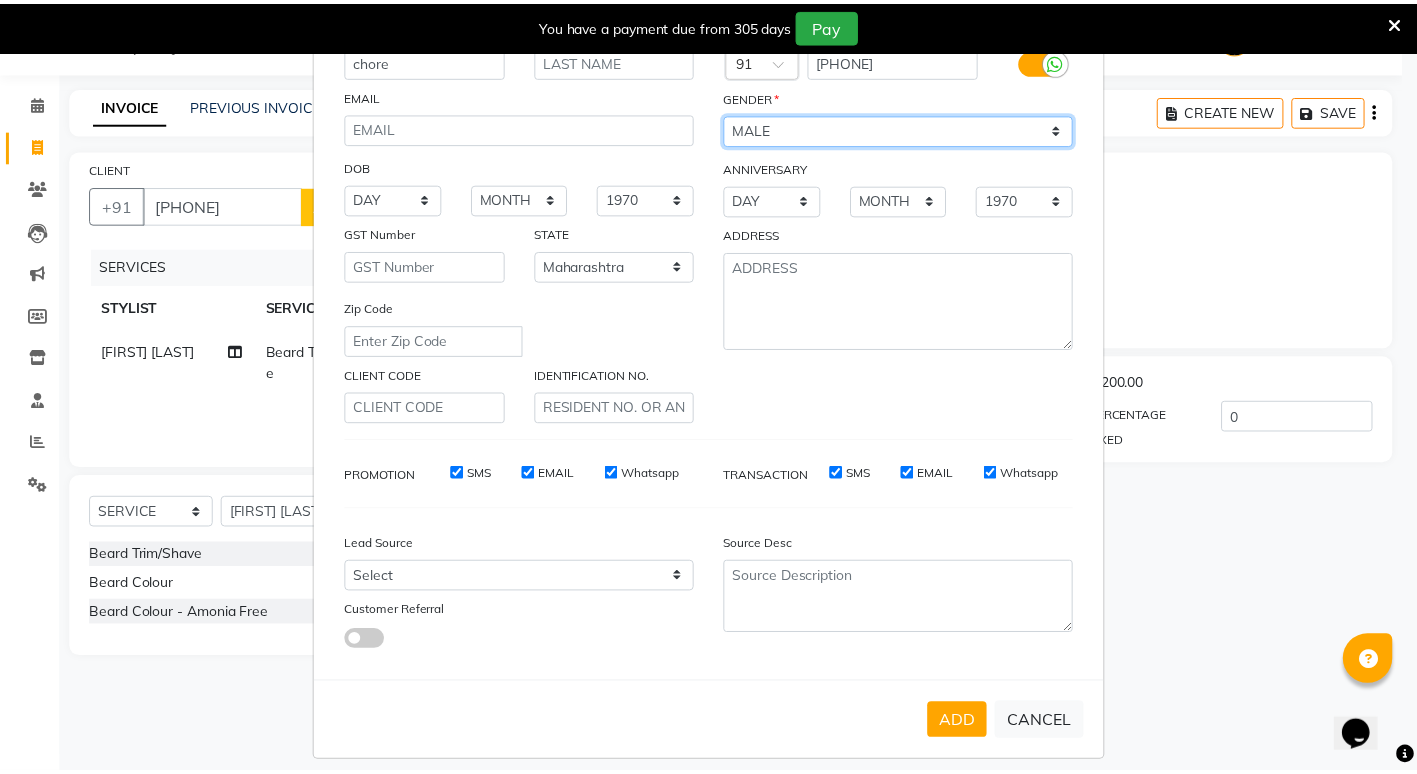 scroll, scrollTop: 149, scrollLeft: 0, axis: vertical 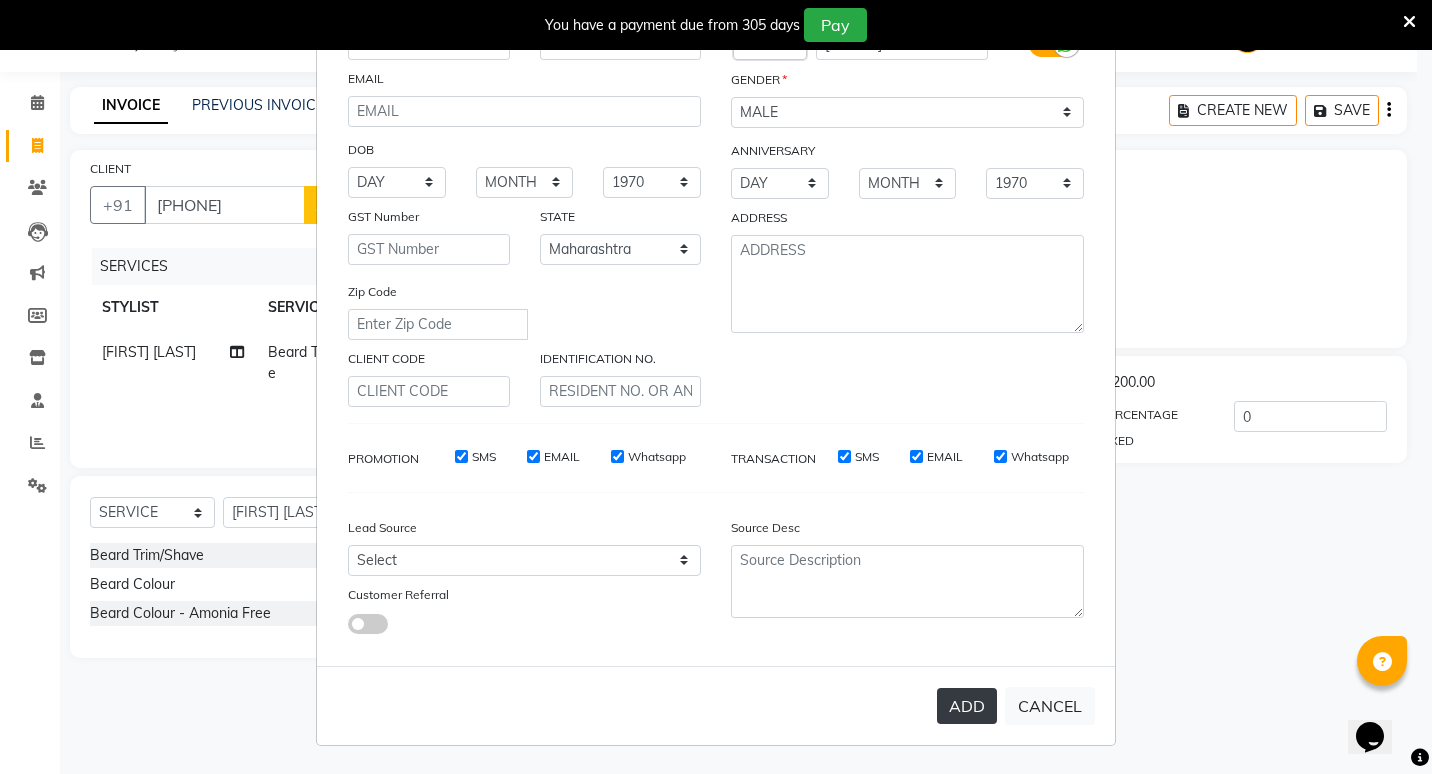 click on "ADD" at bounding box center (967, 706) 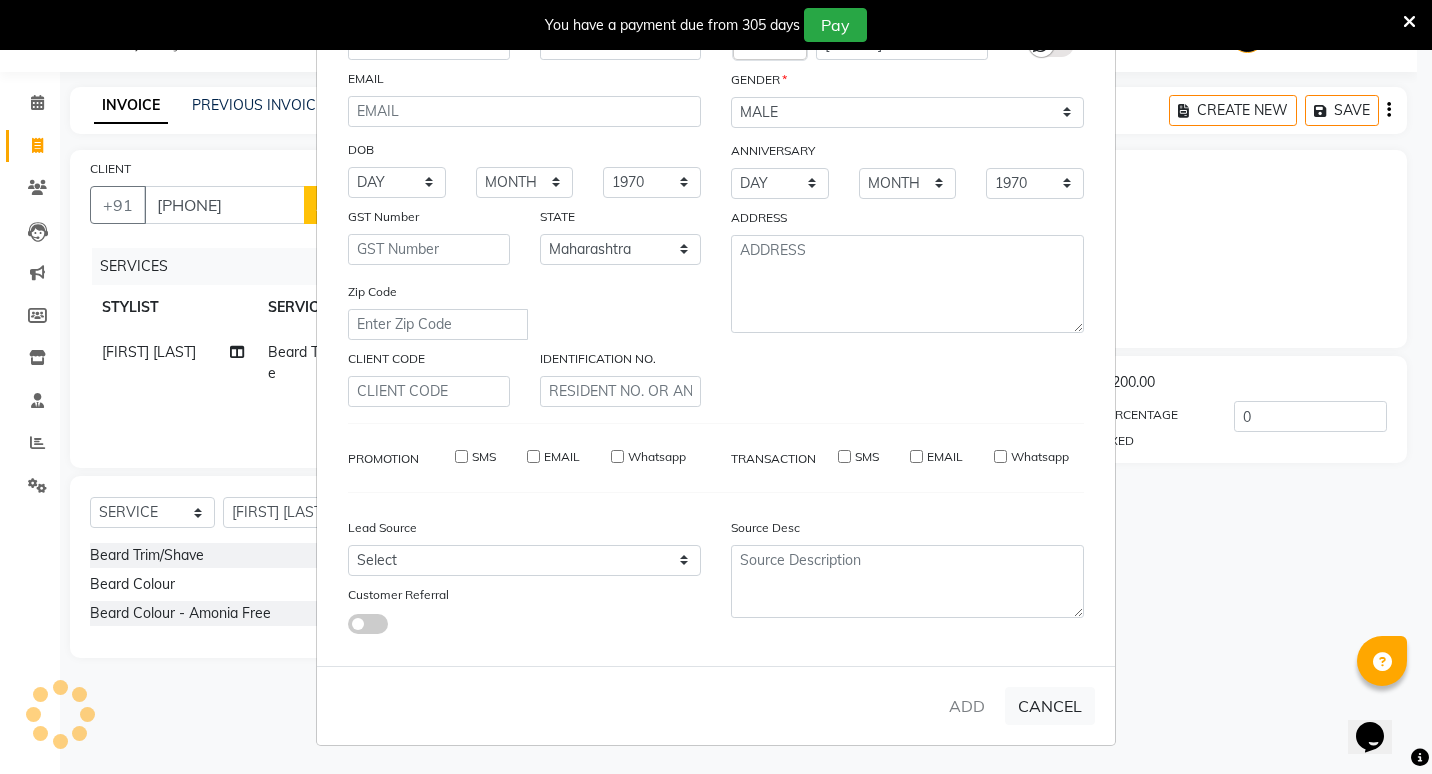 type 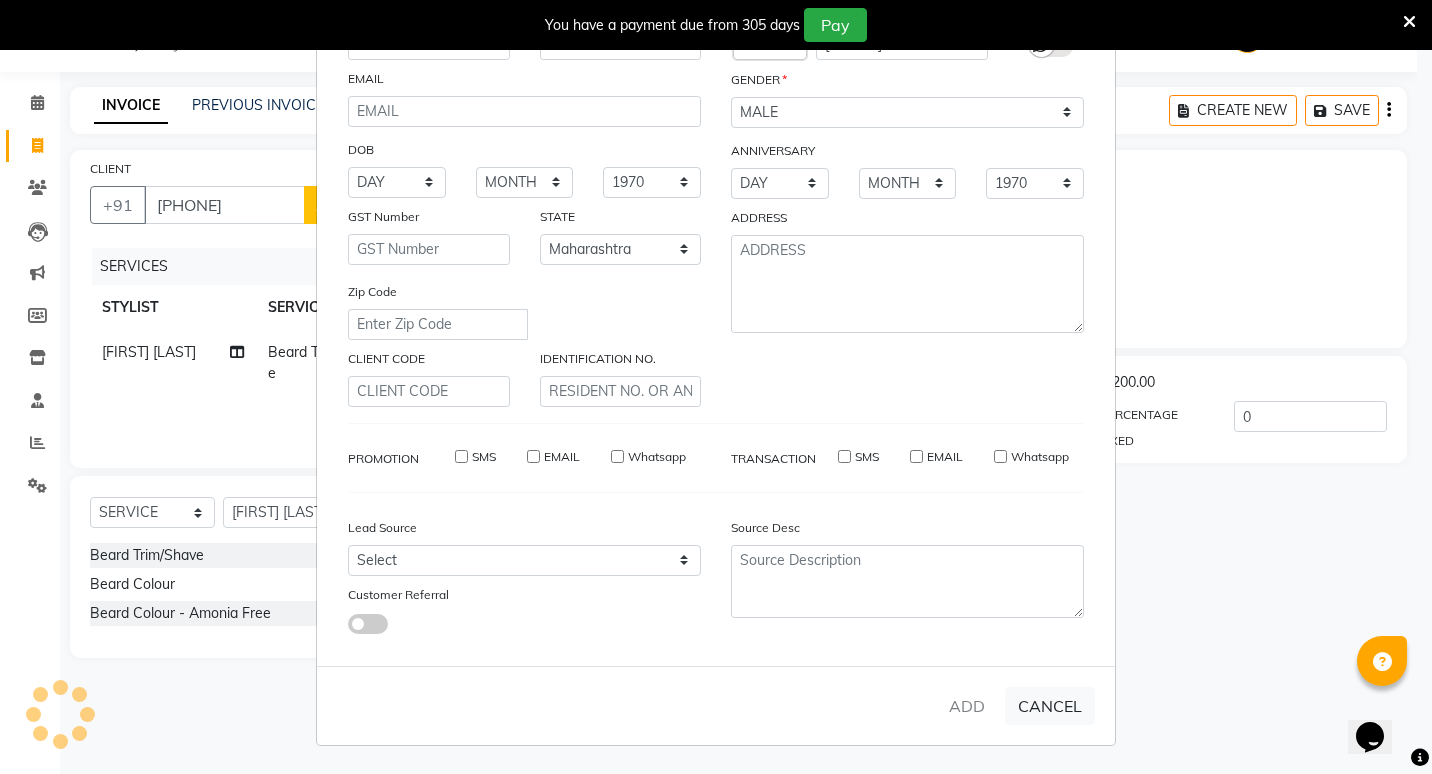 select 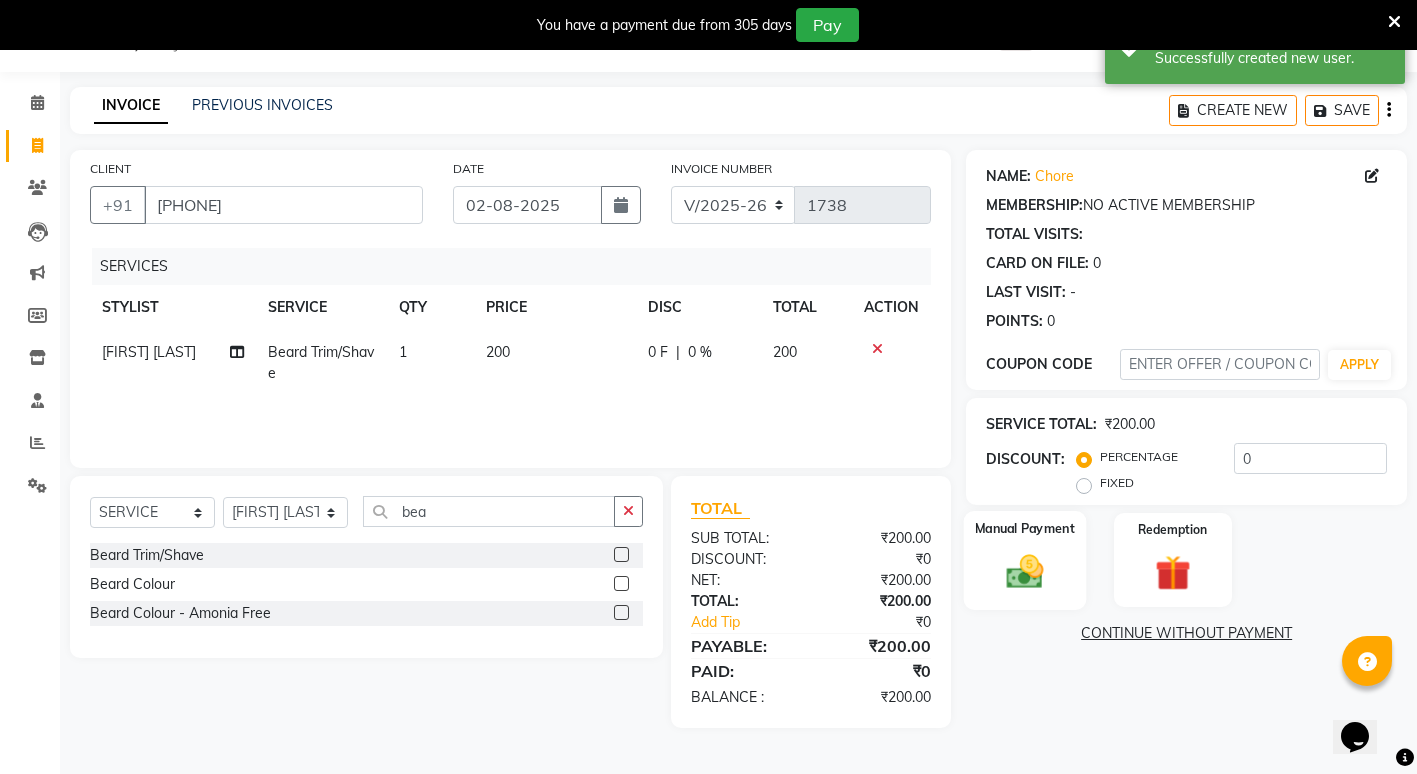click 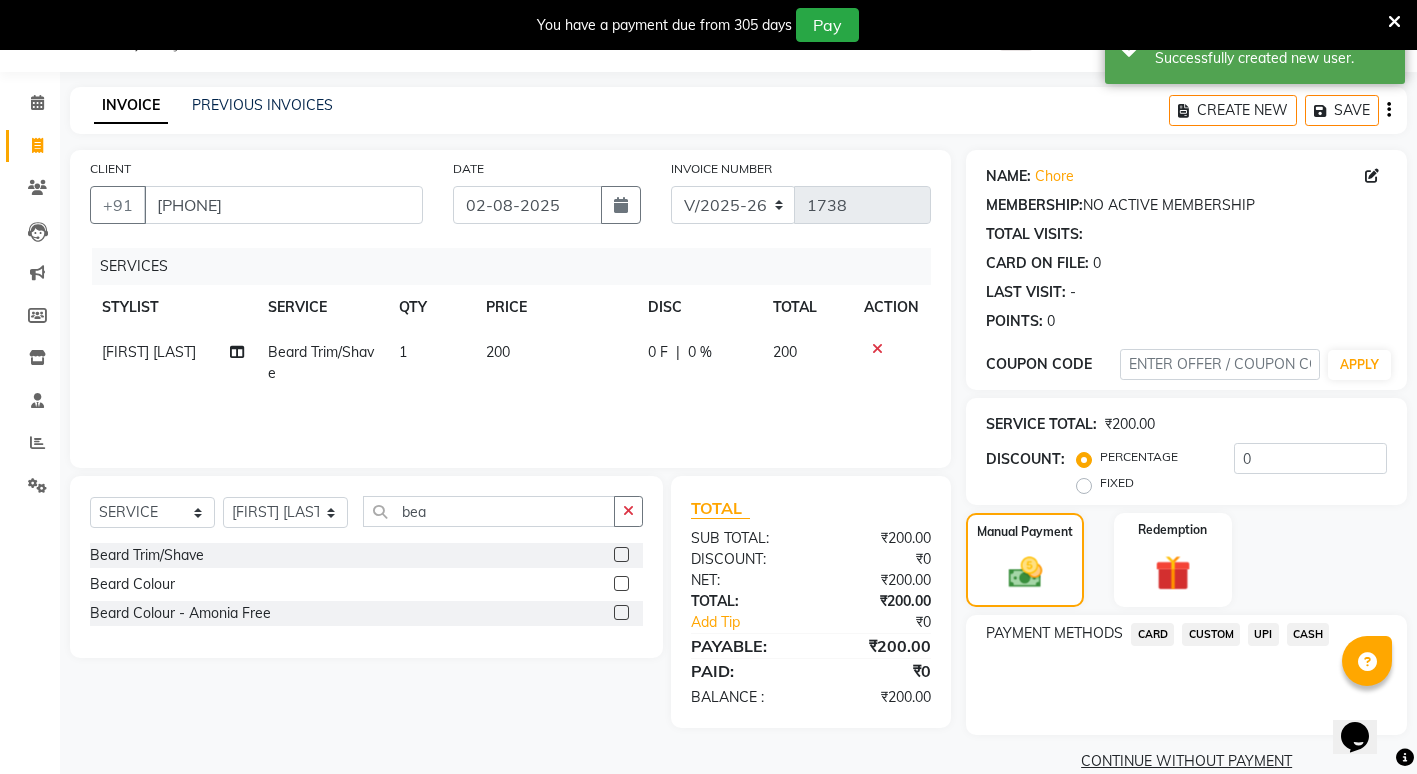 scroll, scrollTop: 82, scrollLeft: 0, axis: vertical 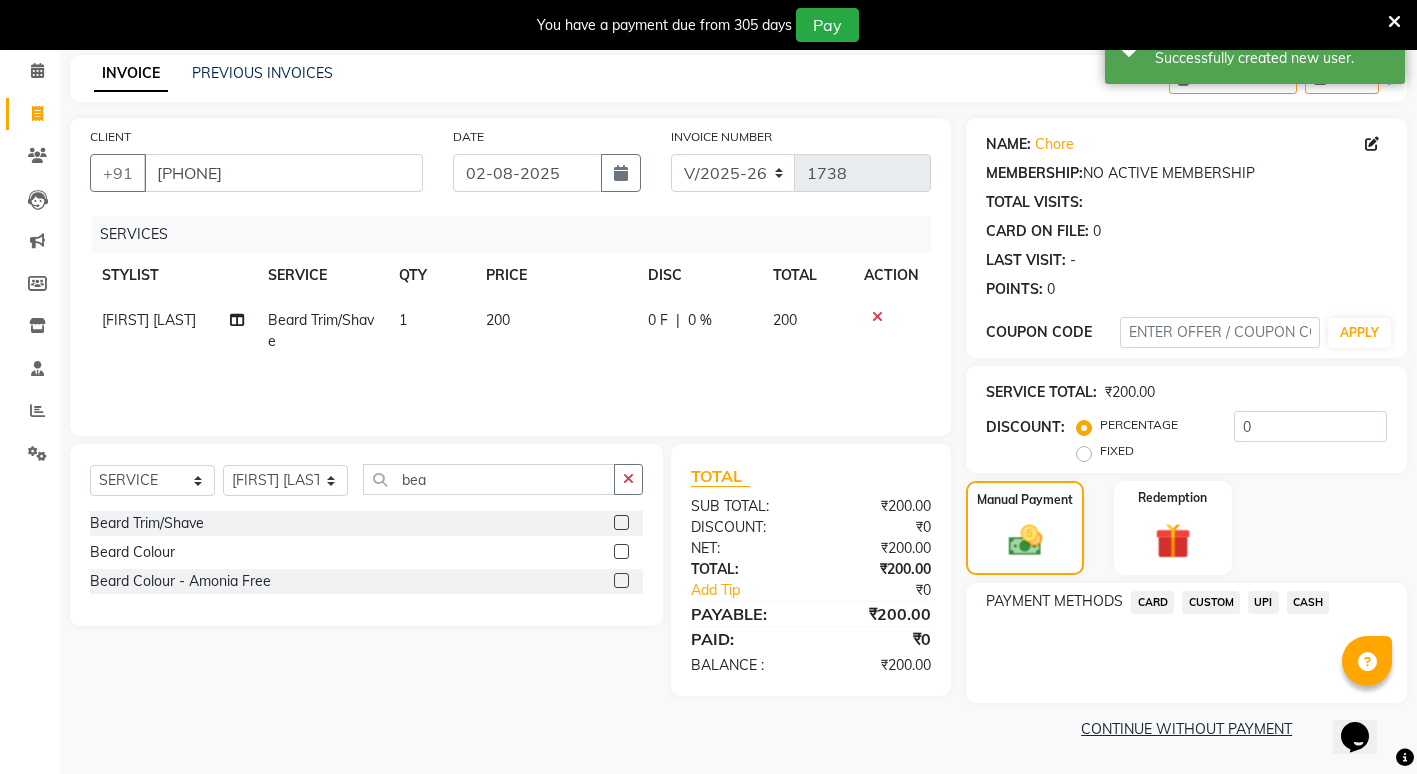 click on "CASH" 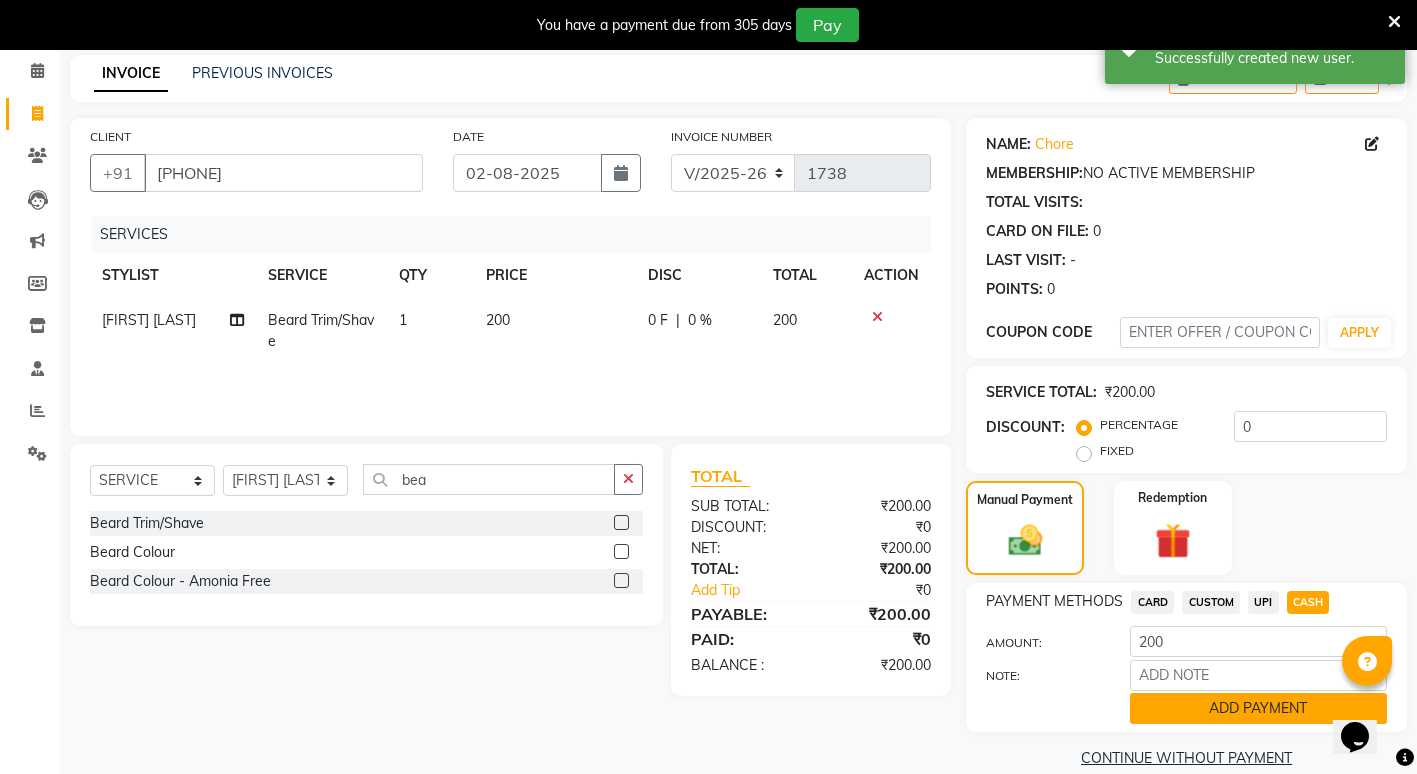 click on "ADD PAYMENT" 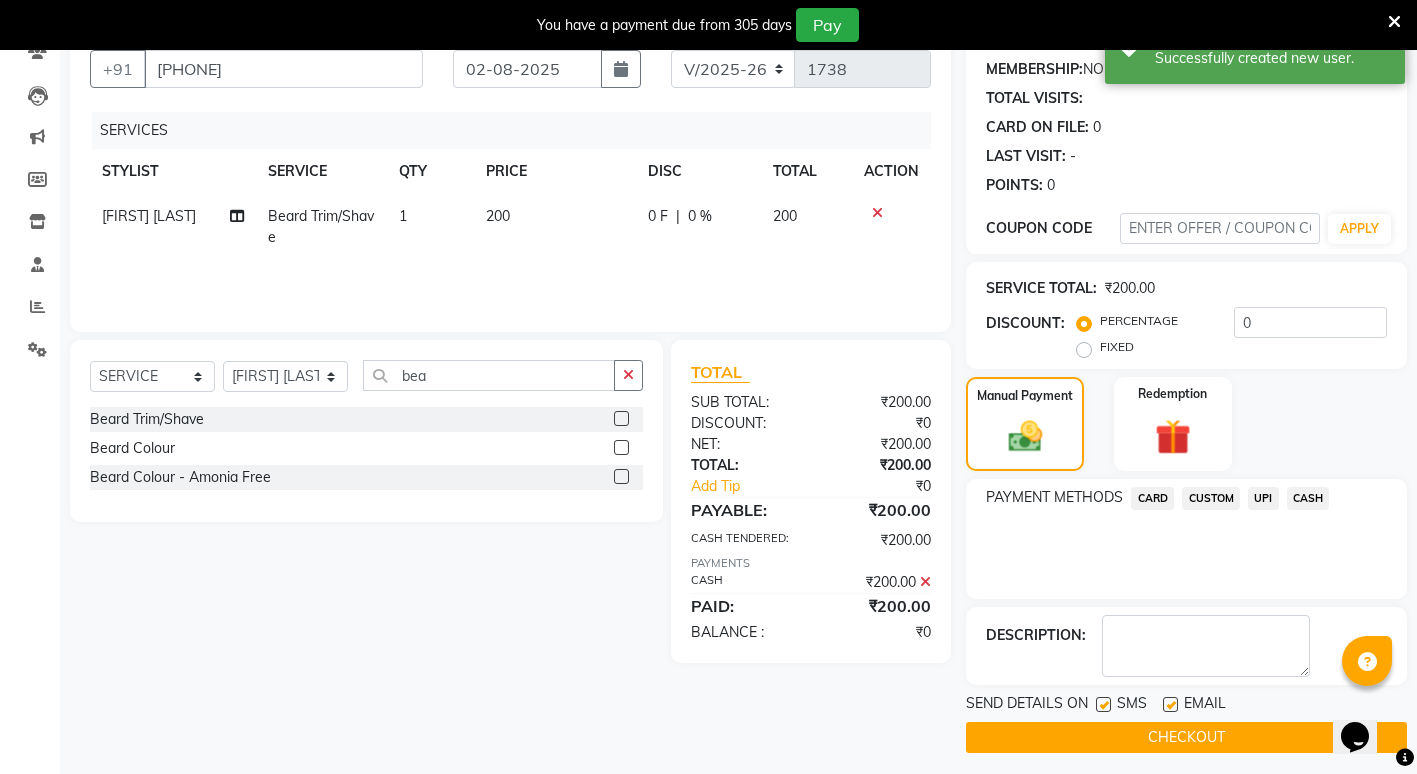 scroll, scrollTop: 195, scrollLeft: 0, axis: vertical 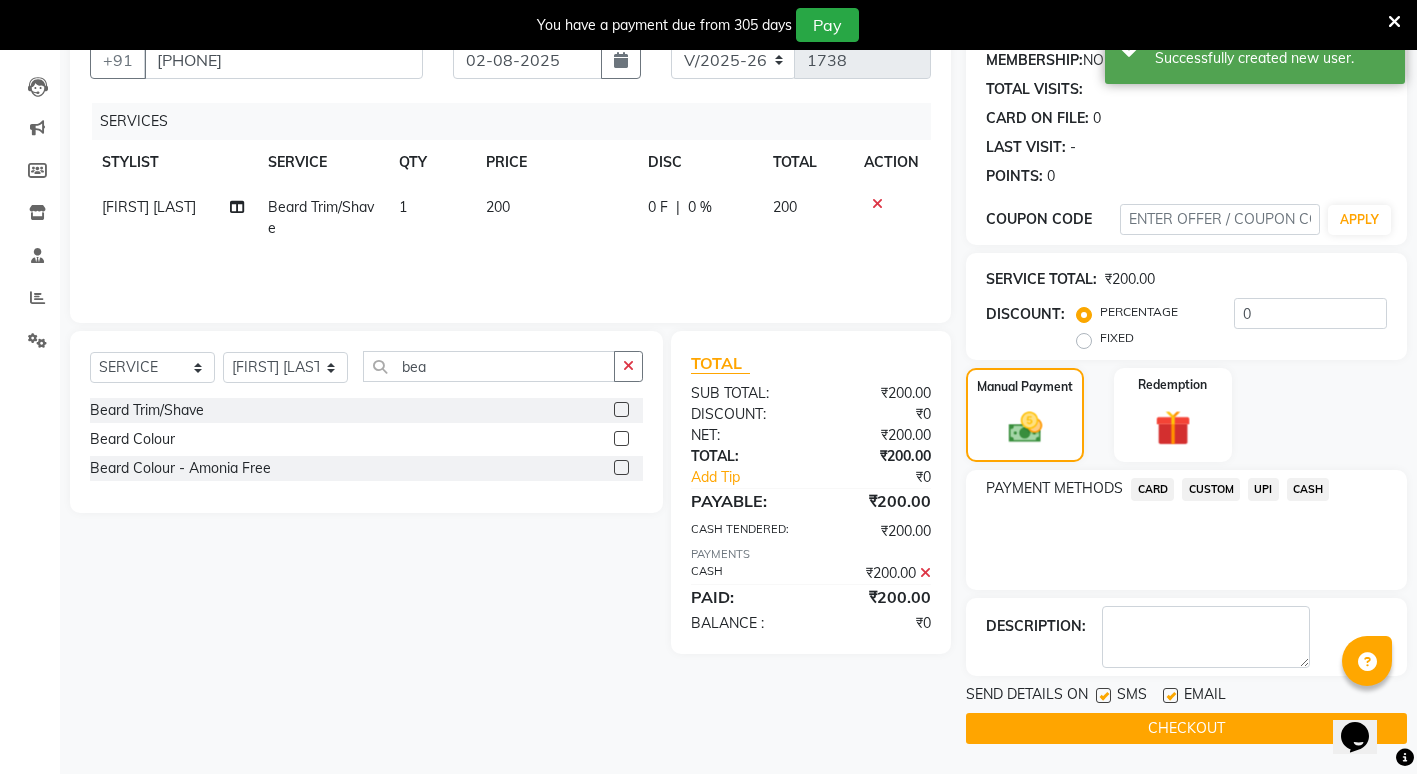 click on "CHECKOUT" 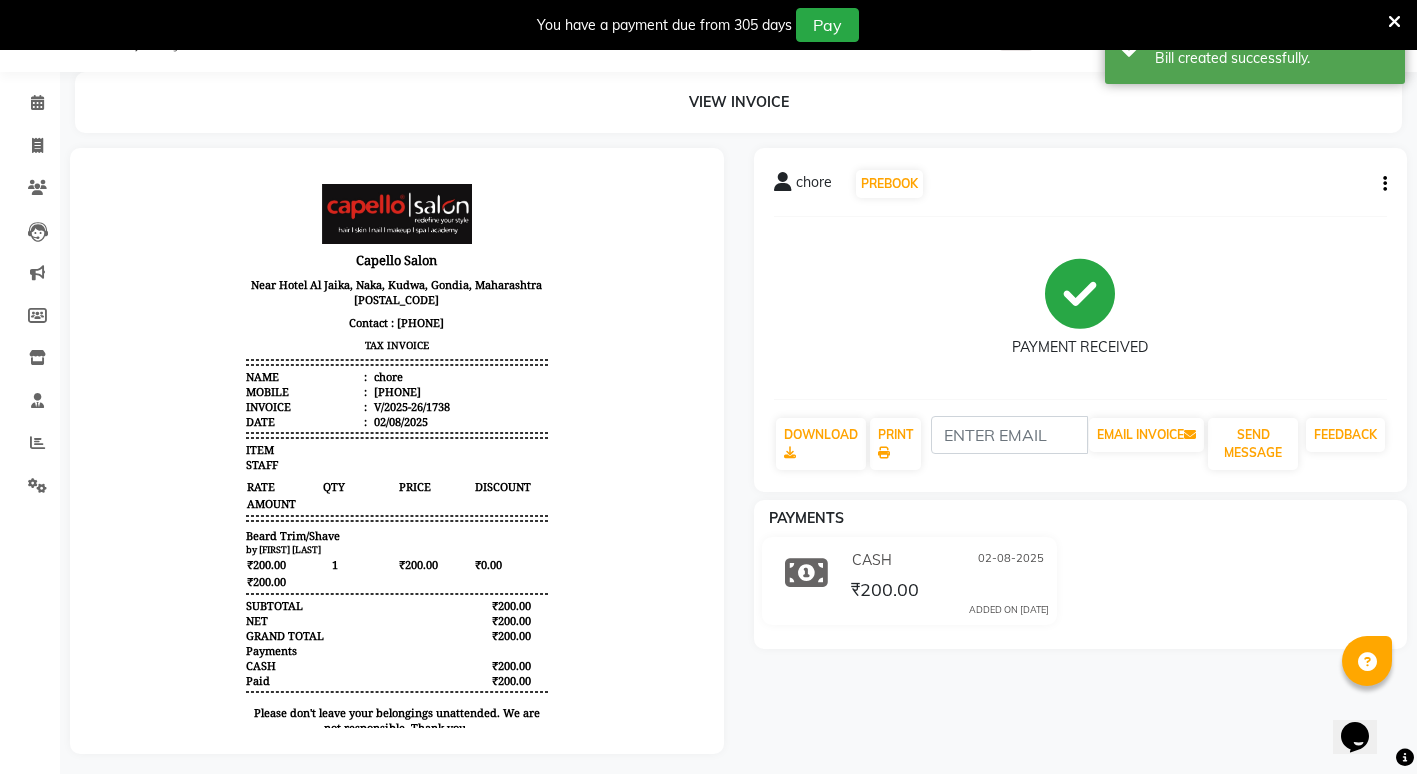 scroll, scrollTop: 0, scrollLeft: 0, axis: both 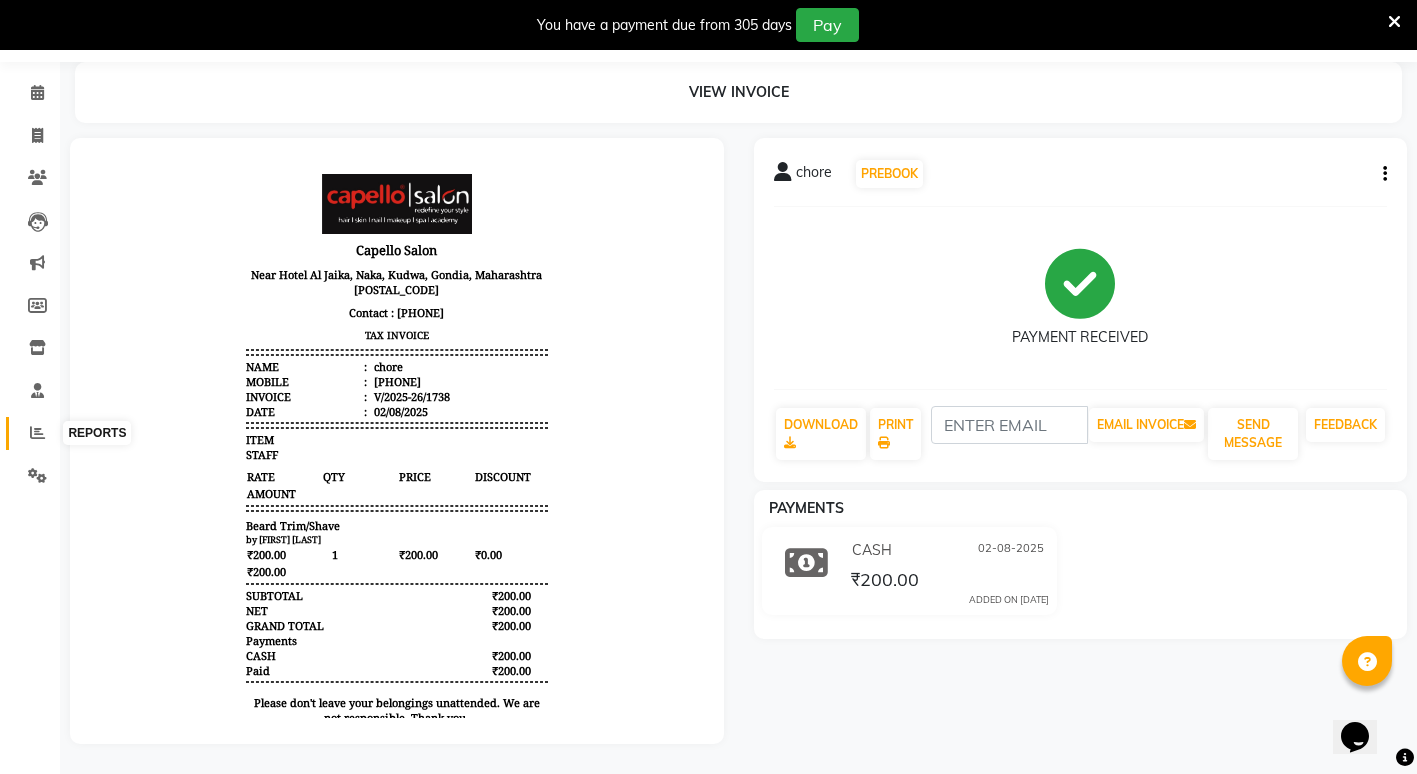 click 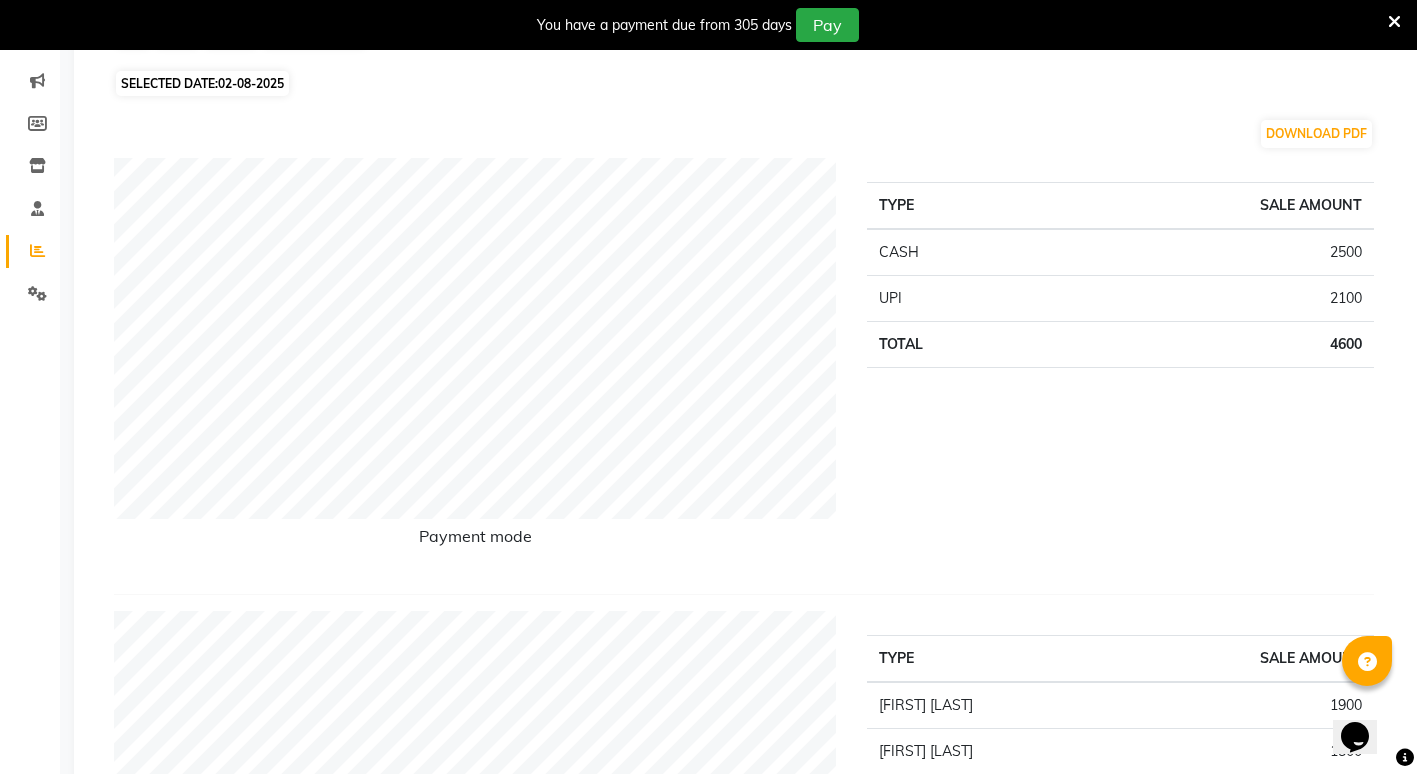 scroll, scrollTop: 0, scrollLeft: 0, axis: both 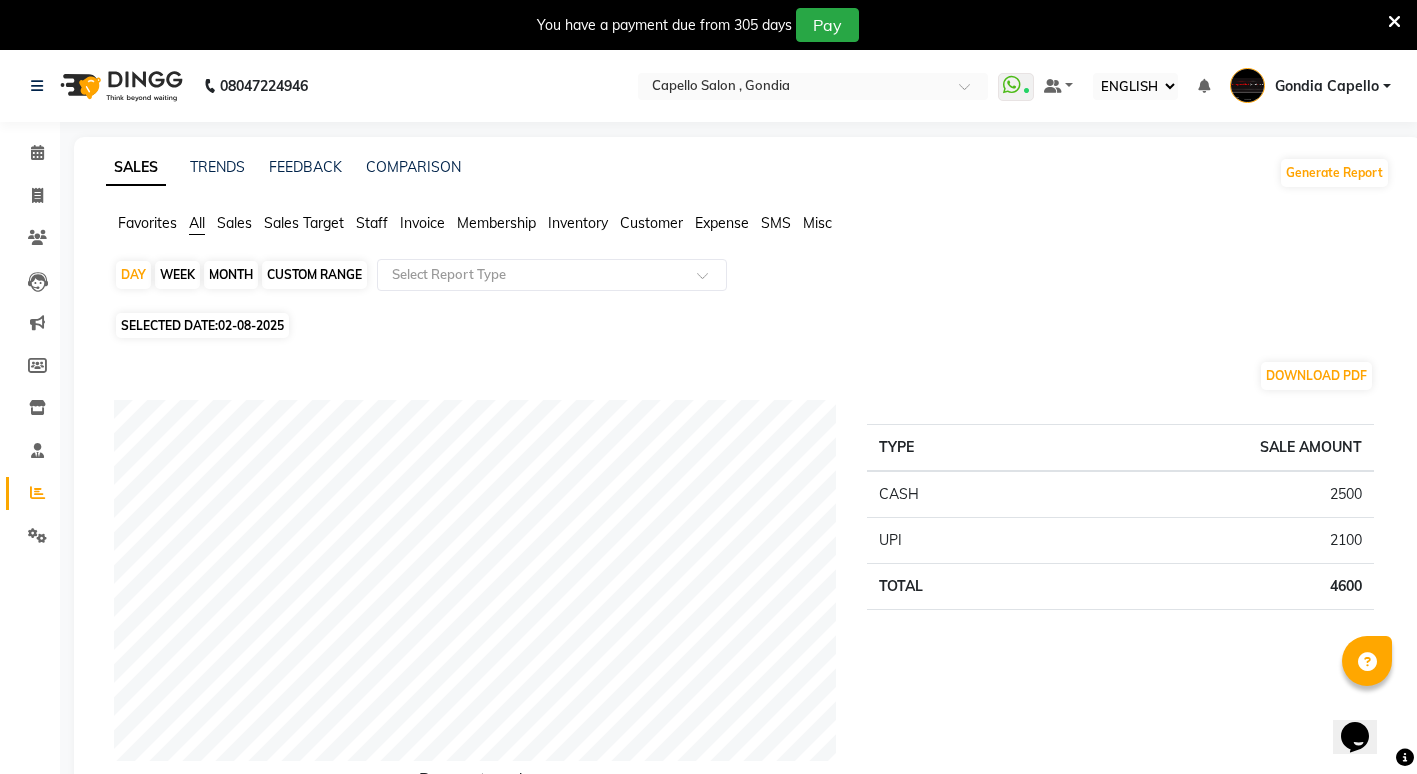 click on "MONTH" 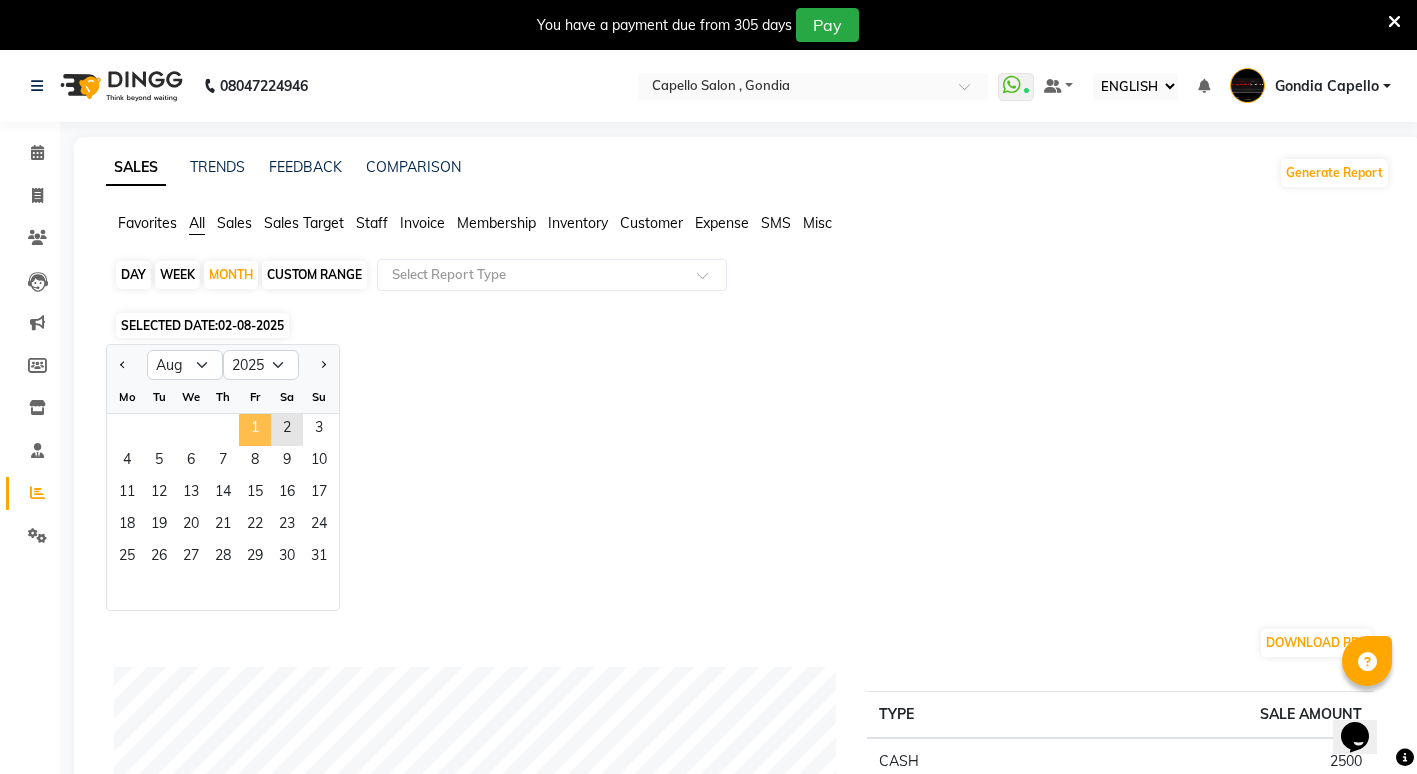 click on "1" 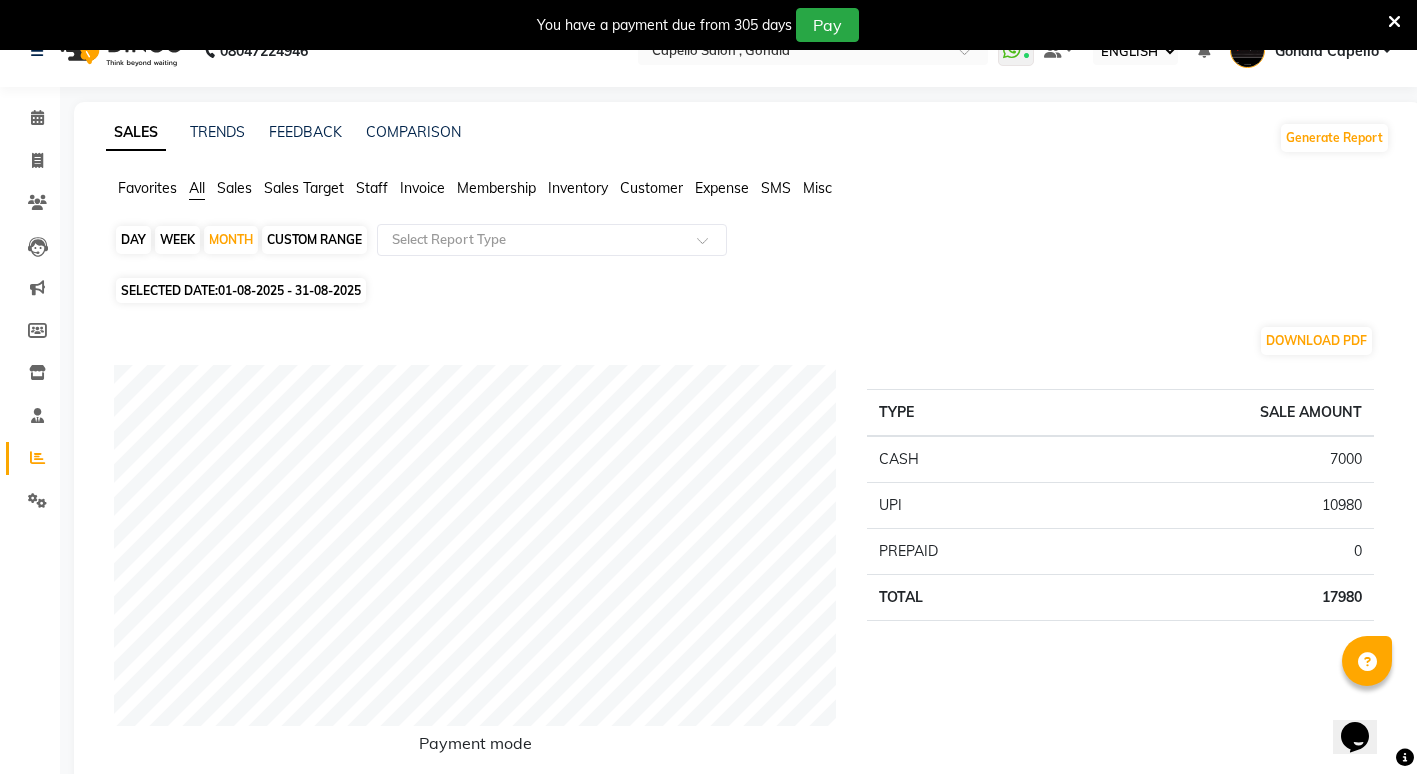 scroll, scrollTop: 0, scrollLeft: 0, axis: both 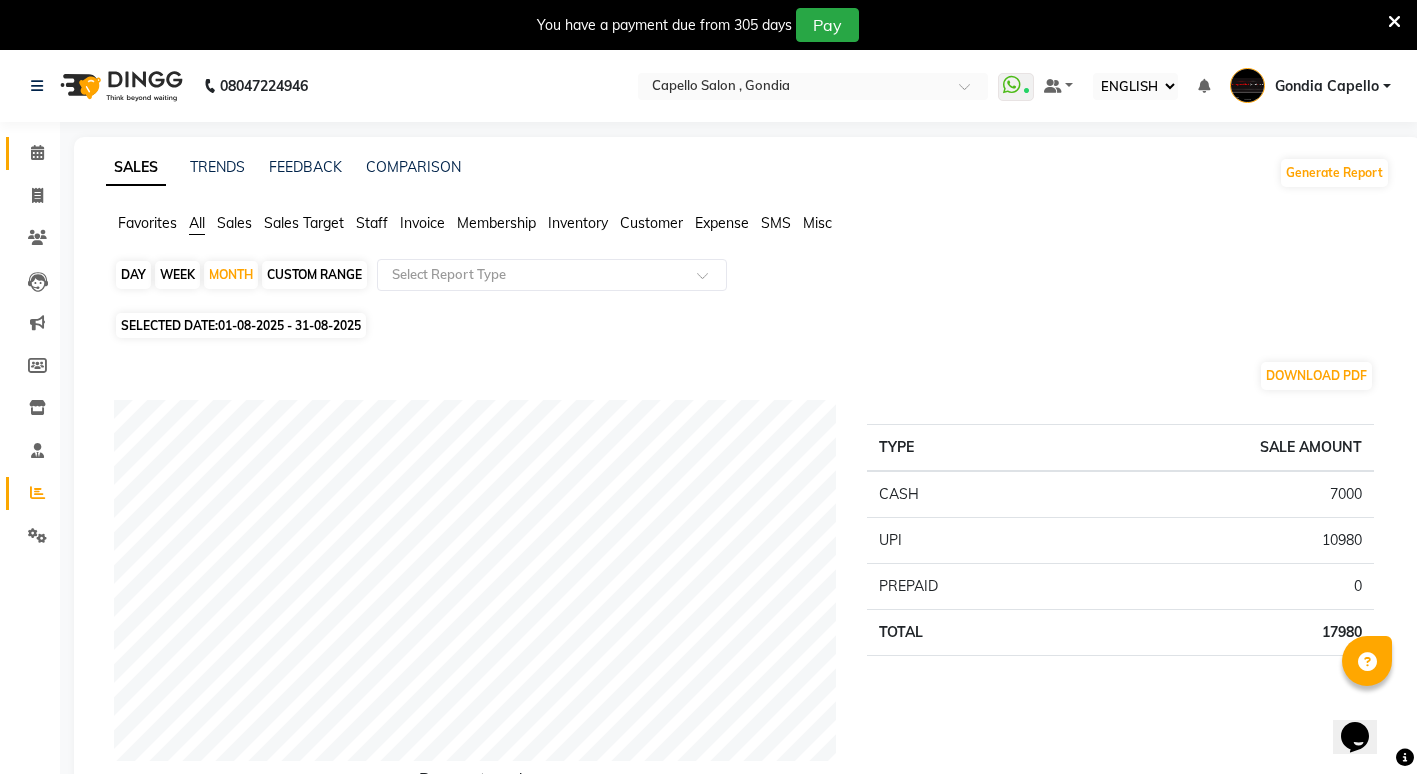 click on "CALENDAR" 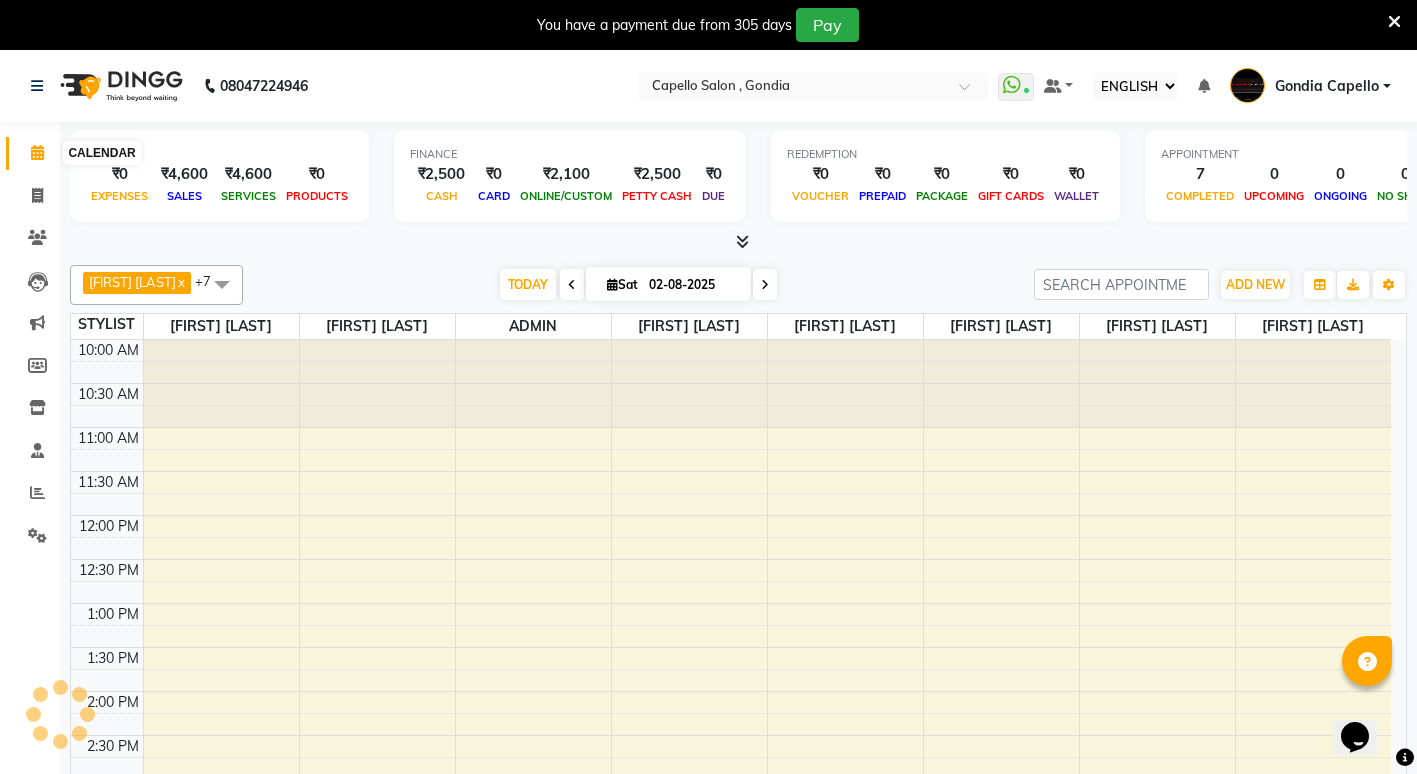 click 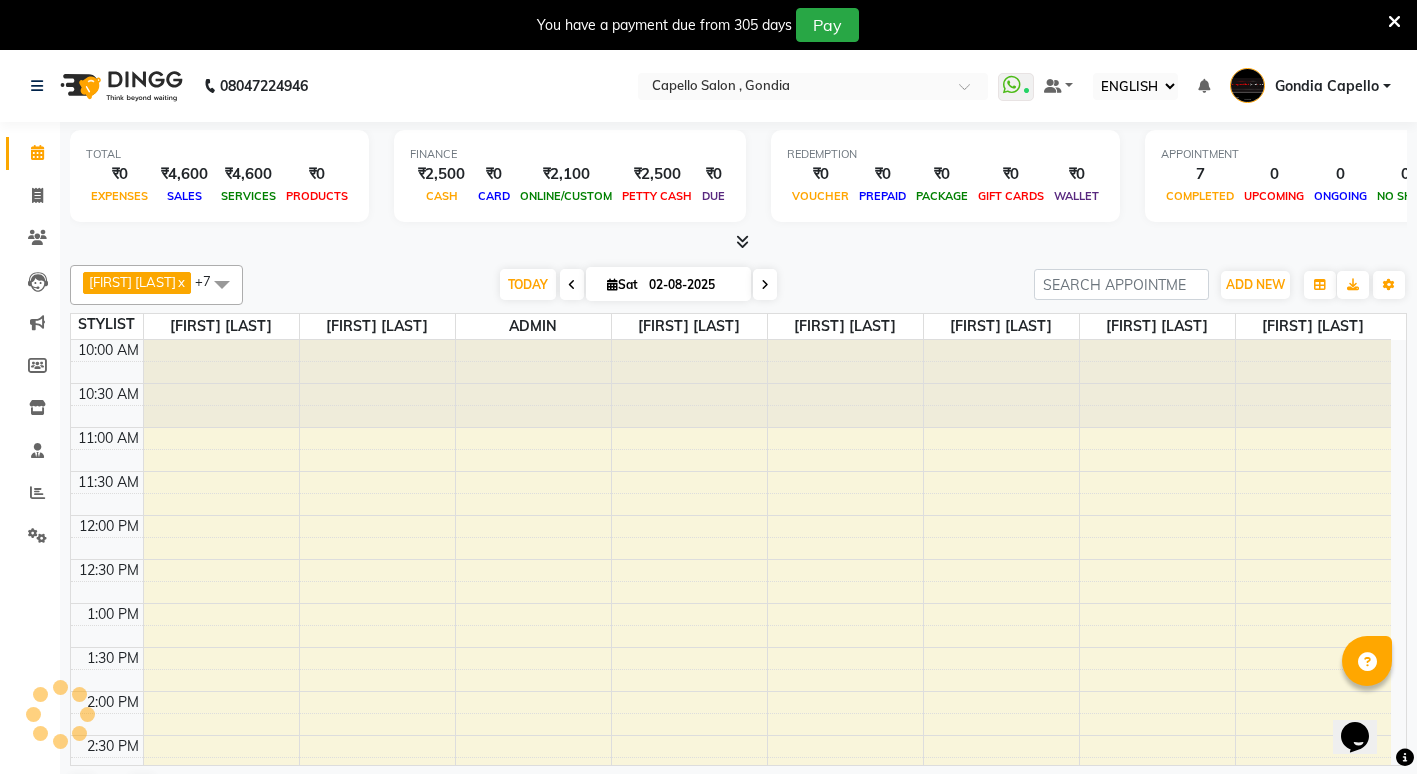 scroll, scrollTop: 0, scrollLeft: 0, axis: both 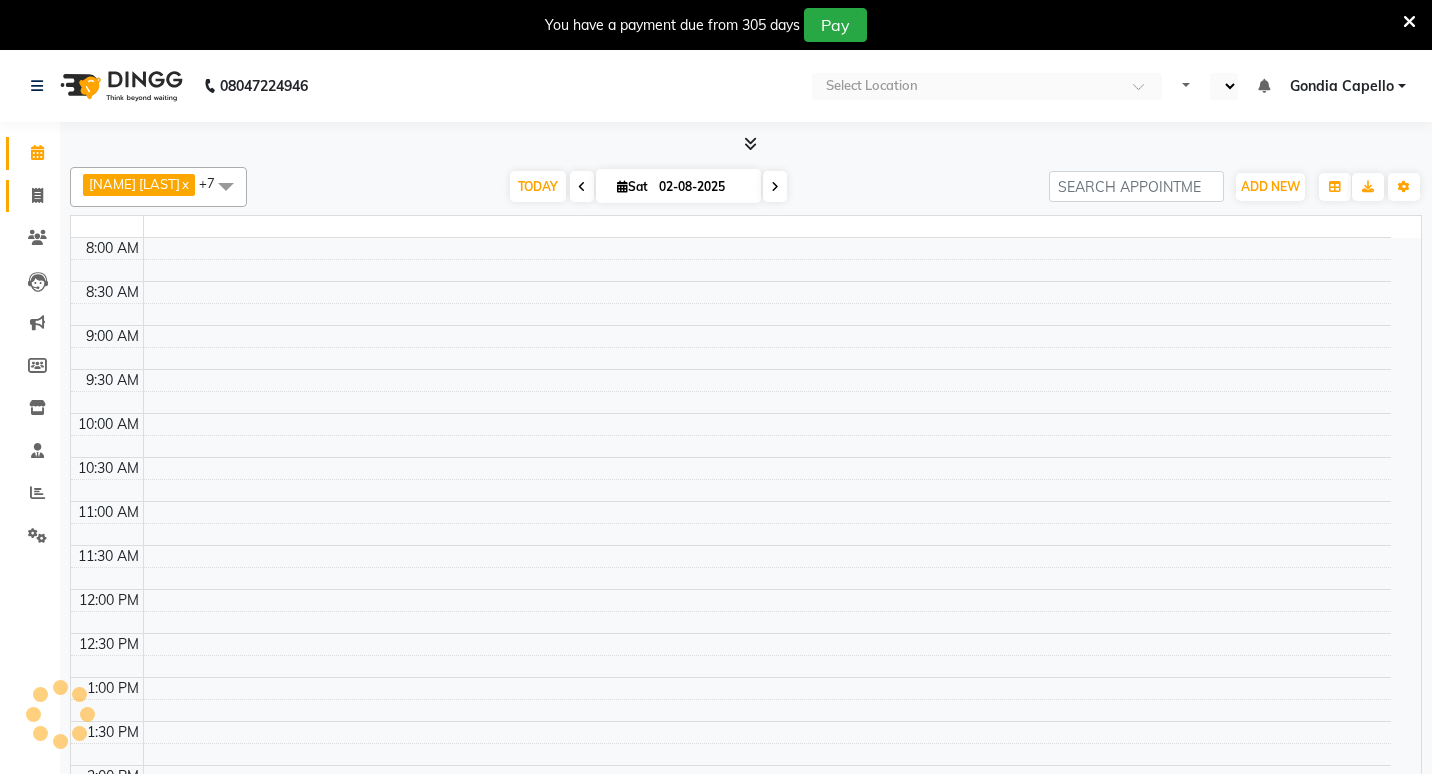 click 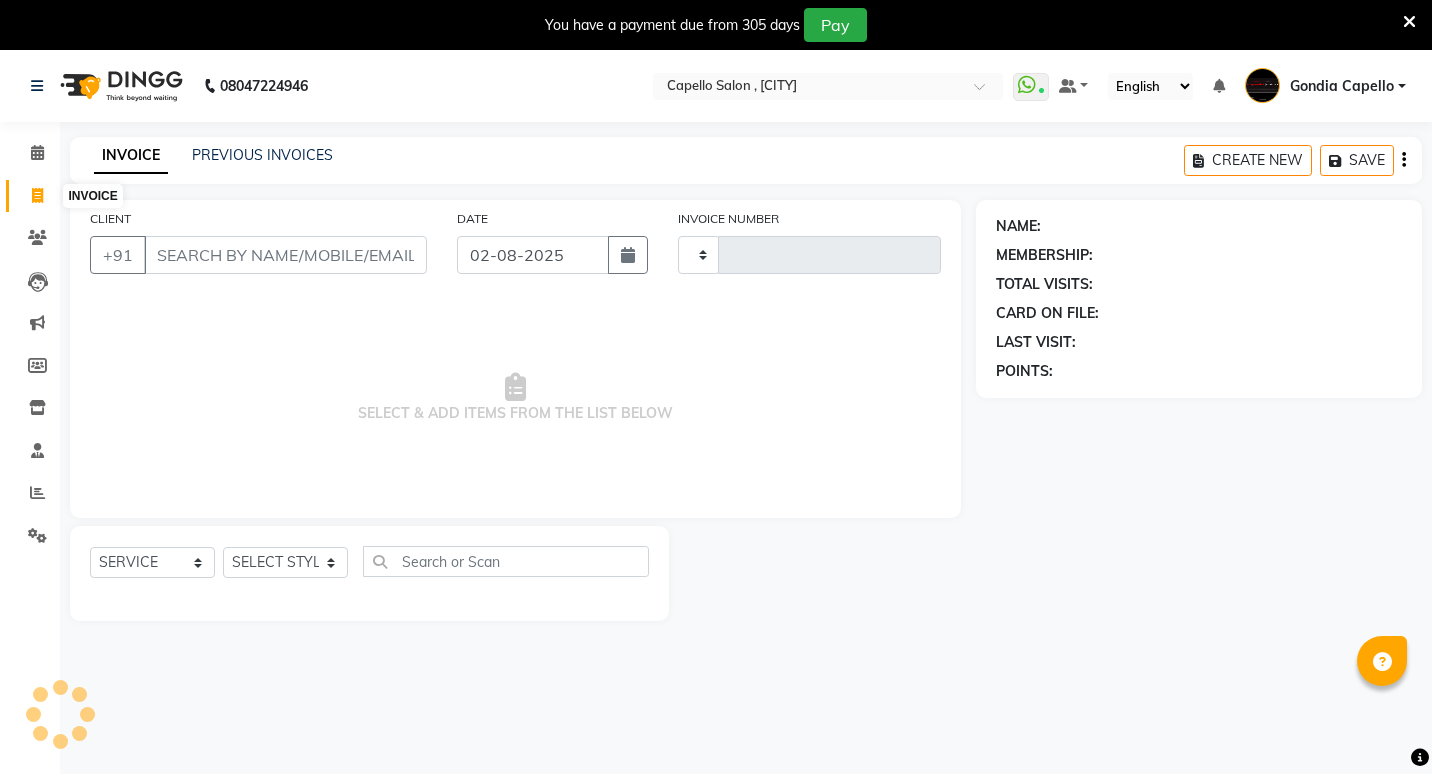 select on "ec" 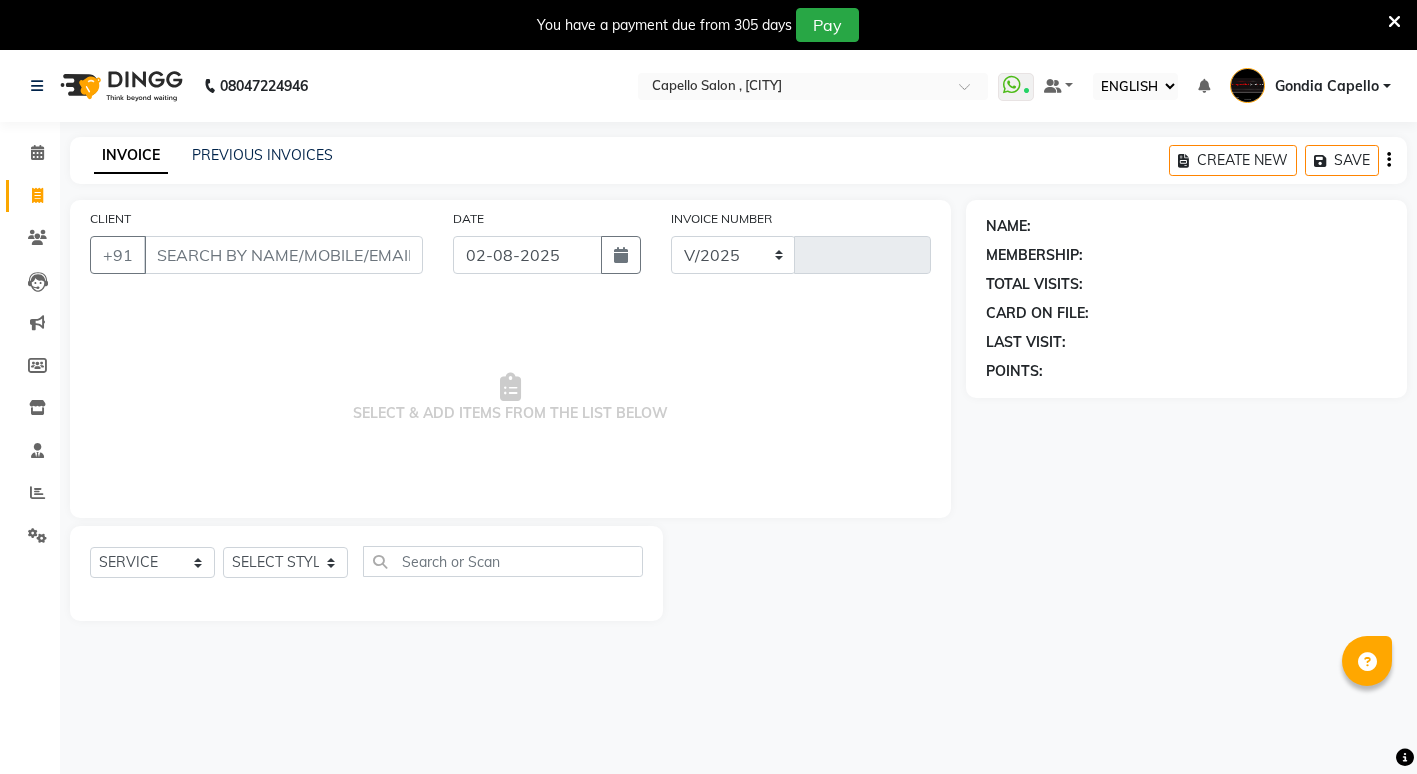 select on "853" 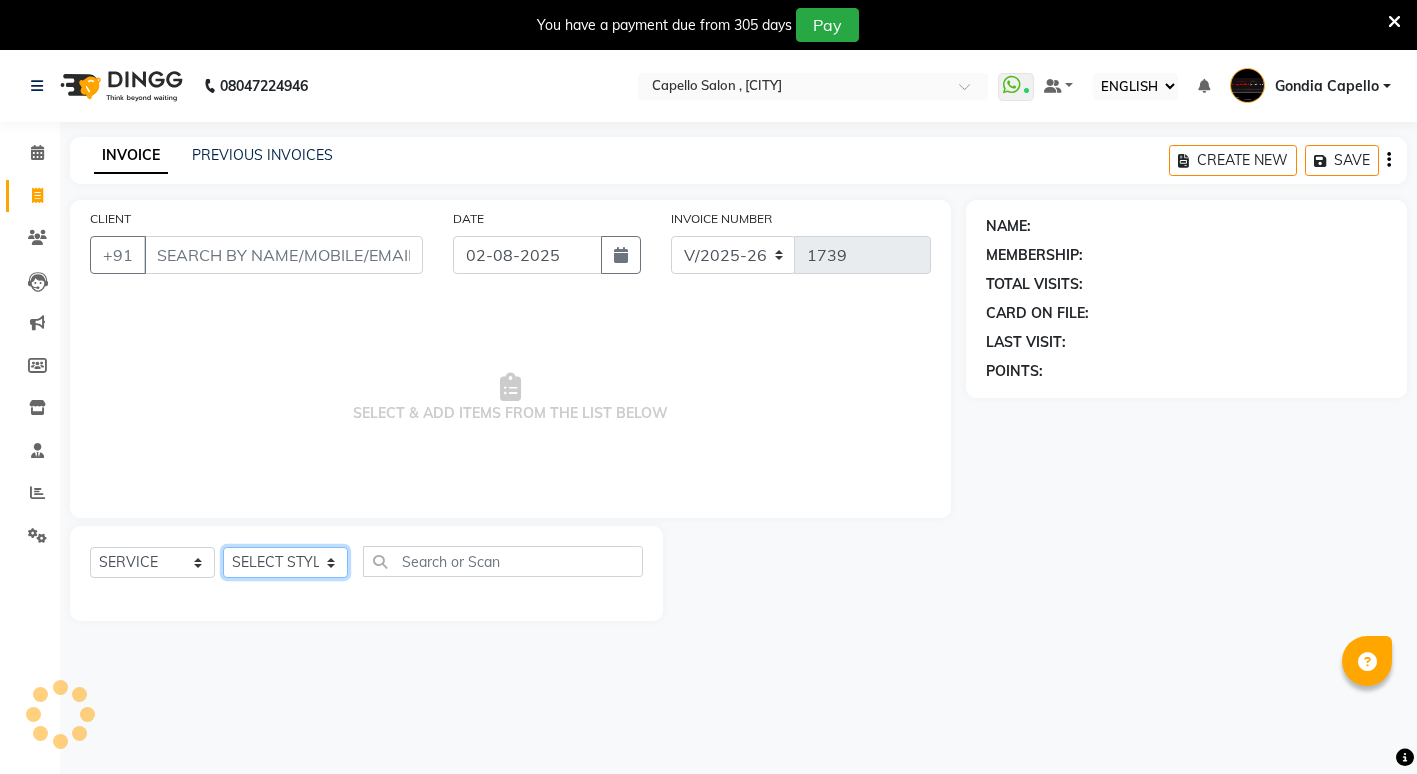 click on "SELECT STYLIST ADMIN [NAME] [LAST] [NAME] [LAST] [NAME] [LAST] [CITY] Capello [NAME] [LAST]  [NAME] [LAST] [NAME] [LAST] [NAME] [LAST] [NAME] [LAST] [NAME] [LAST] [NAME] [LAST] [NAME] [LAST]" 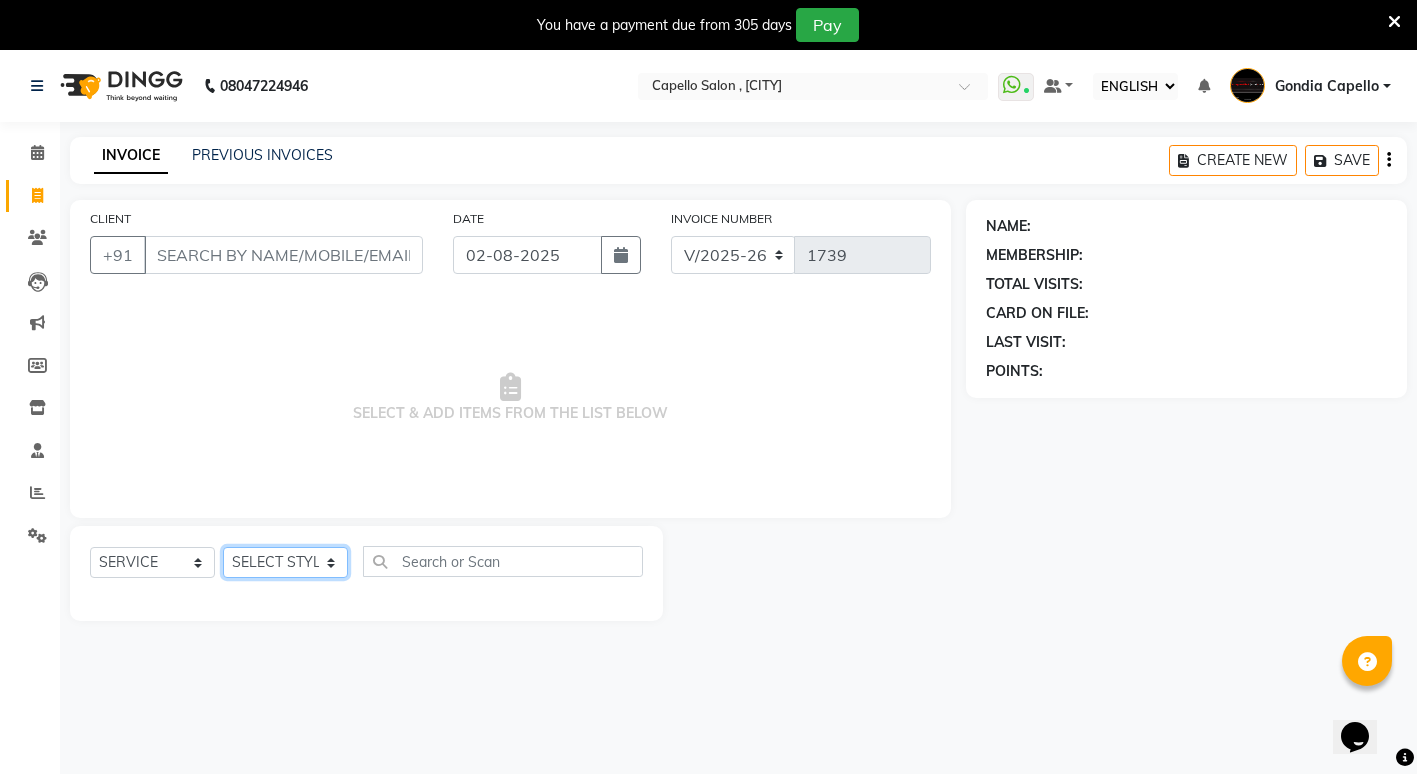 scroll, scrollTop: 0, scrollLeft: 0, axis: both 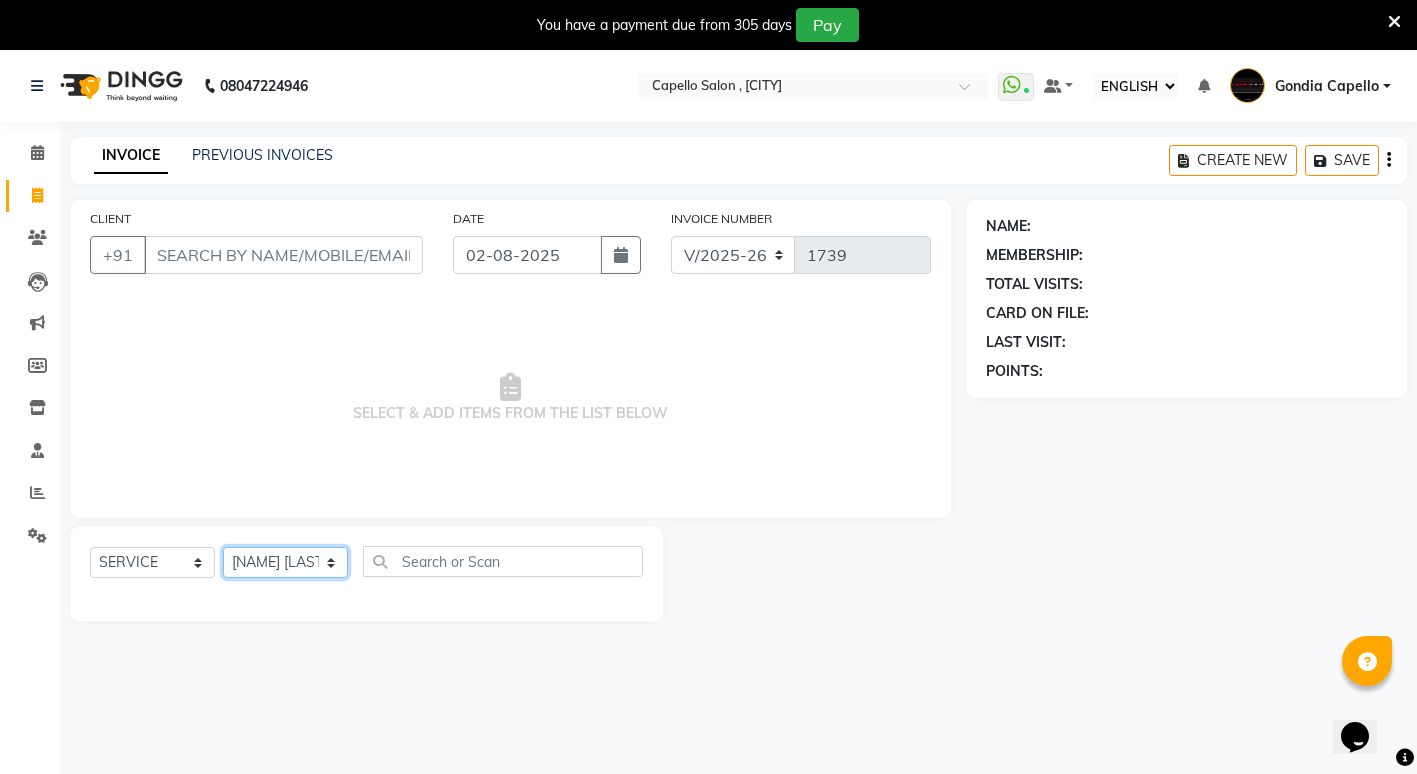 click on "SELECT STYLIST ADMIN [NAME] [LAST] [NAME] [LAST] [NAME] [LAST] [CITY] Capello [NAME] [LAST]  [NAME] [LAST] [NAME] [LAST] [NAME] [LAST] [NAME] [LAST] [NAME] [LAST] [NAME] [LAST] [NAME] [LAST]" 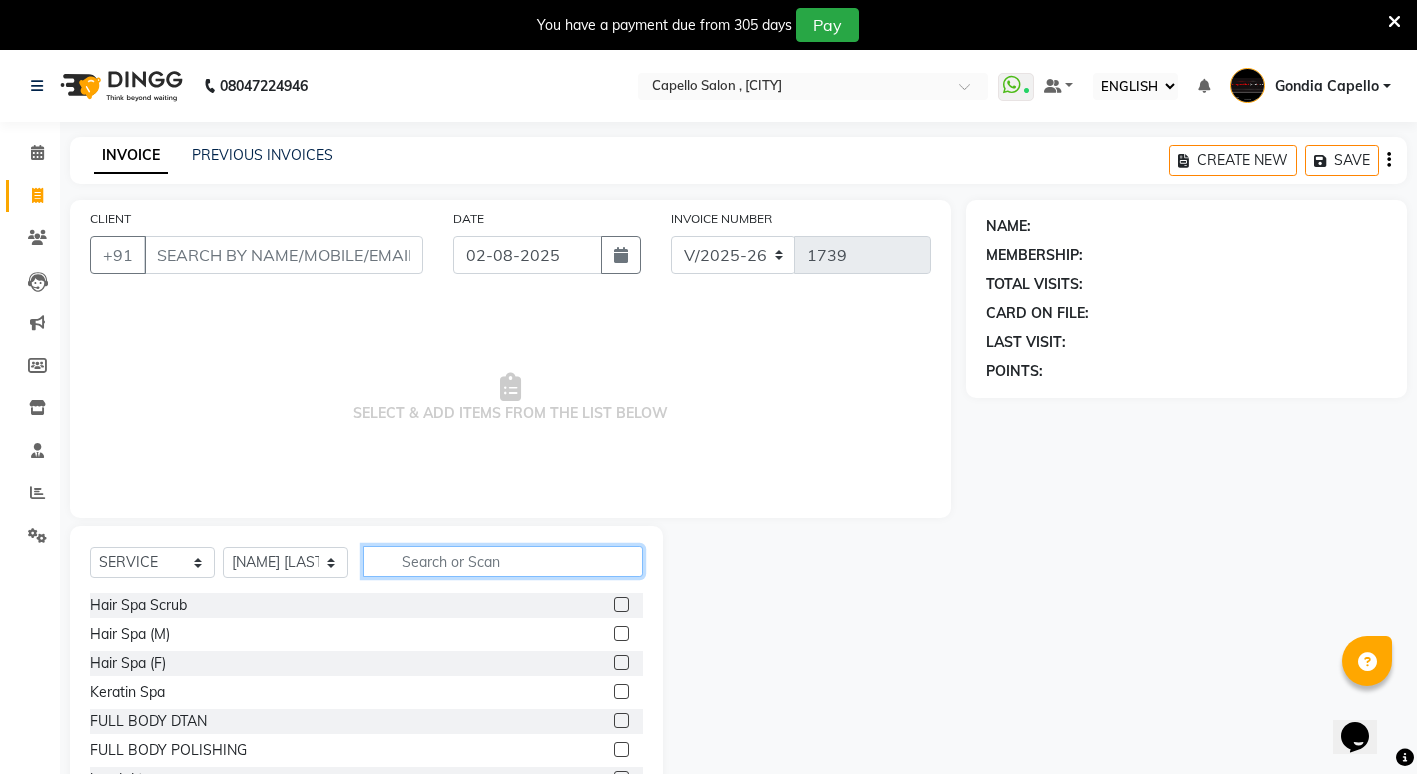click 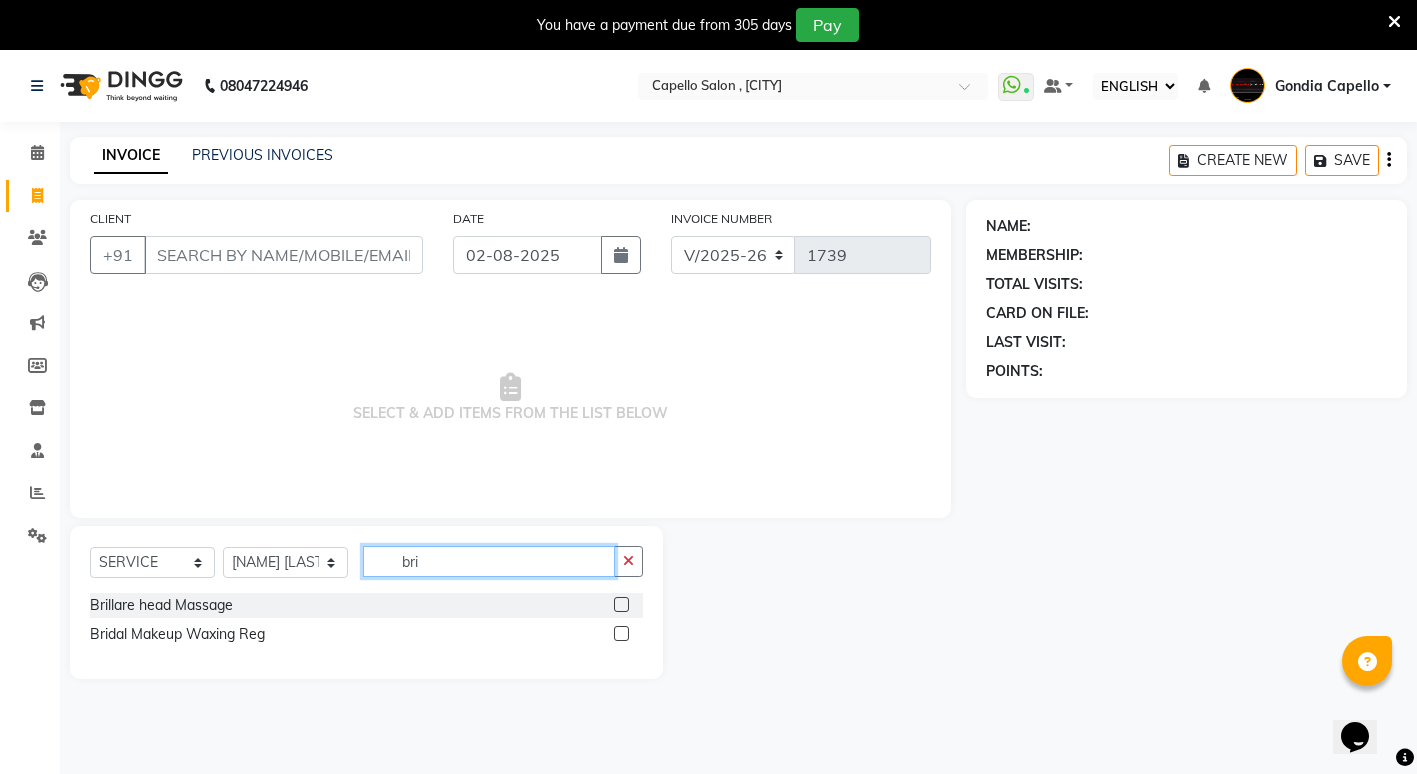 type on "bri" 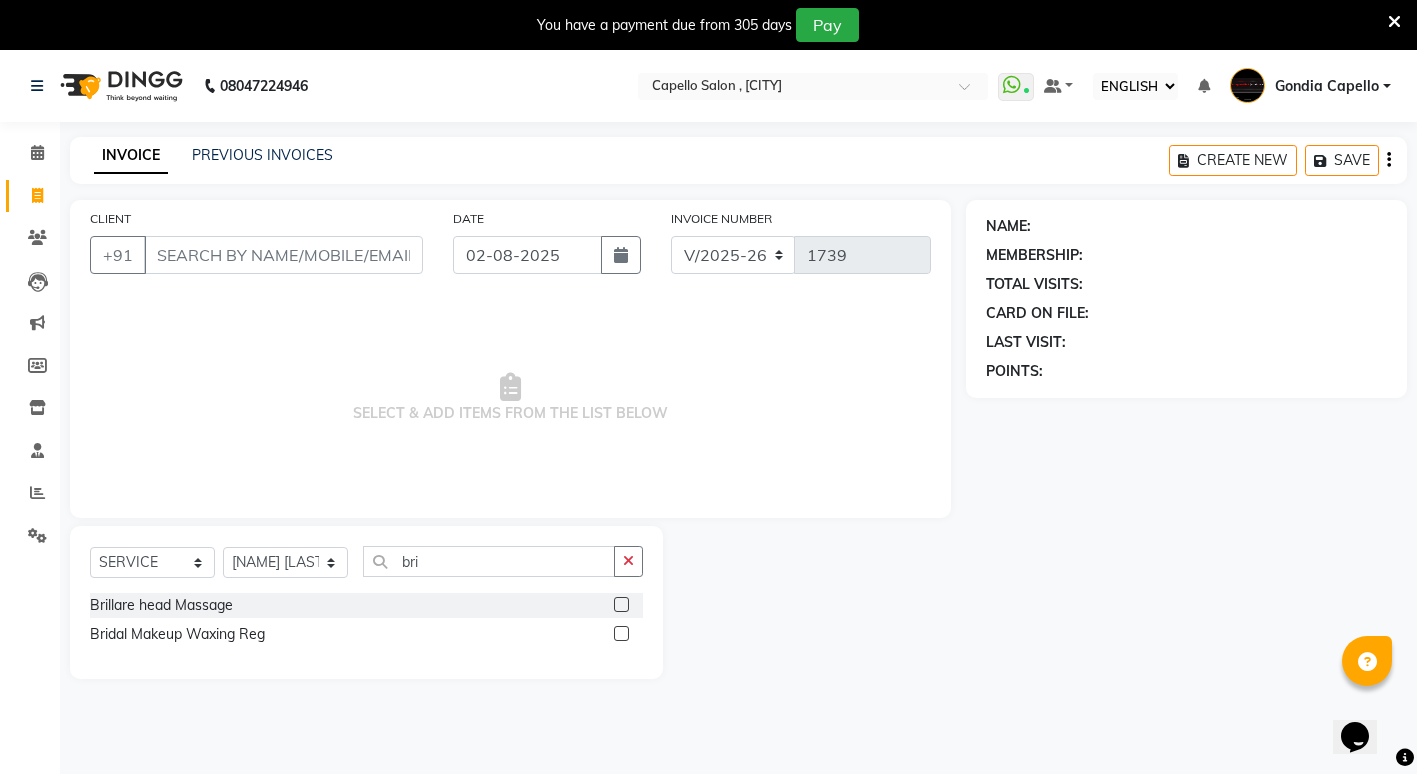click 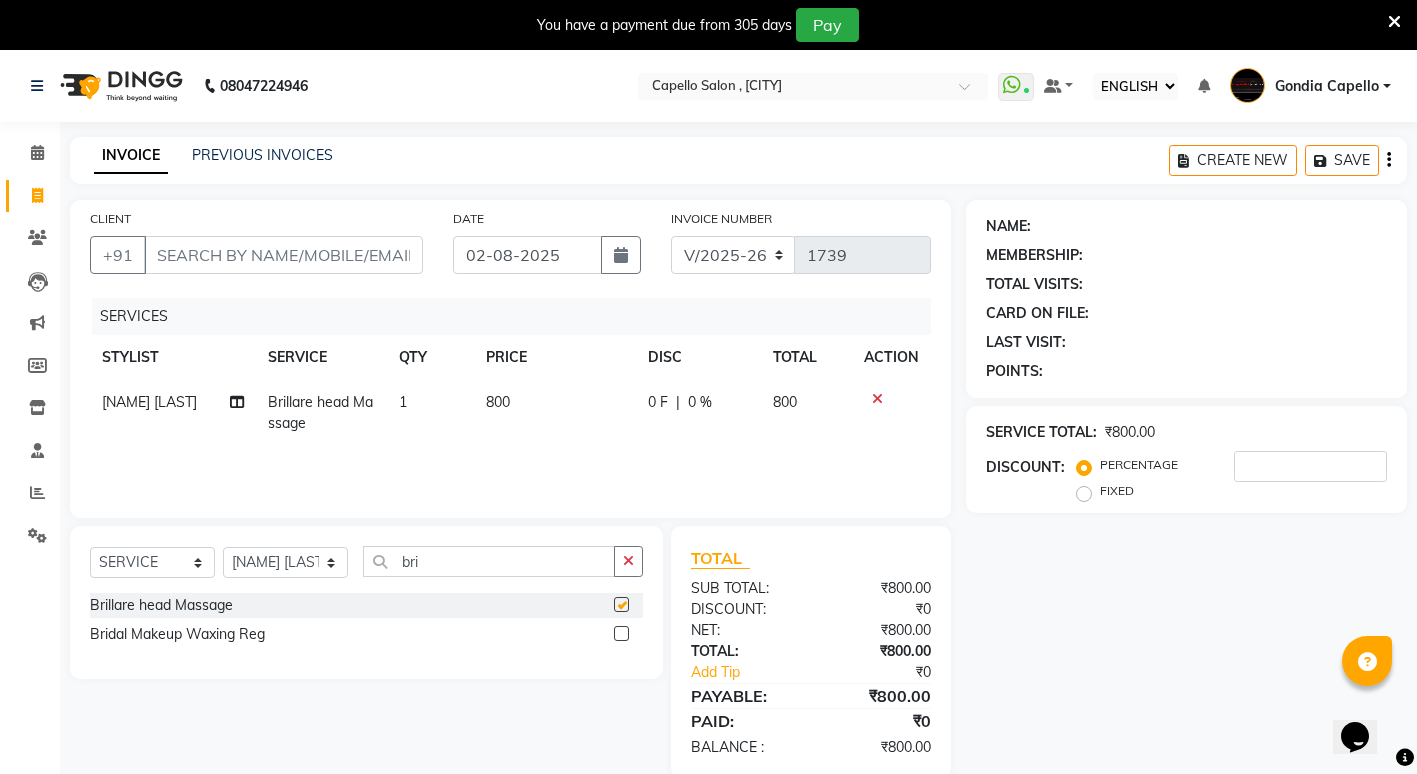 checkbox on "false" 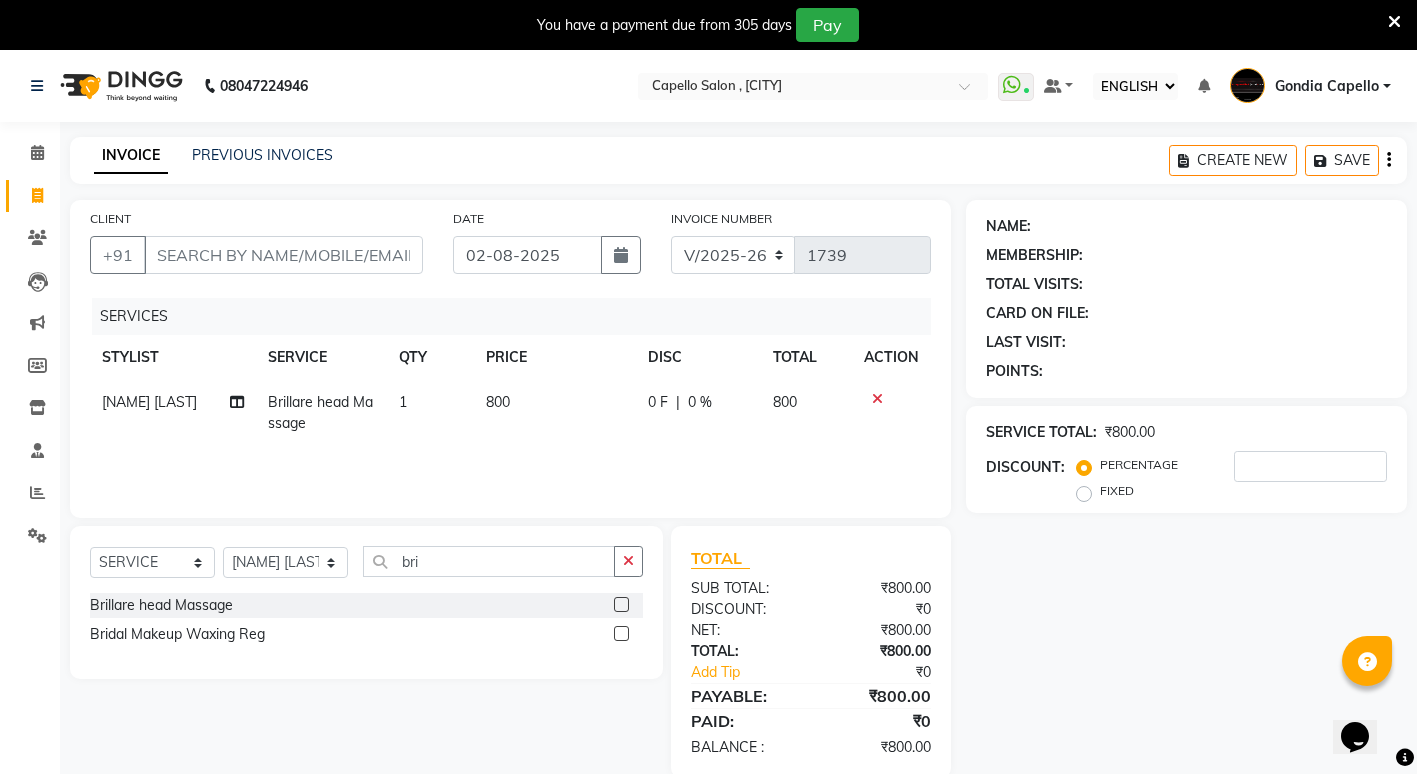 click on "800" 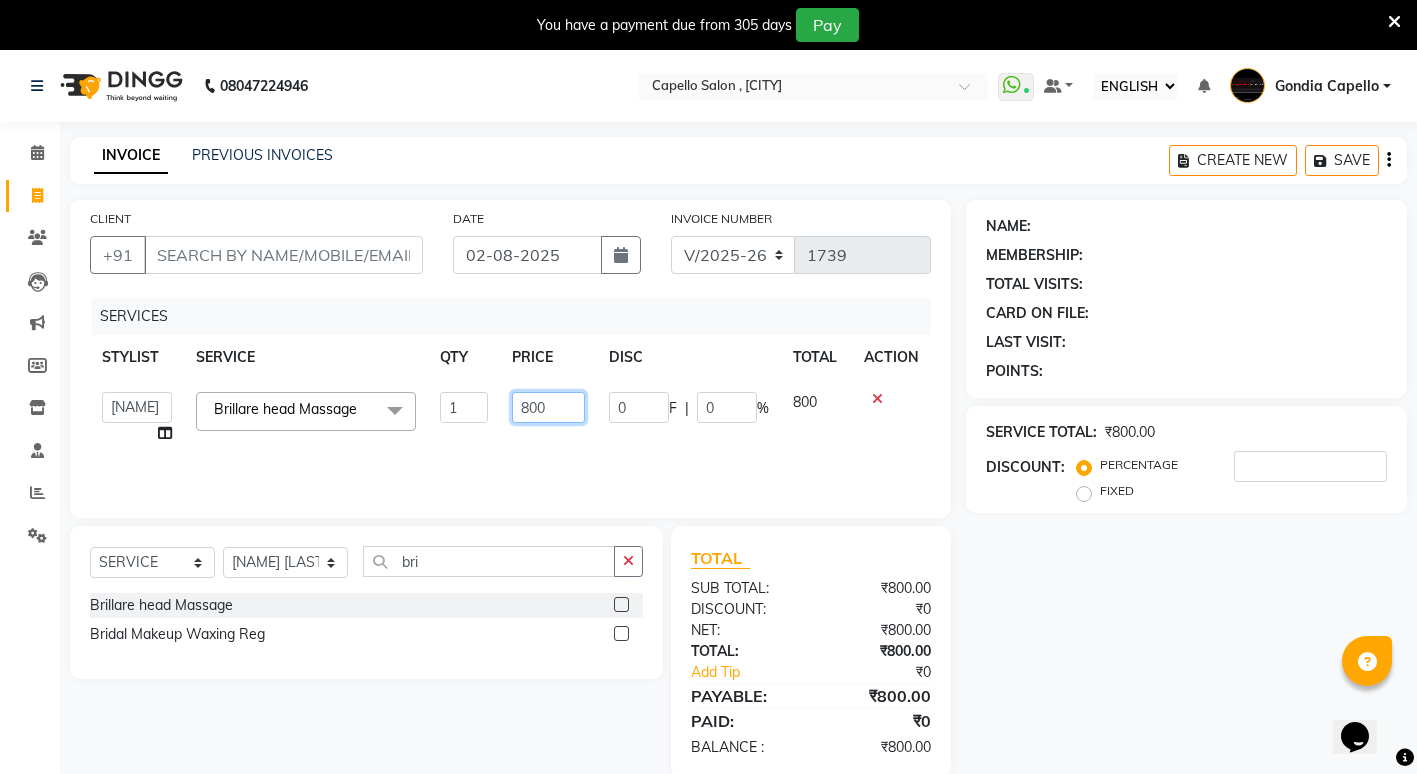 click on "800" 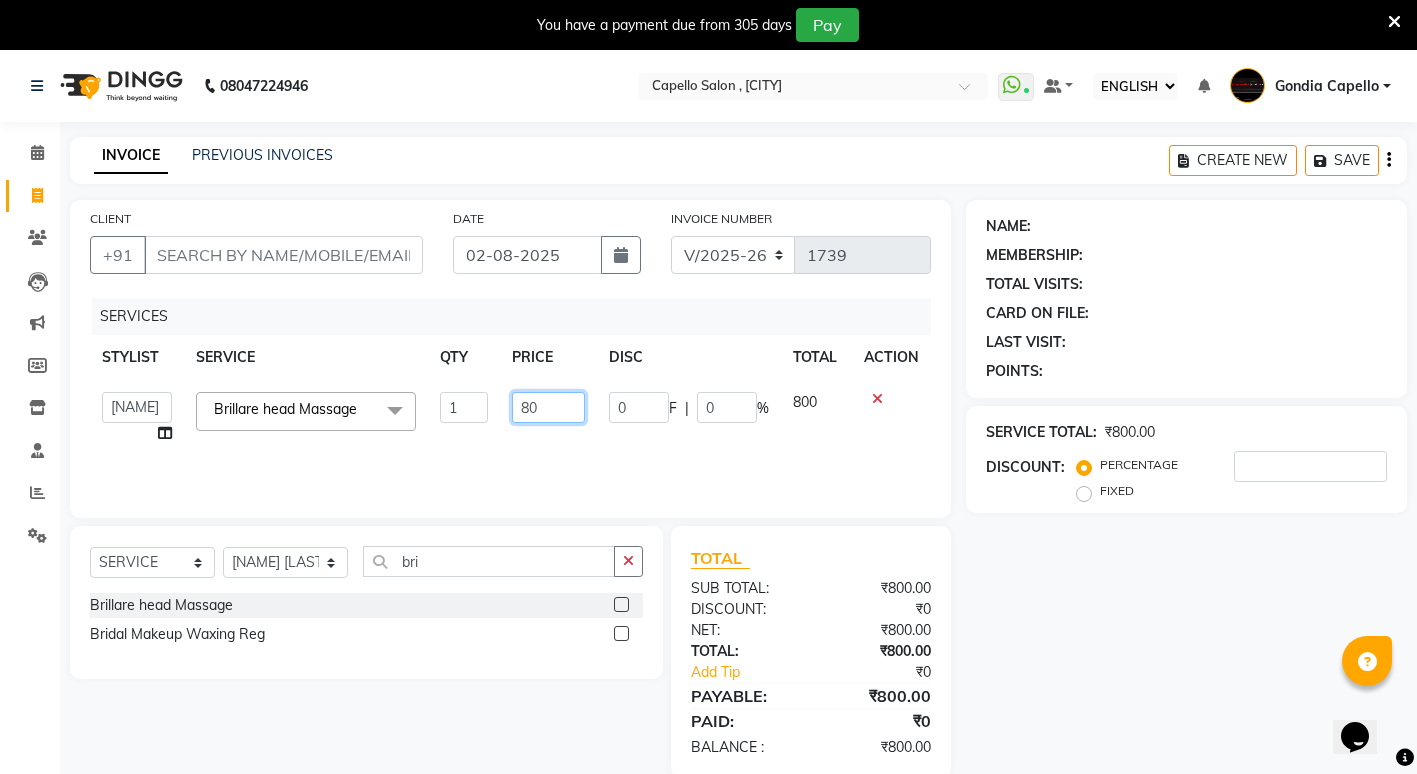 type on "8" 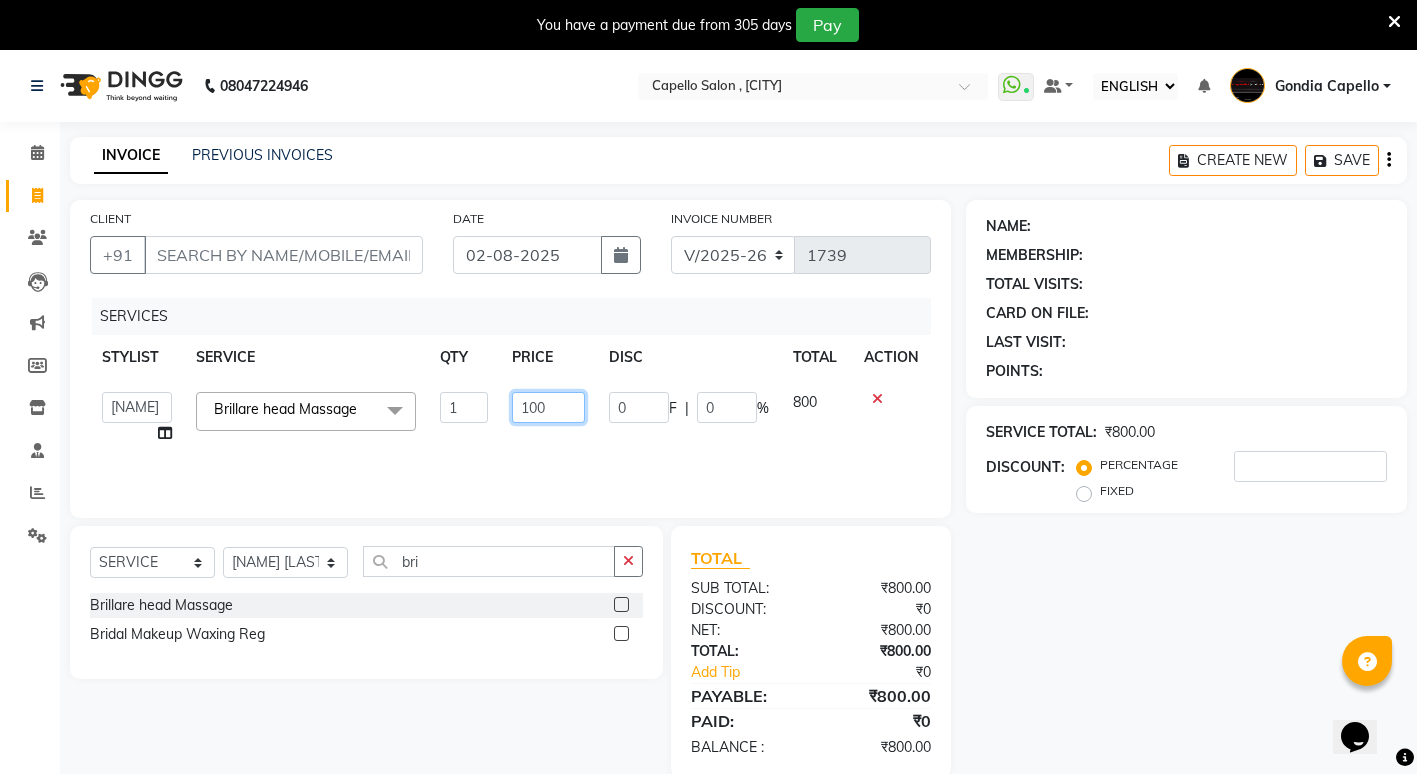 type on "1000" 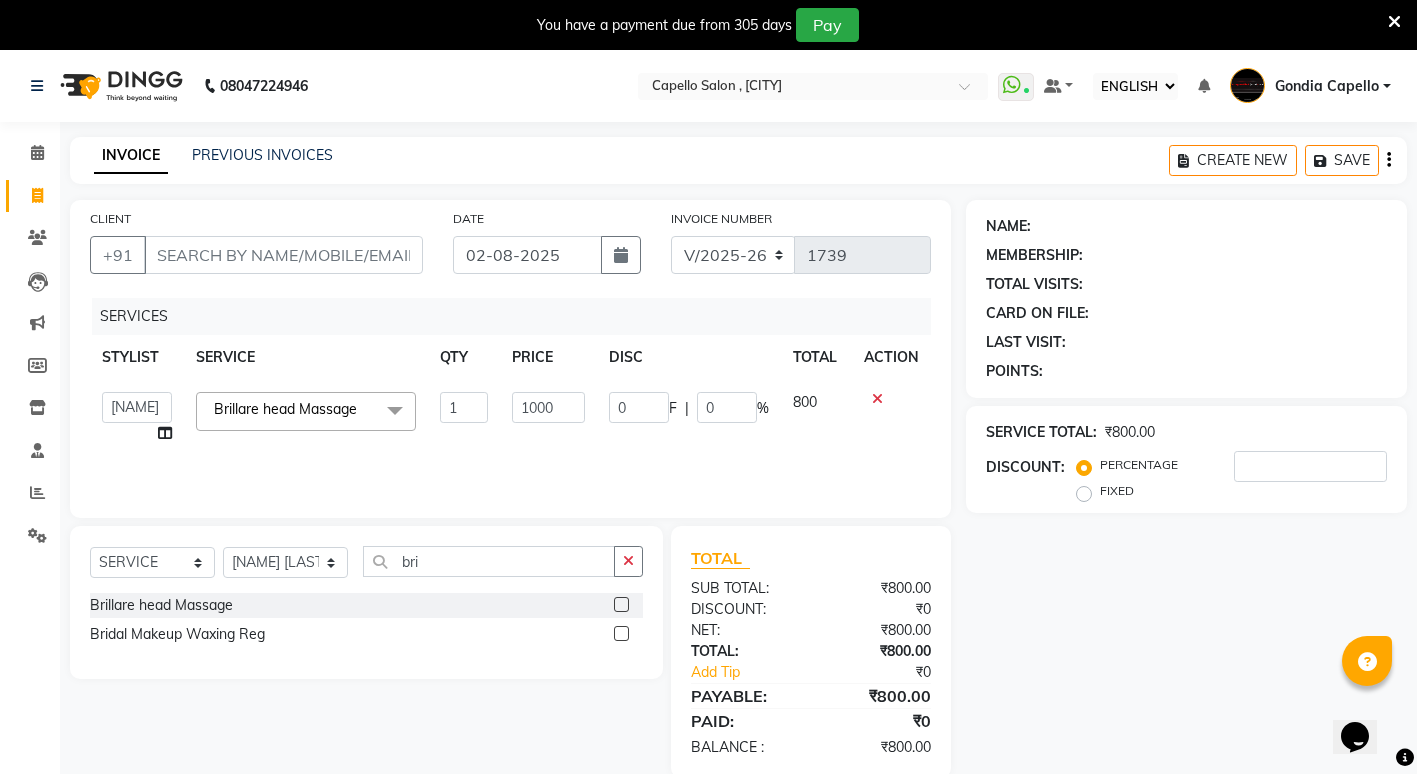 click on "NAME: MEMBERSHIP: TOTAL VISITS: CARD ON FILE: LAST VISIT:  POINTS:  SERVICE TOTAL:  ₹800.00  DISCOUNT:  PERCENTAGE   FIXED" 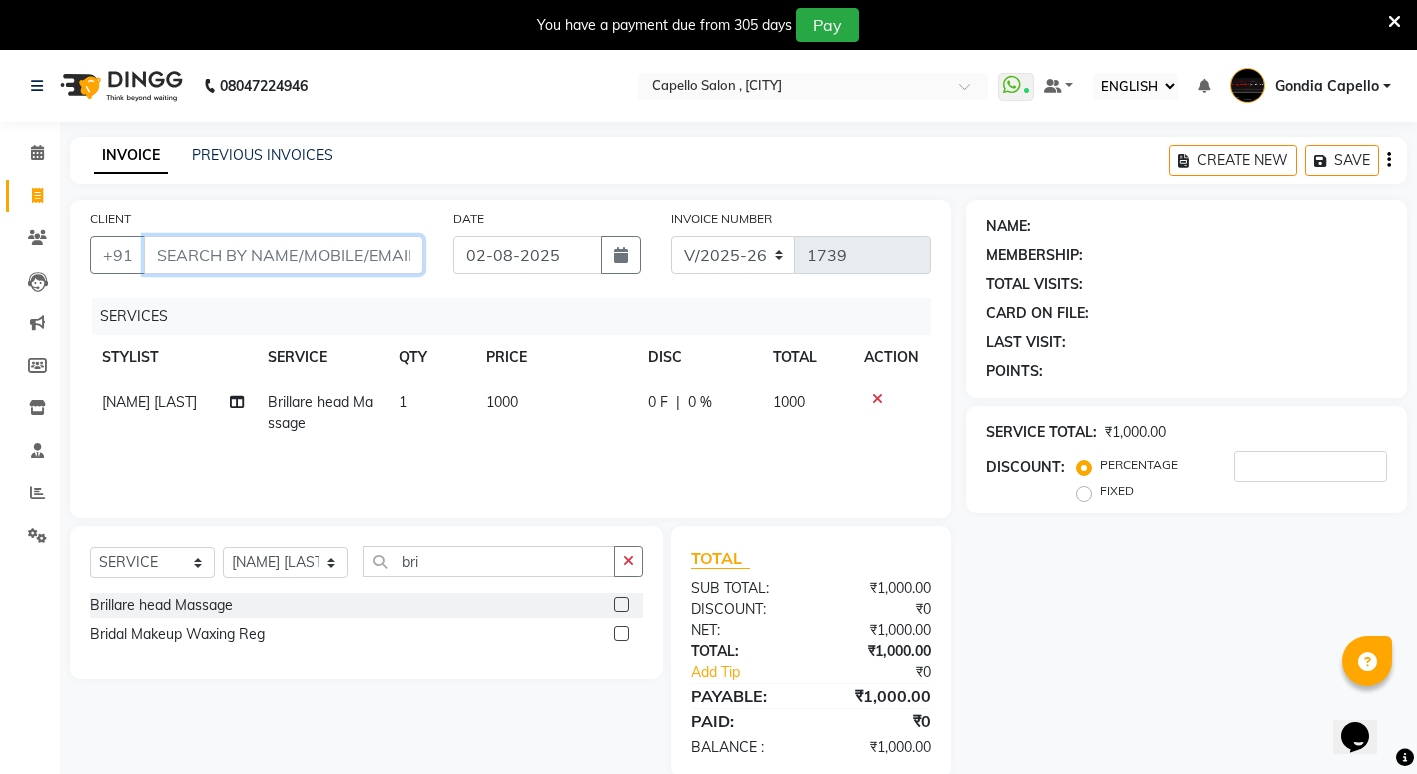 click on "CLIENT" at bounding box center (283, 255) 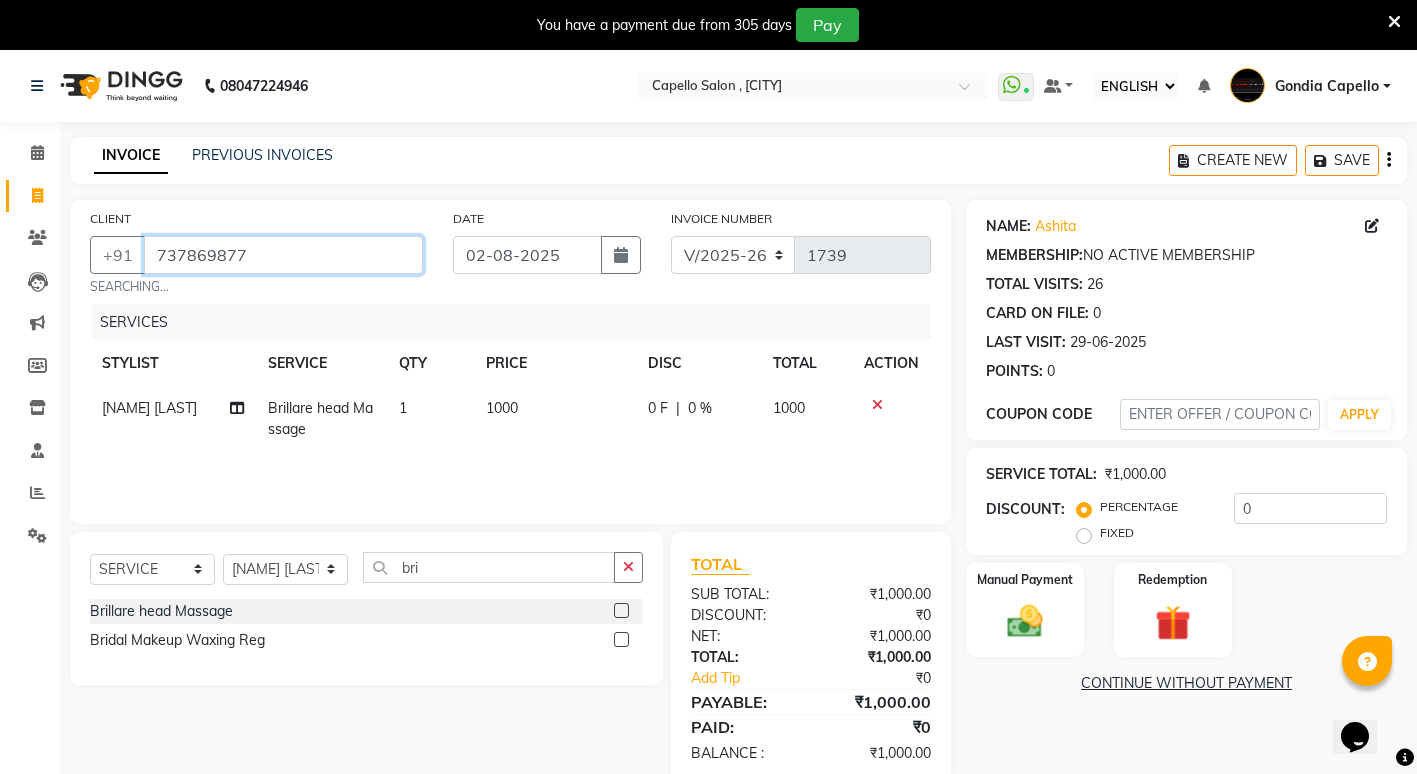 click on "737869877" at bounding box center [283, 255] 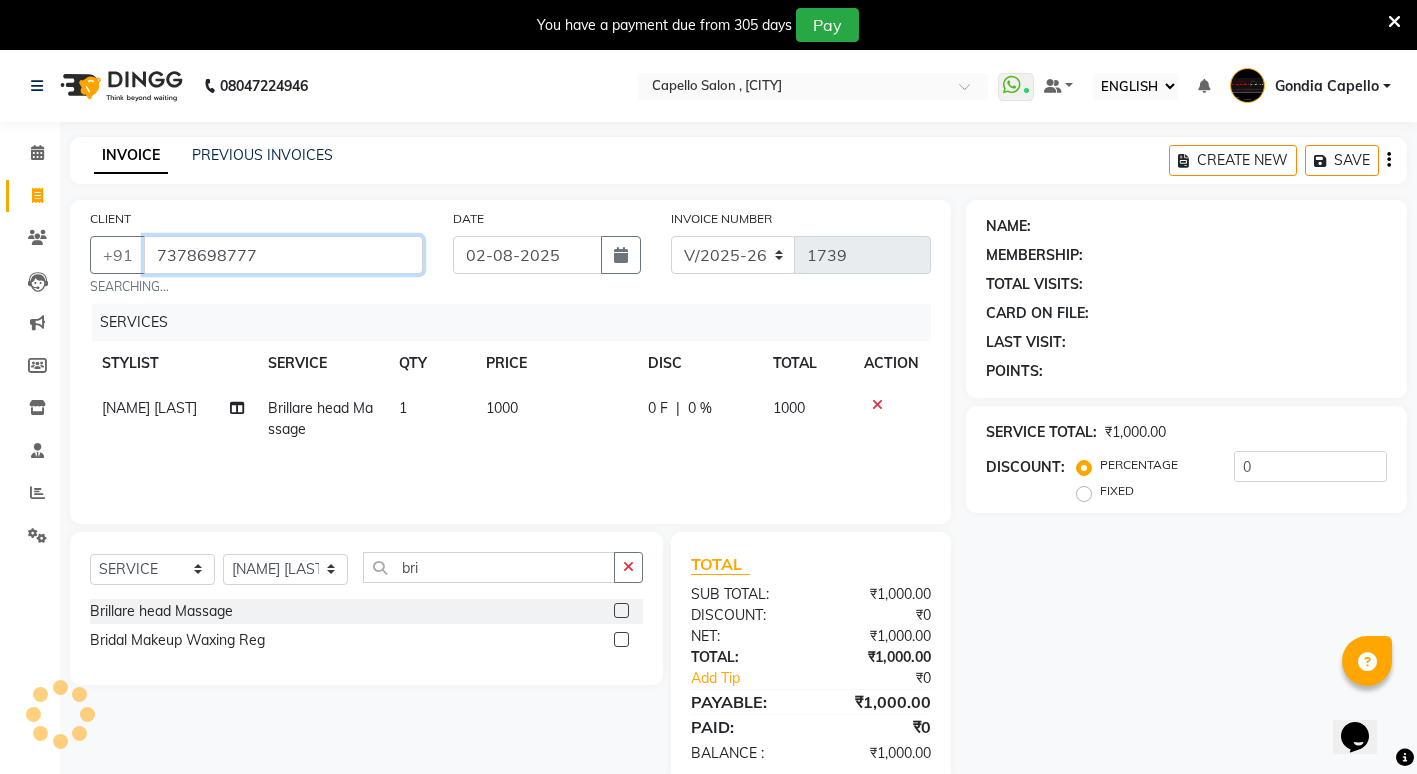 type on "7378698777" 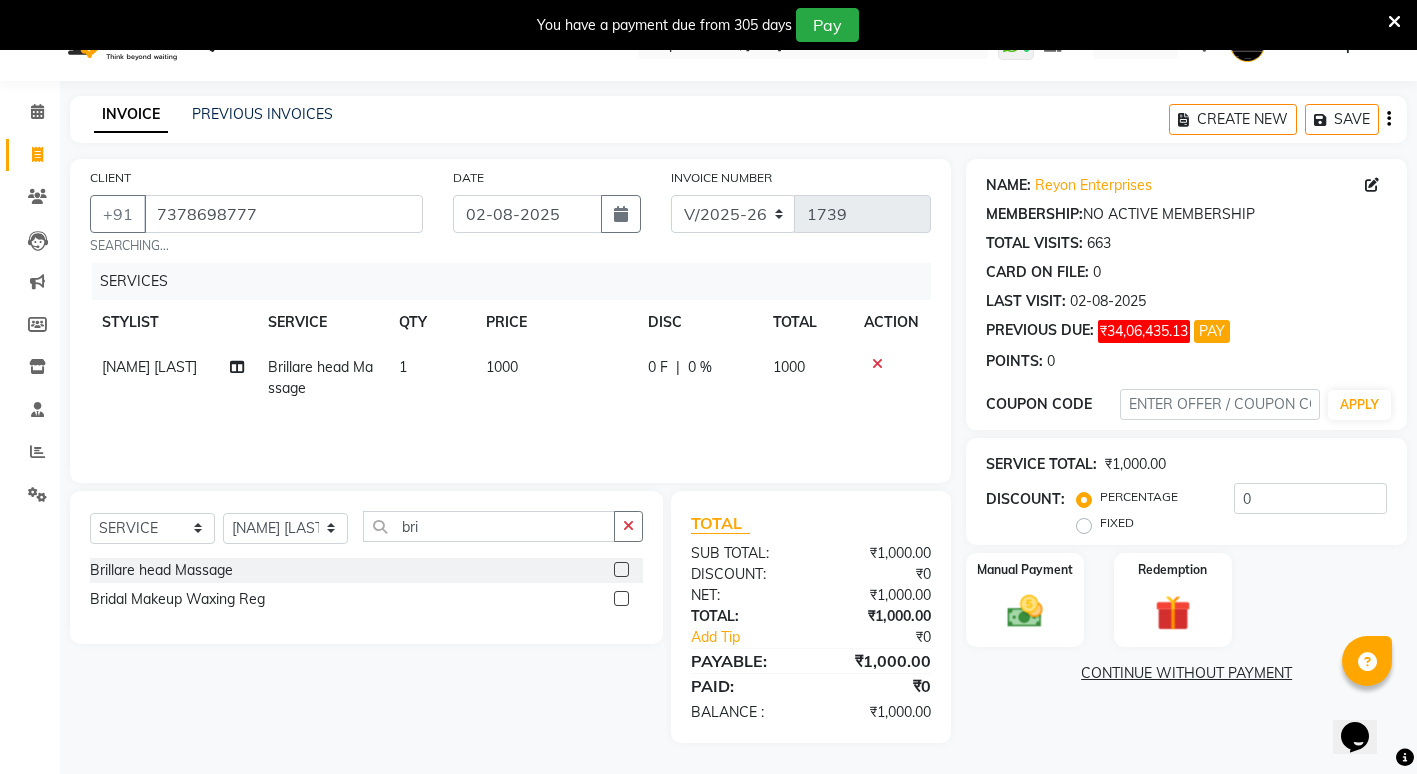 scroll, scrollTop: 50, scrollLeft: 0, axis: vertical 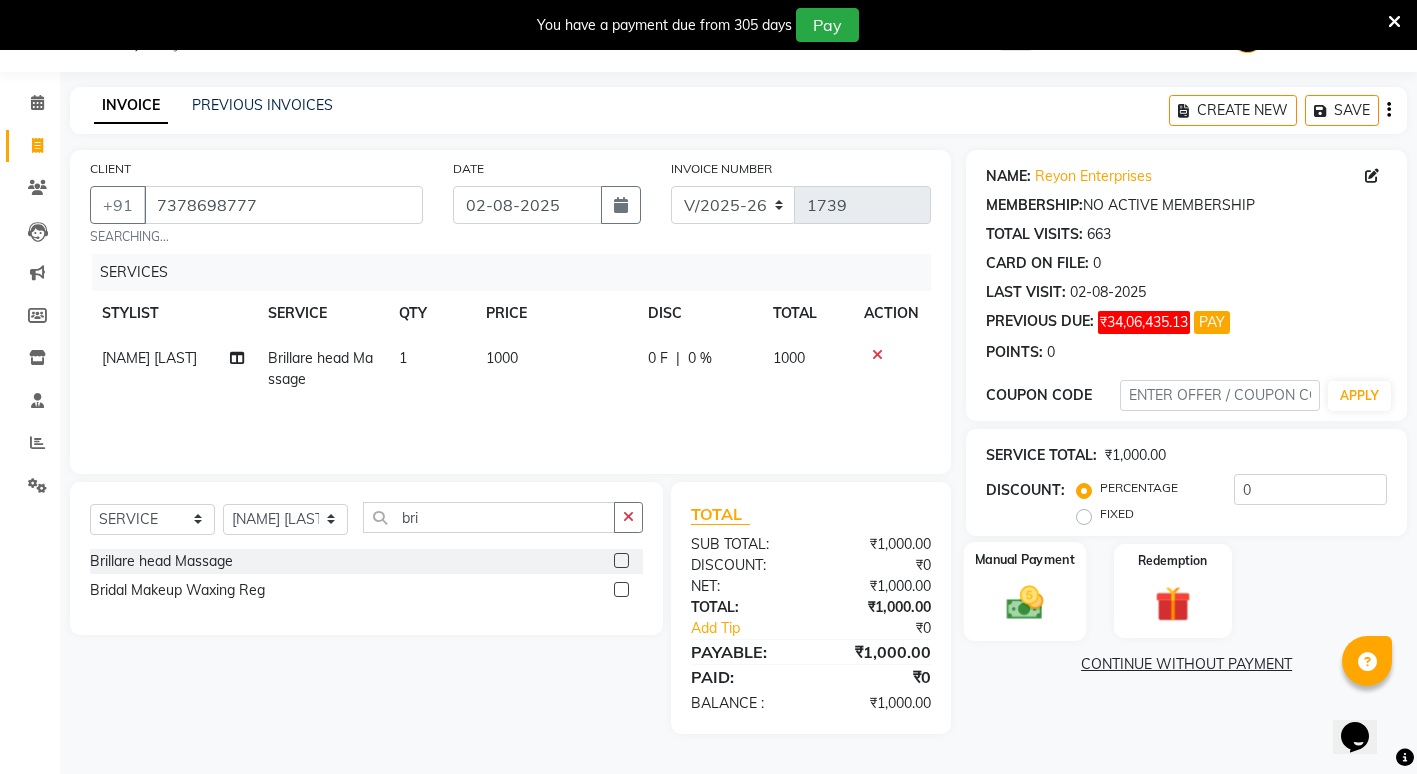 click 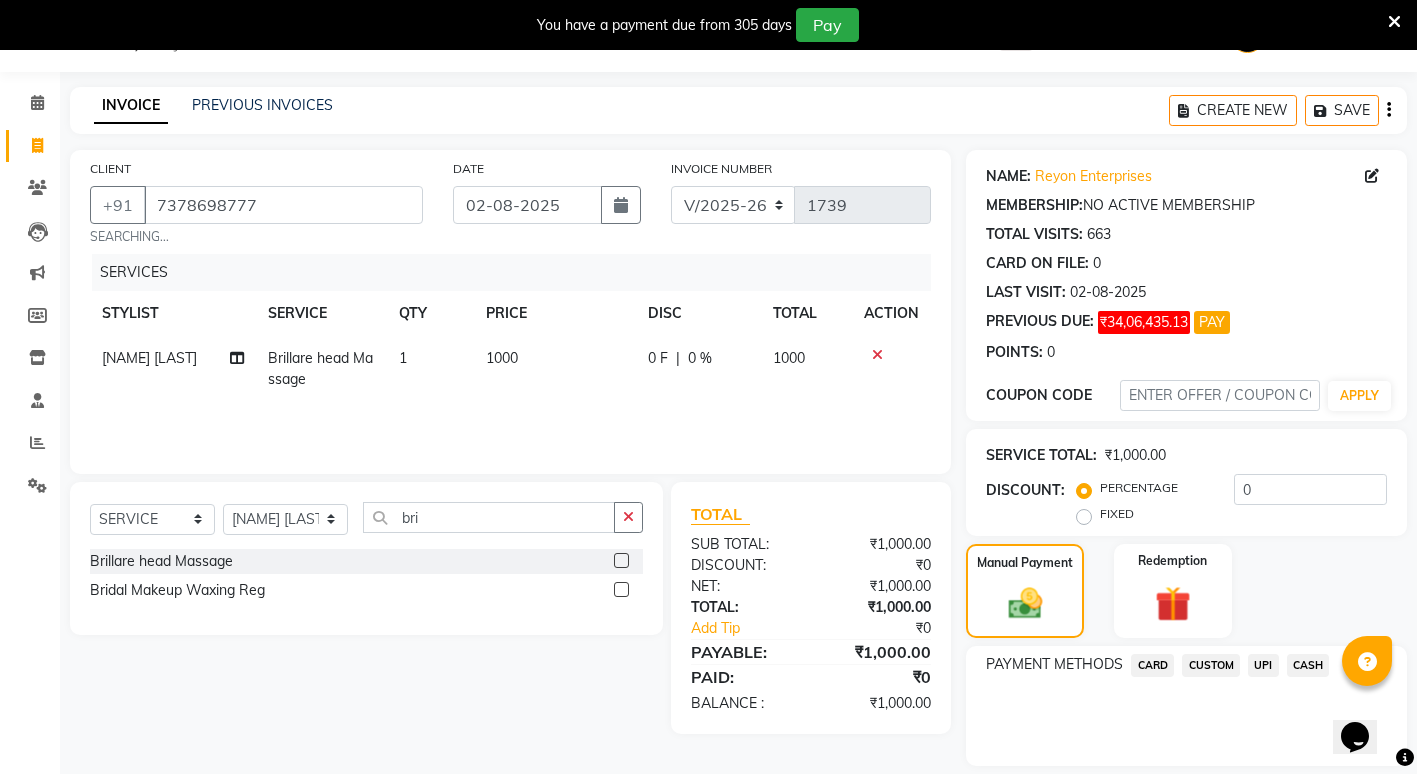 click on "CASH" 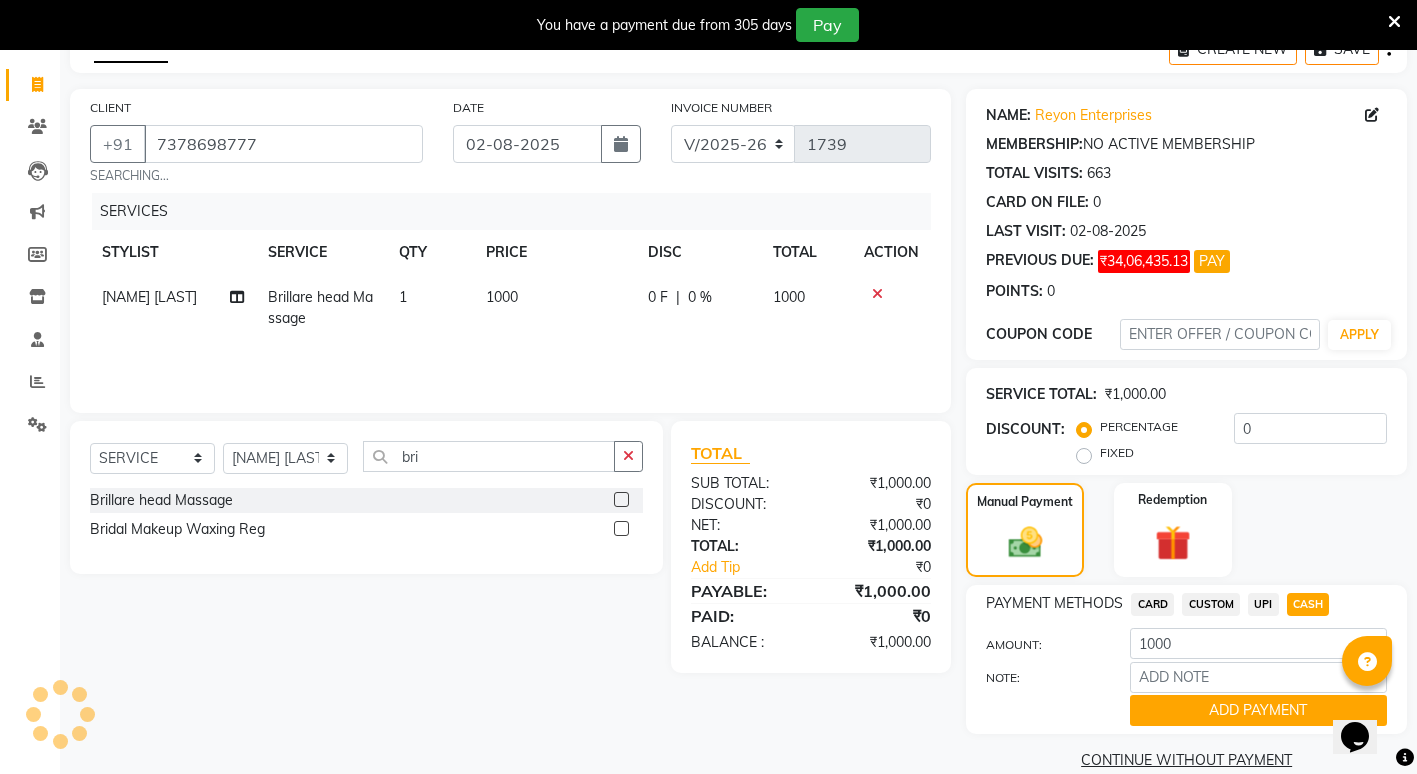 scroll, scrollTop: 142, scrollLeft: 0, axis: vertical 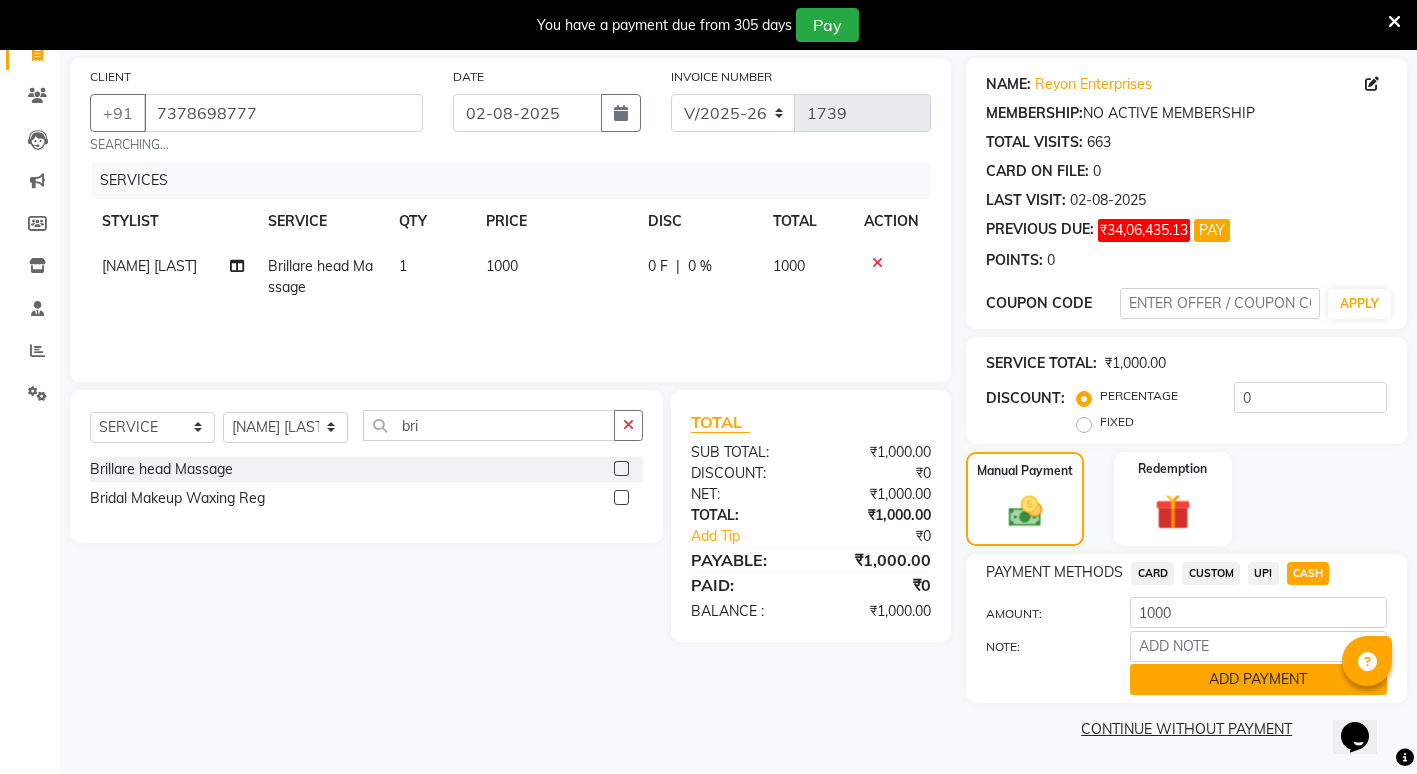 click on "ADD PAYMENT" 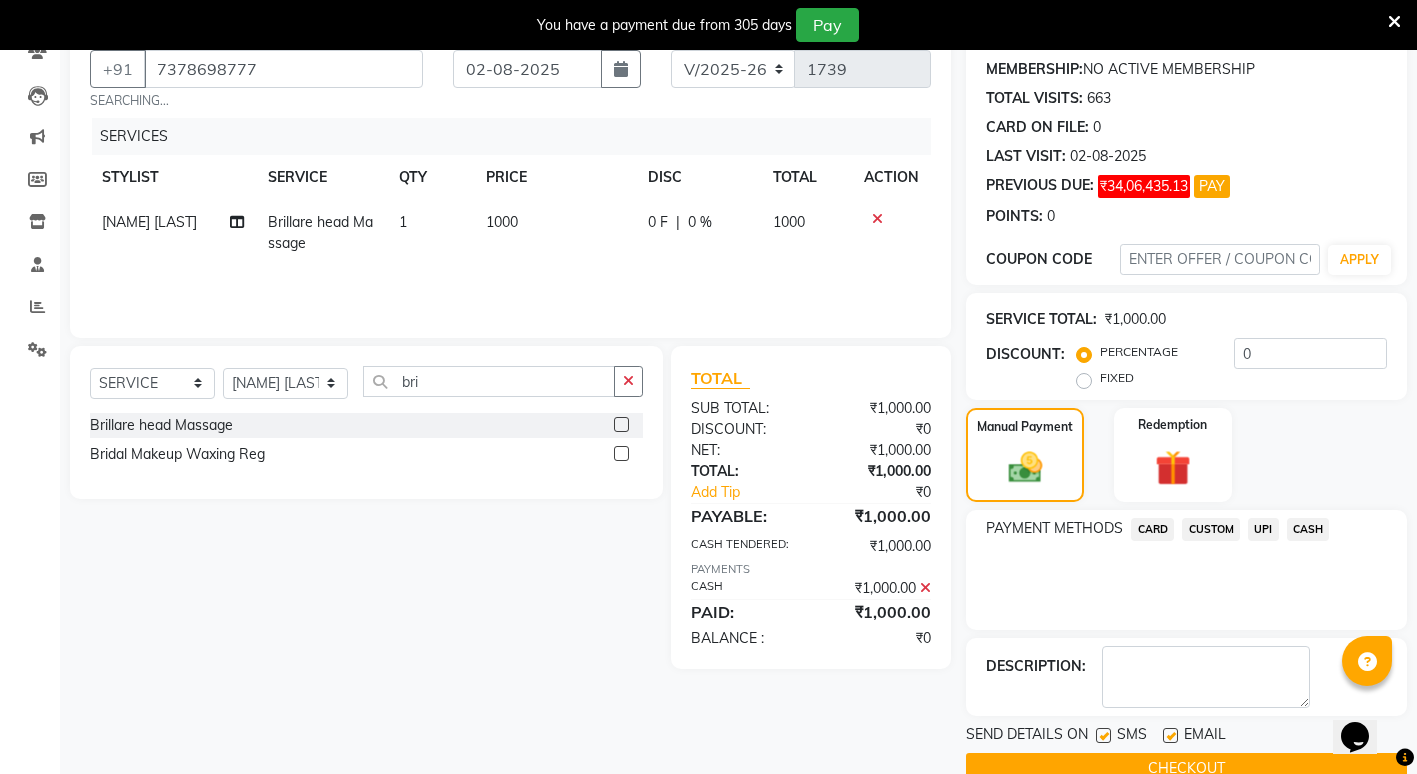 scroll, scrollTop: 226, scrollLeft: 0, axis: vertical 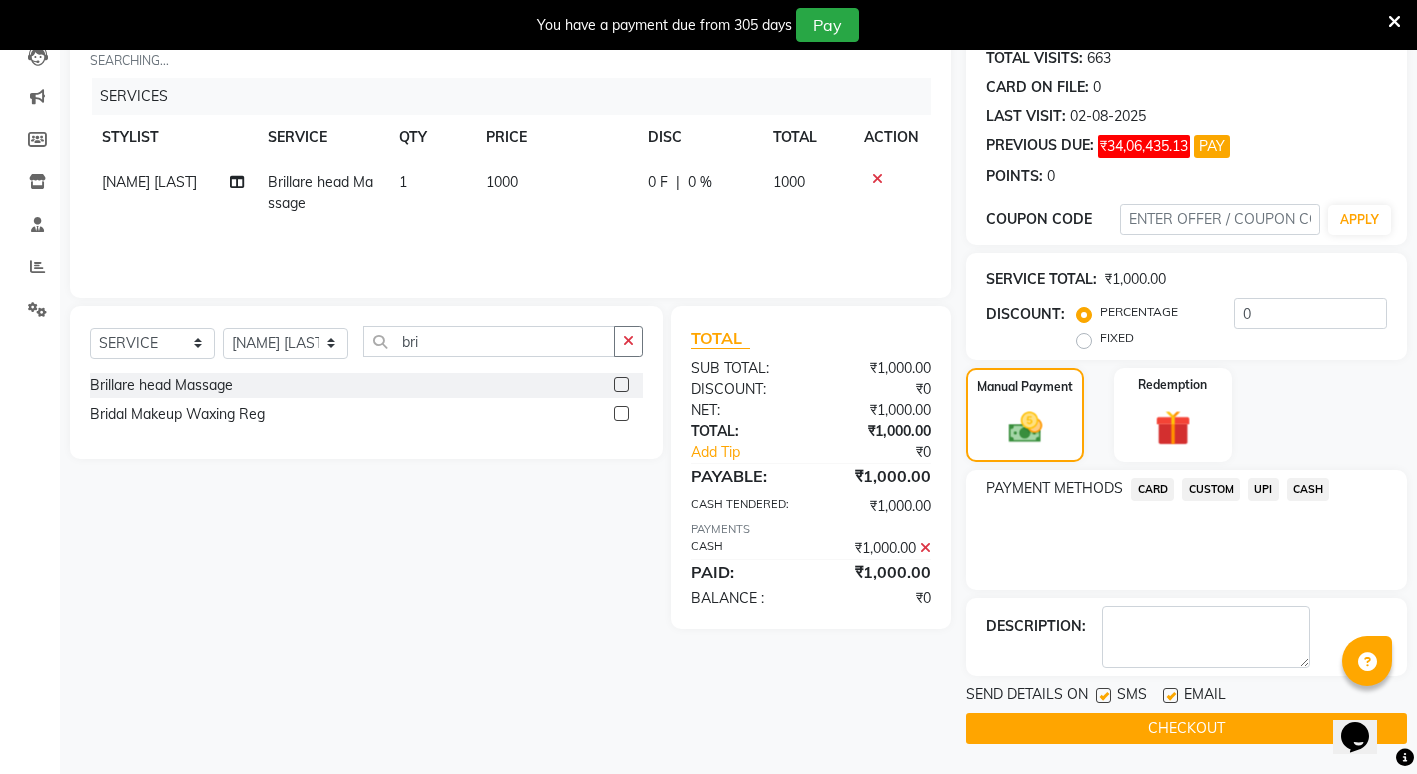 click on "CHECKOUT" 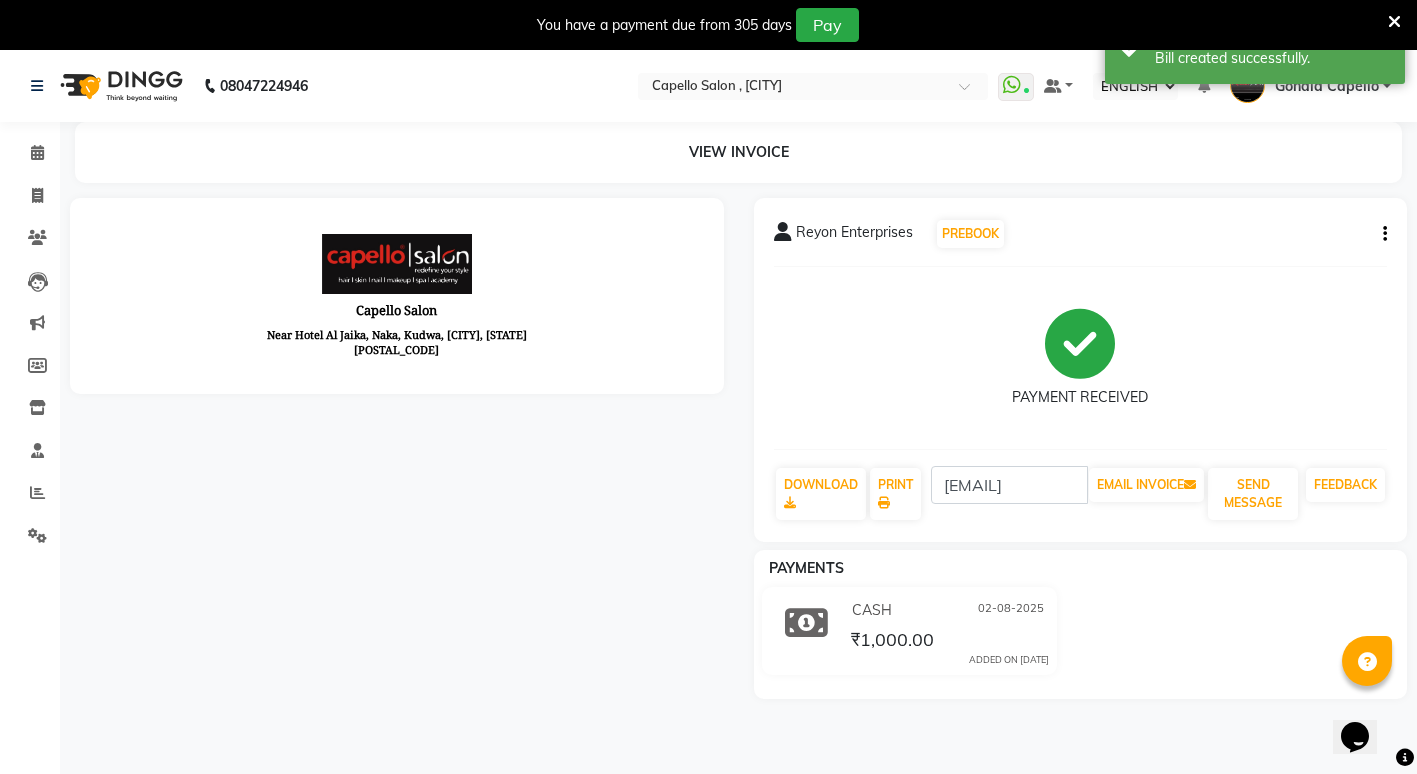scroll, scrollTop: 0, scrollLeft: 0, axis: both 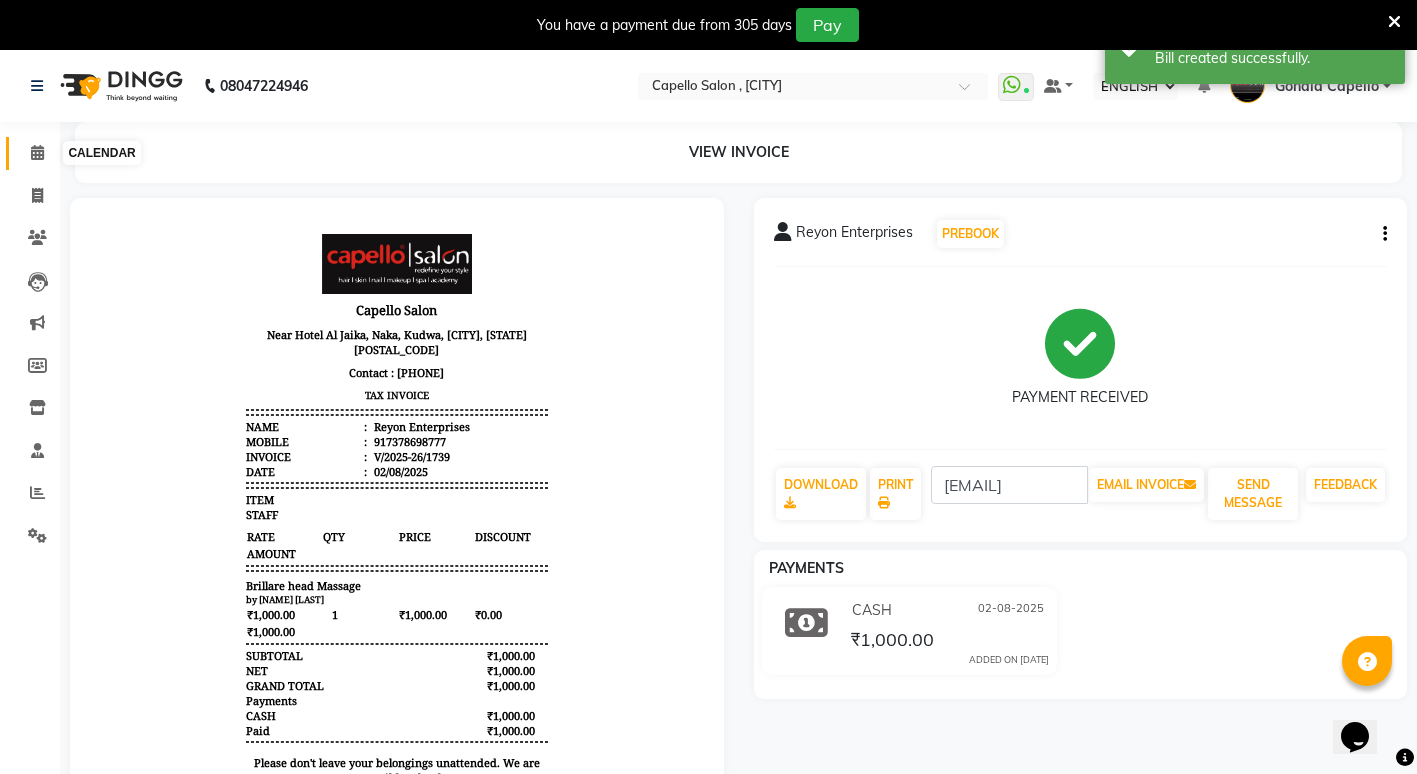 drag, startPoint x: 41, startPoint y: 144, endPoint x: 50, endPoint y: 139, distance: 10.29563 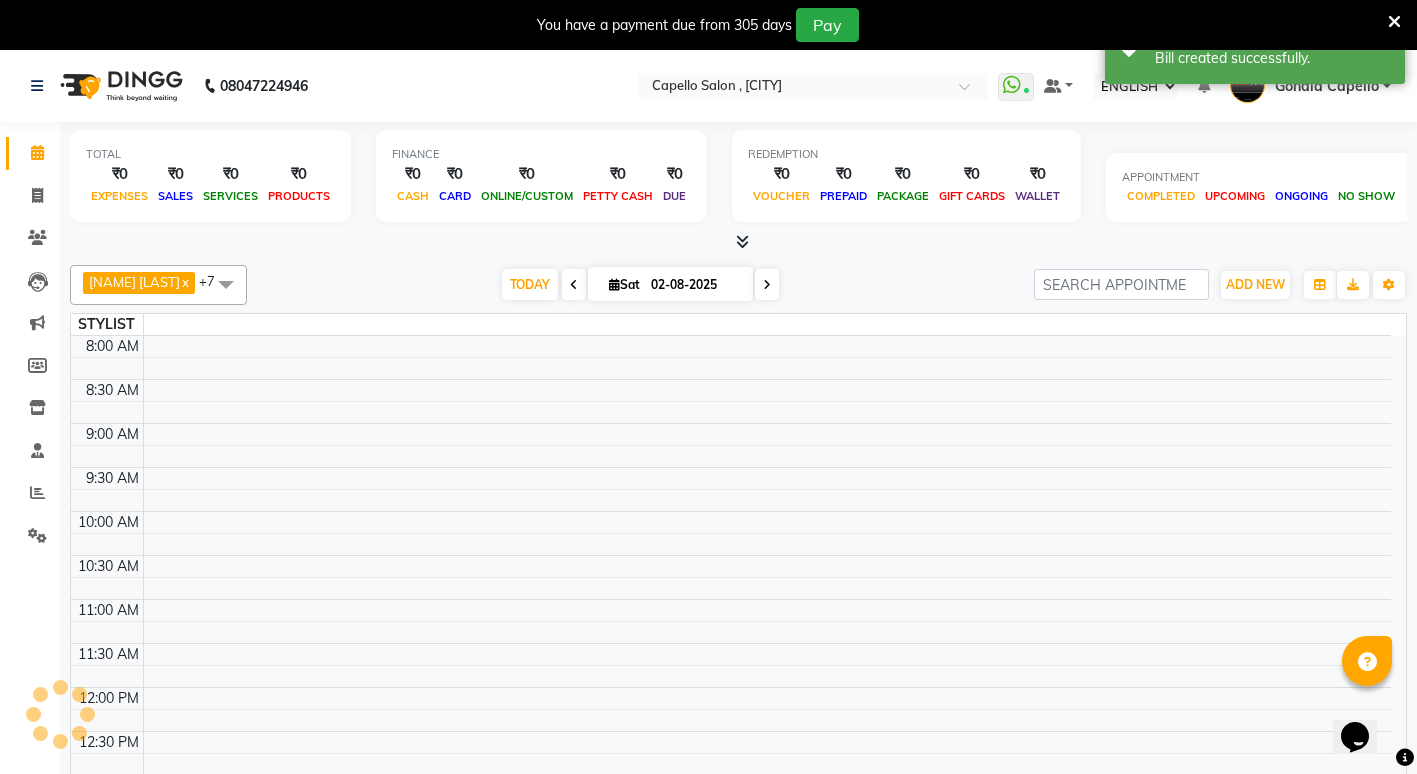scroll, scrollTop: 0, scrollLeft: 0, axis: both 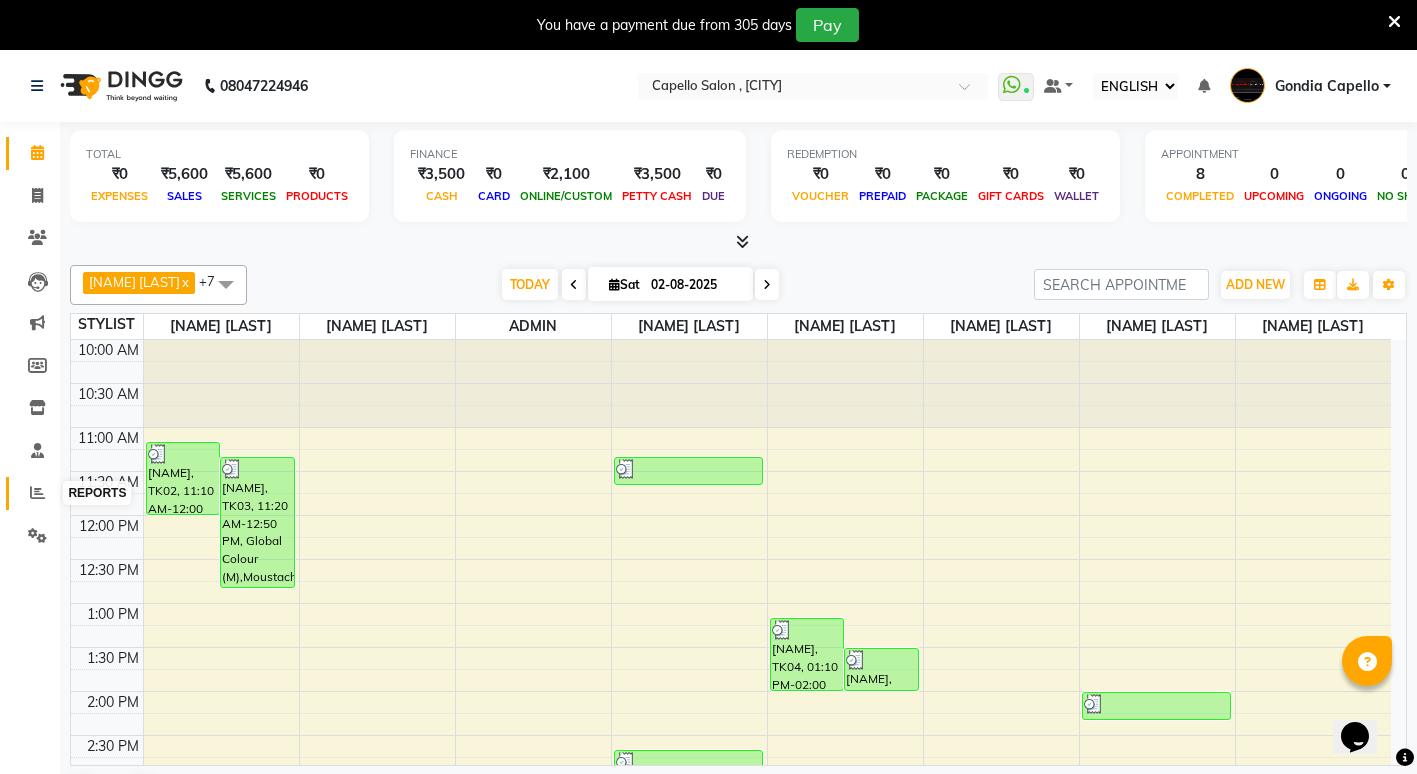 click 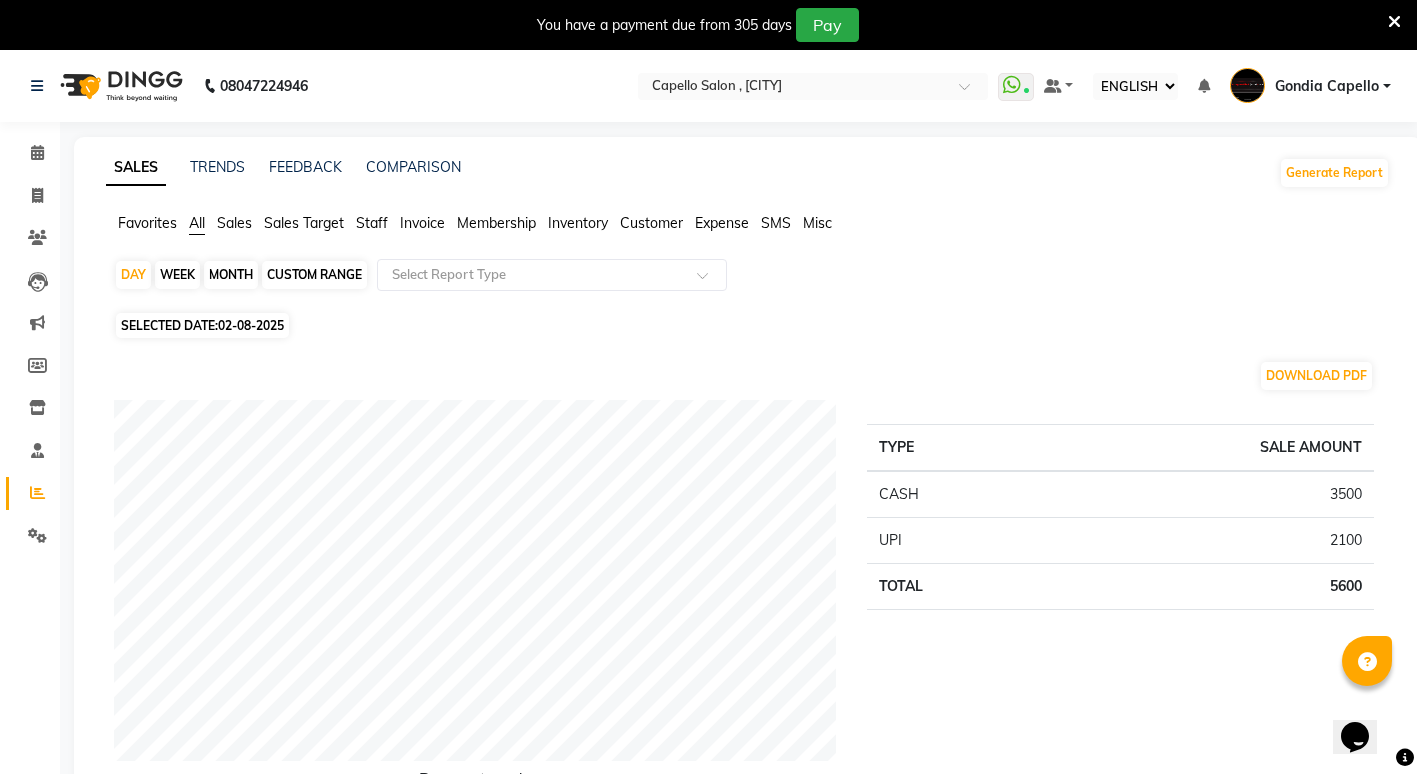 click on "Staff" 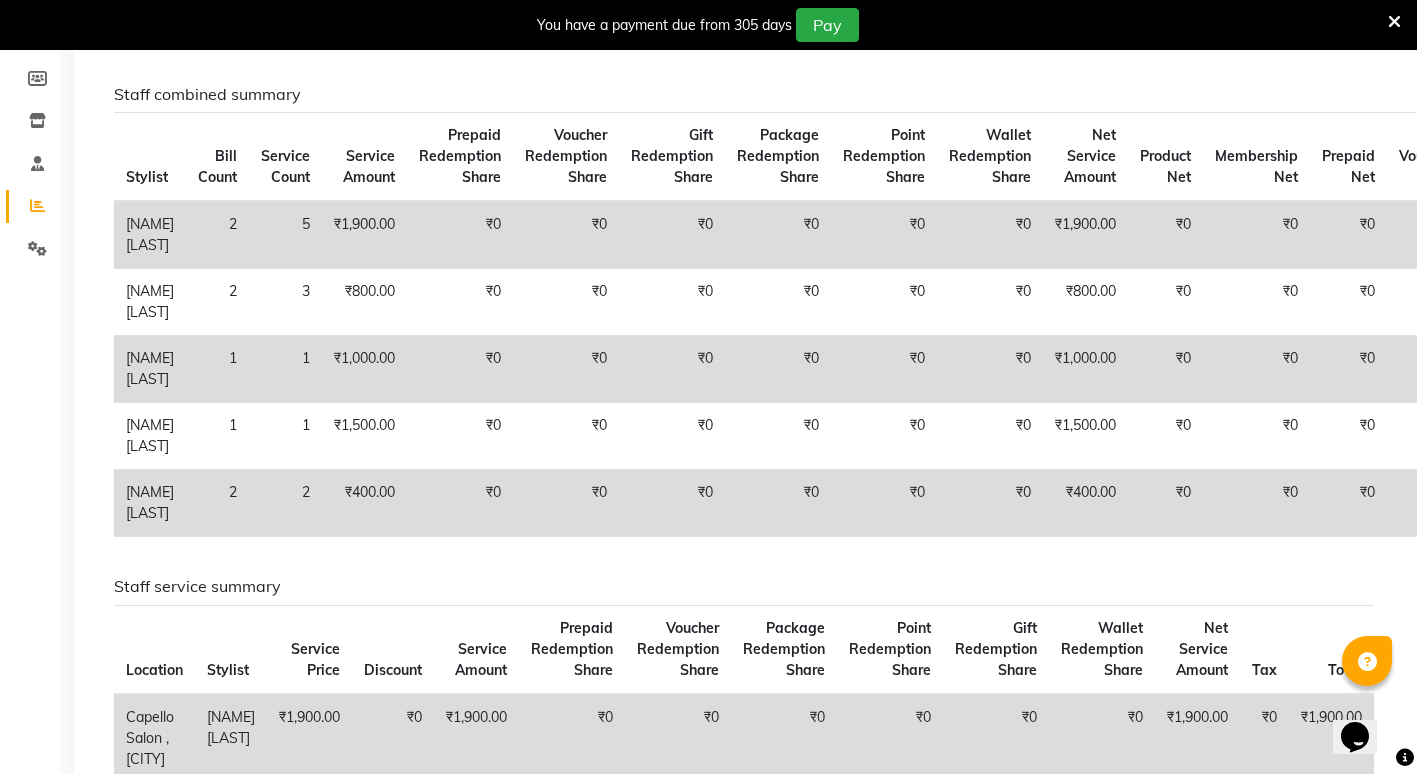 scroll, scrollTop: 0, scrollLeft: 0, axis: both 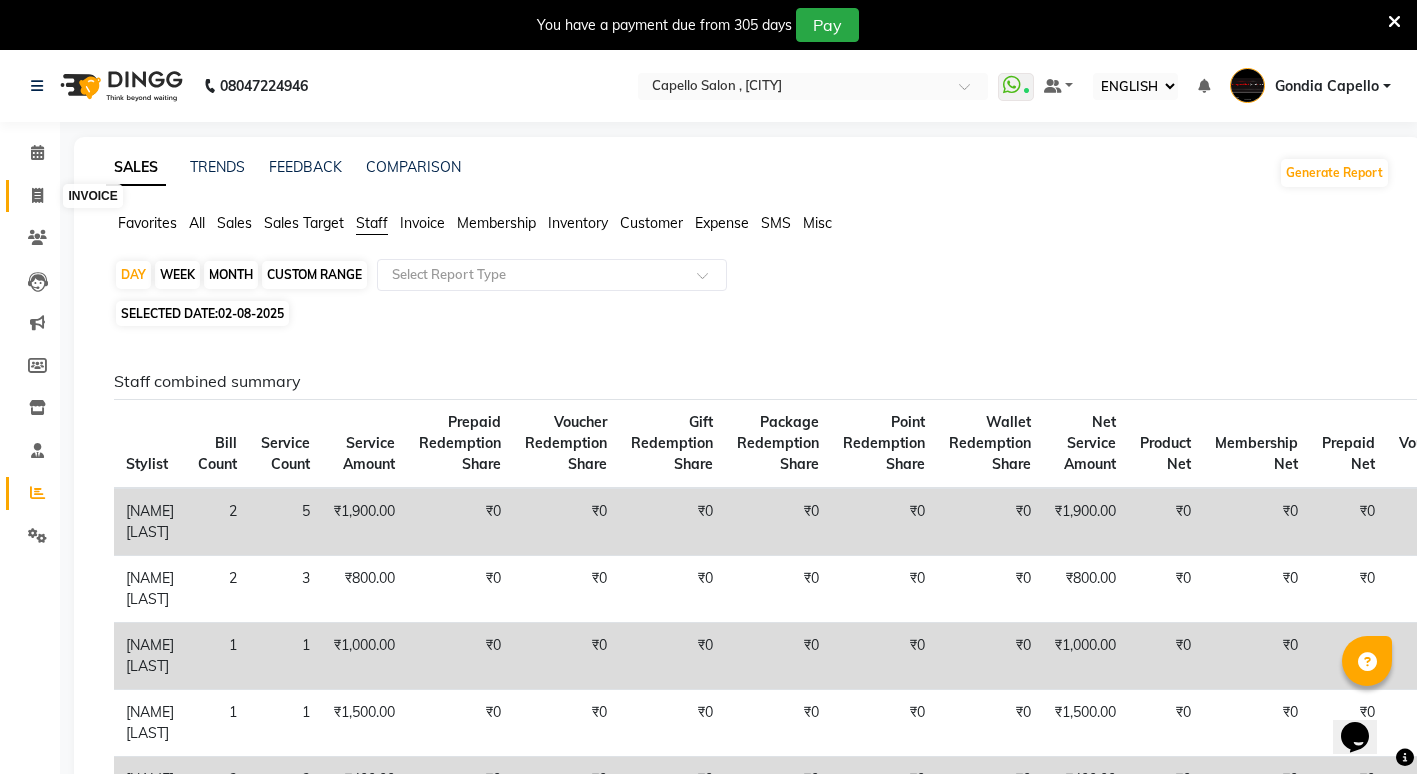 click 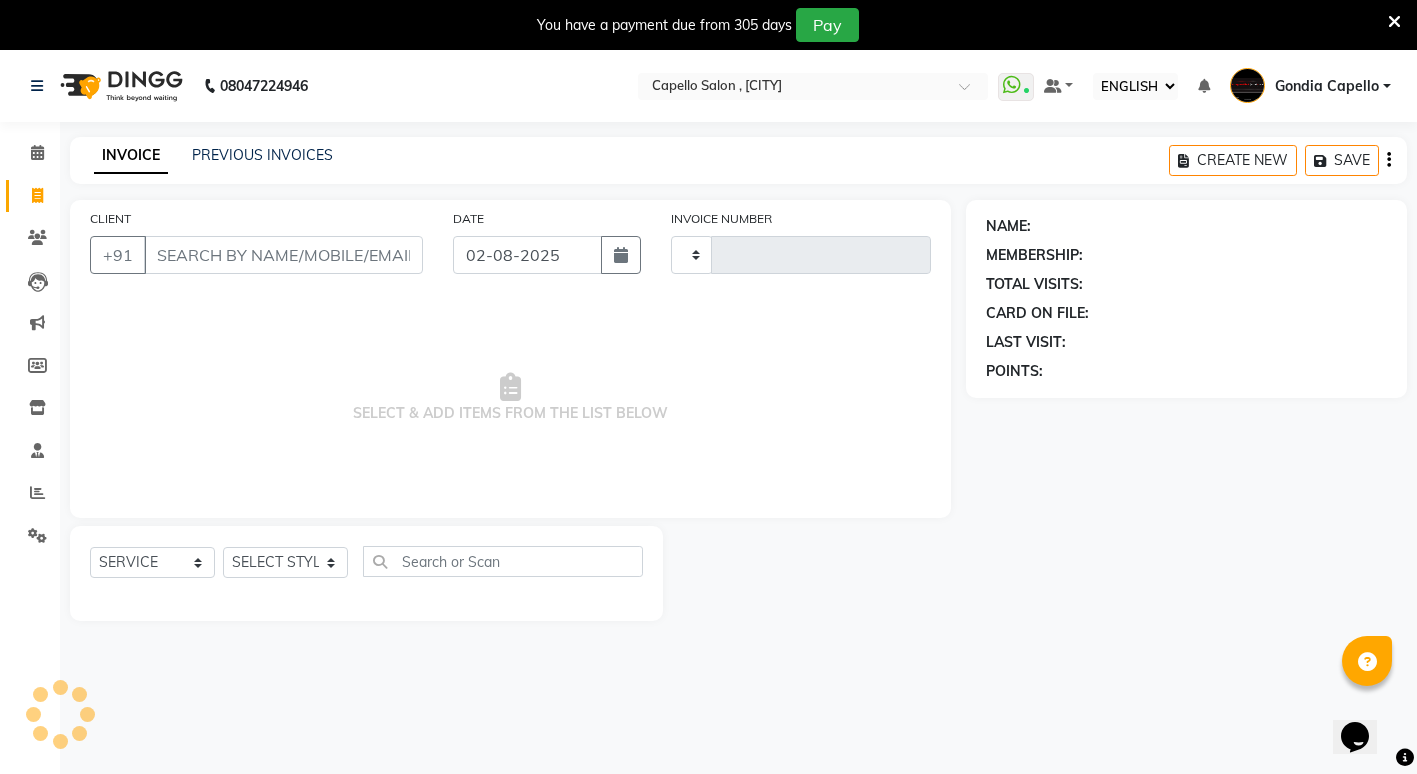 scroll, scrollTop: 50, scrollLeft: 0, axis: vertical 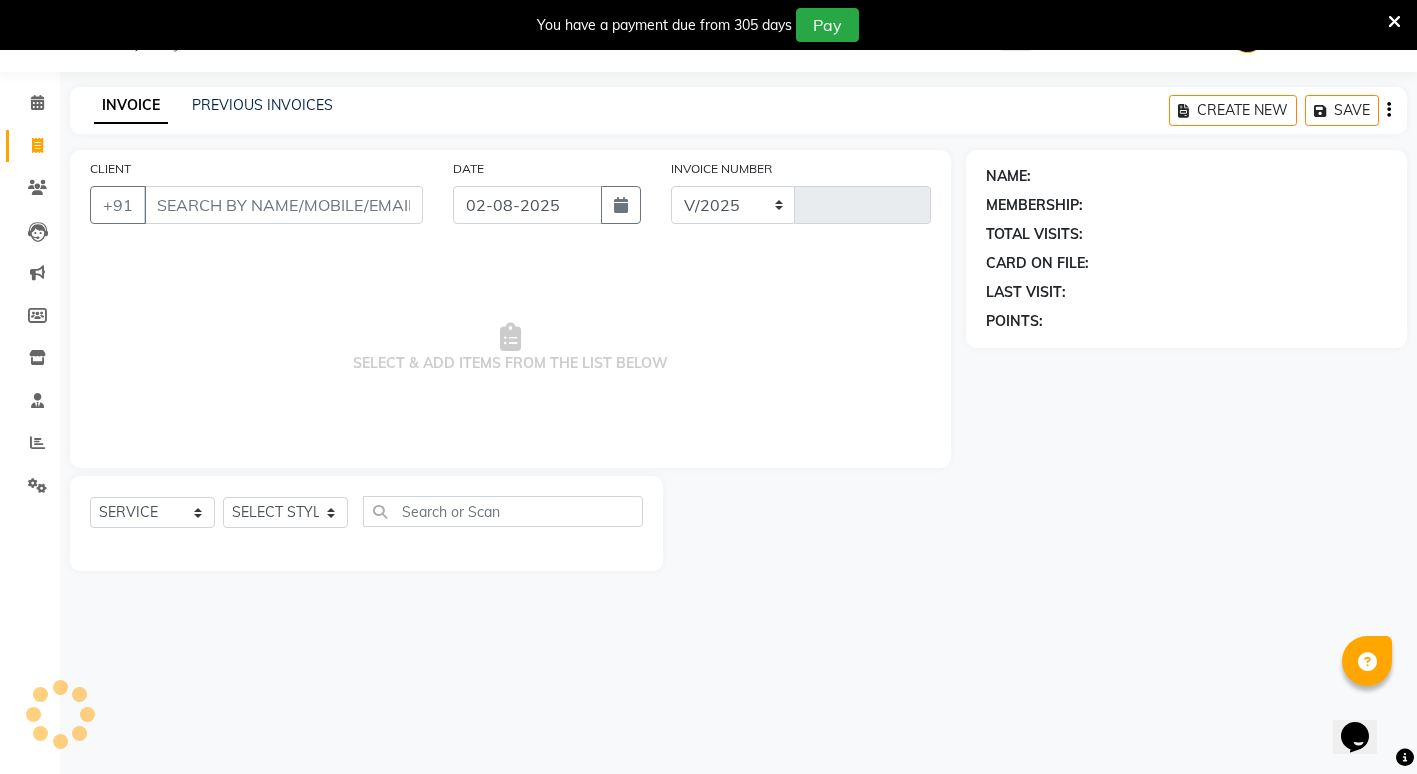 select on "853" 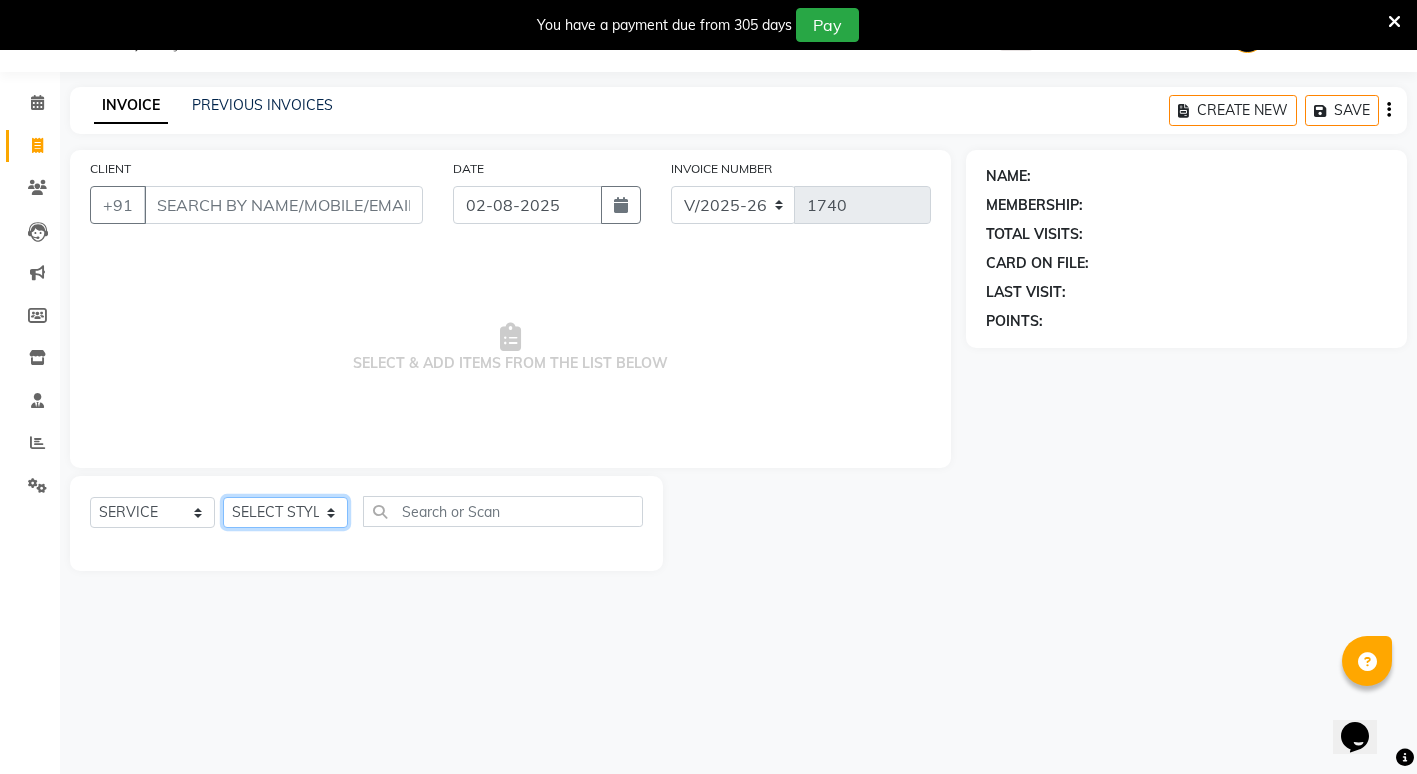 click on "SELECT STYLIST" 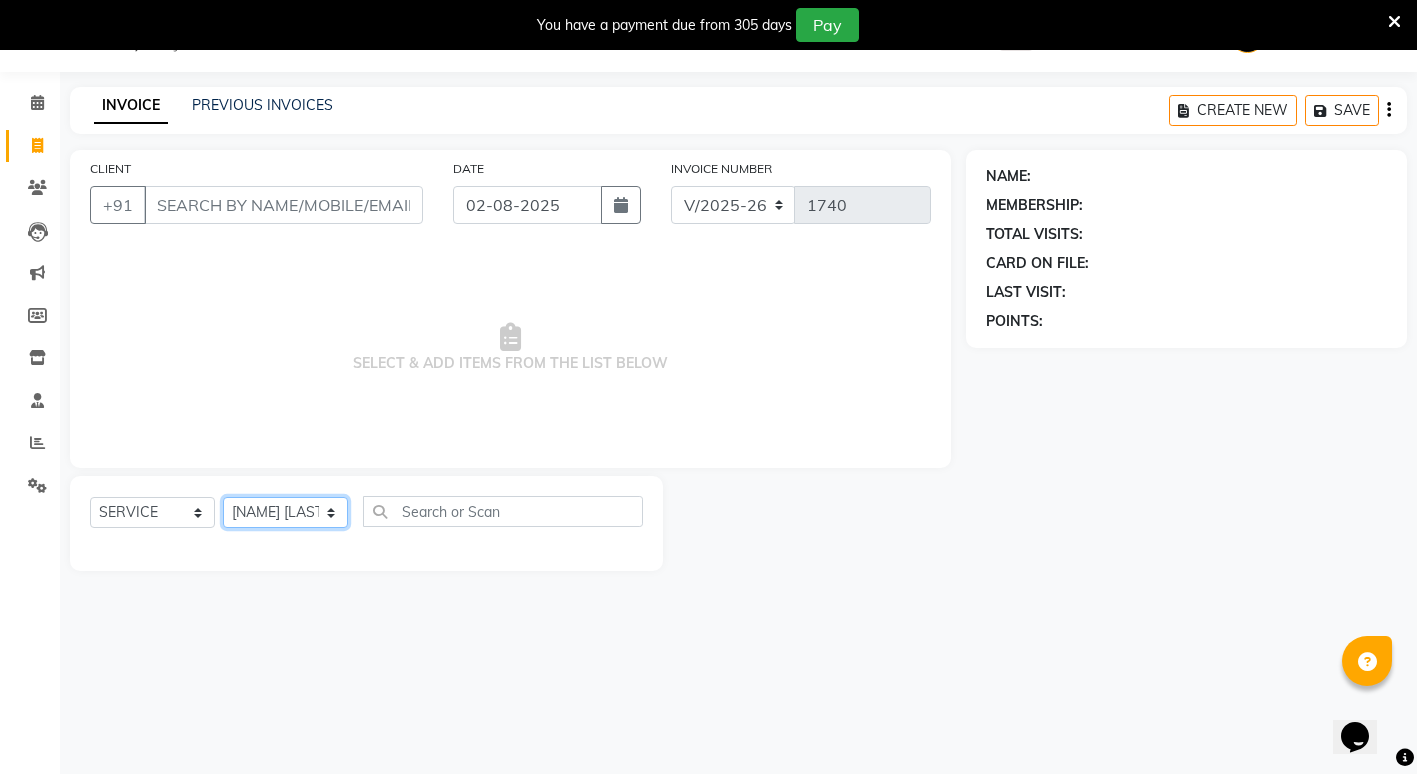 click on "SELECT STYLIST ADMIN [NAME] [LAST] [NAME] [LAST] [NAME] [LAST] [CITY] Capello [NAME] [LAST]  [NAME] [LAST] [NAME] [LAST] [NAME] [LAST] [NAME] [LAST] [NAME] [LAST] [NAME] [LAST] [NAME] [LAST]" 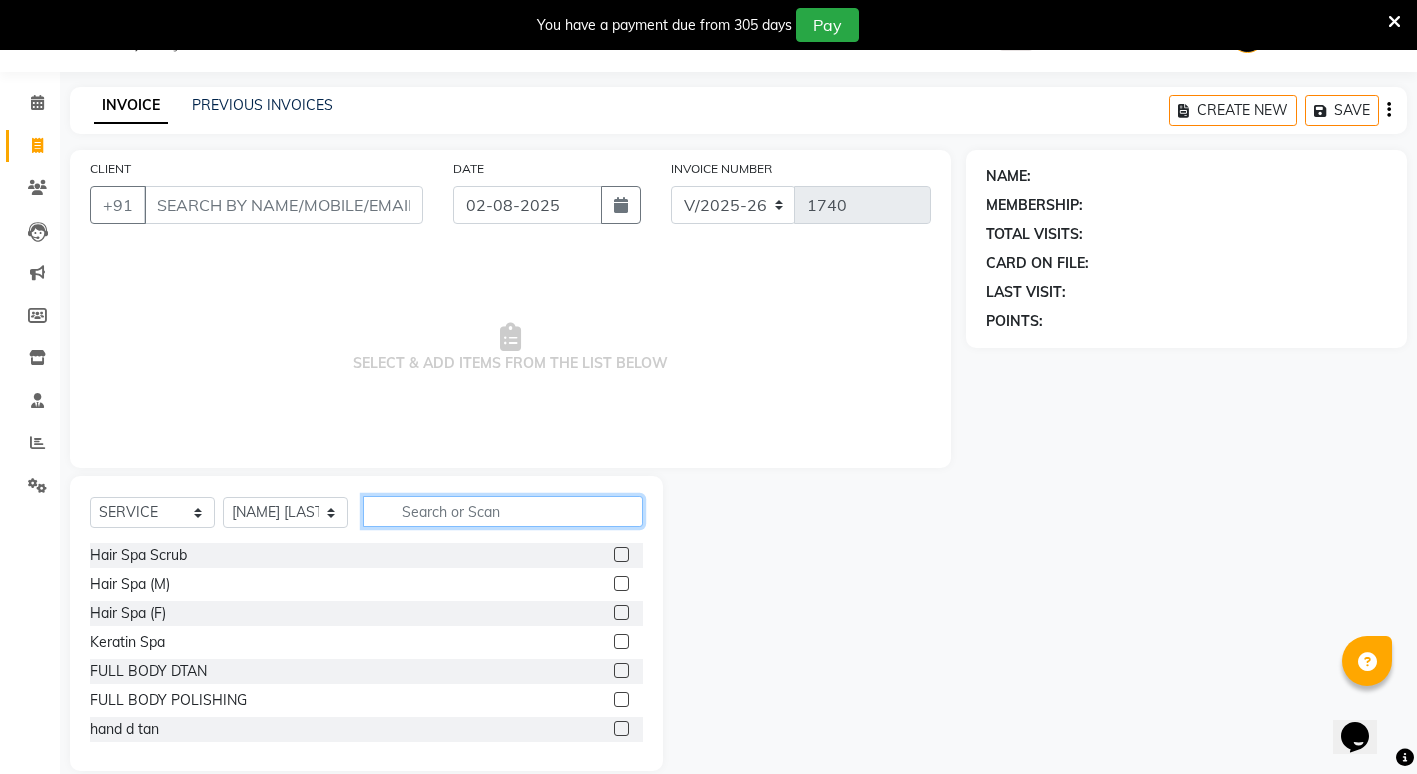 click 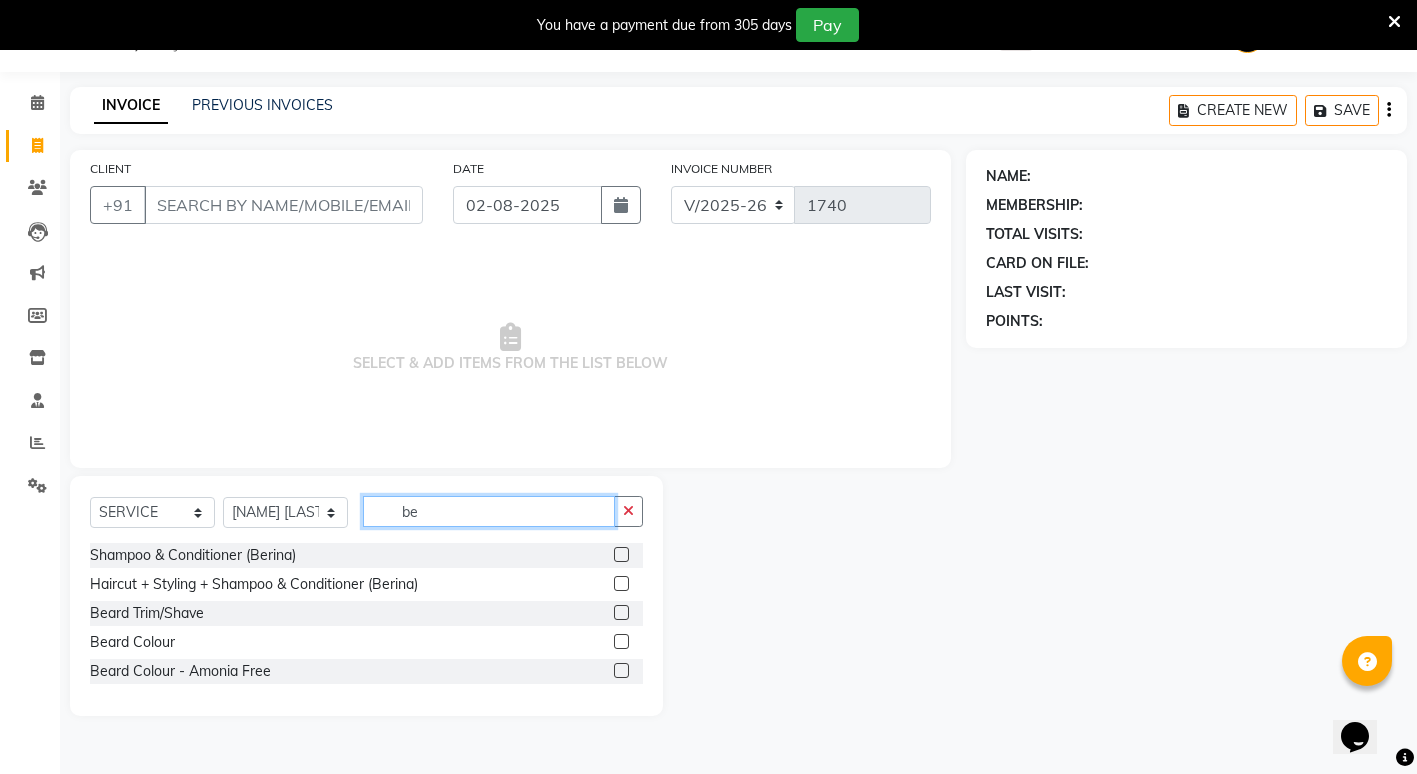 type on "be" 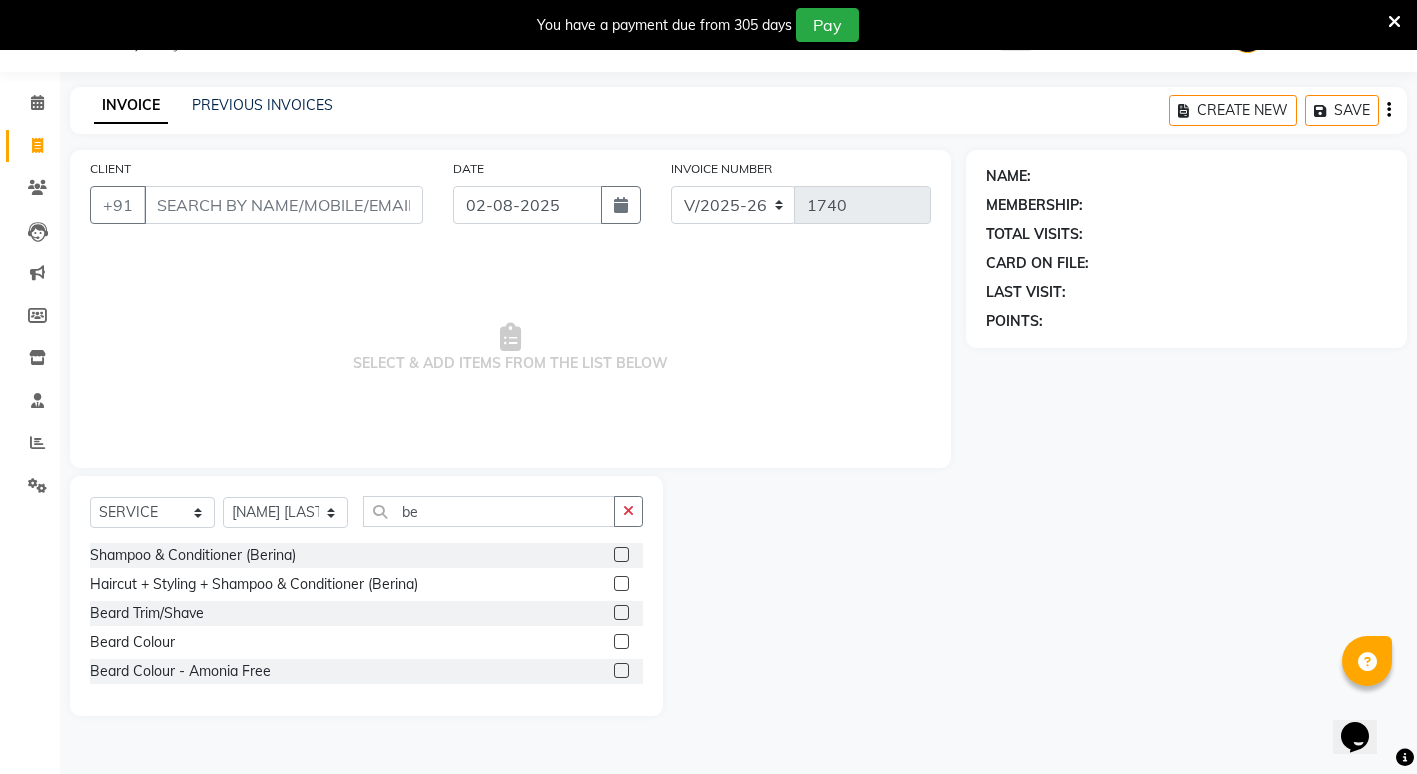 click 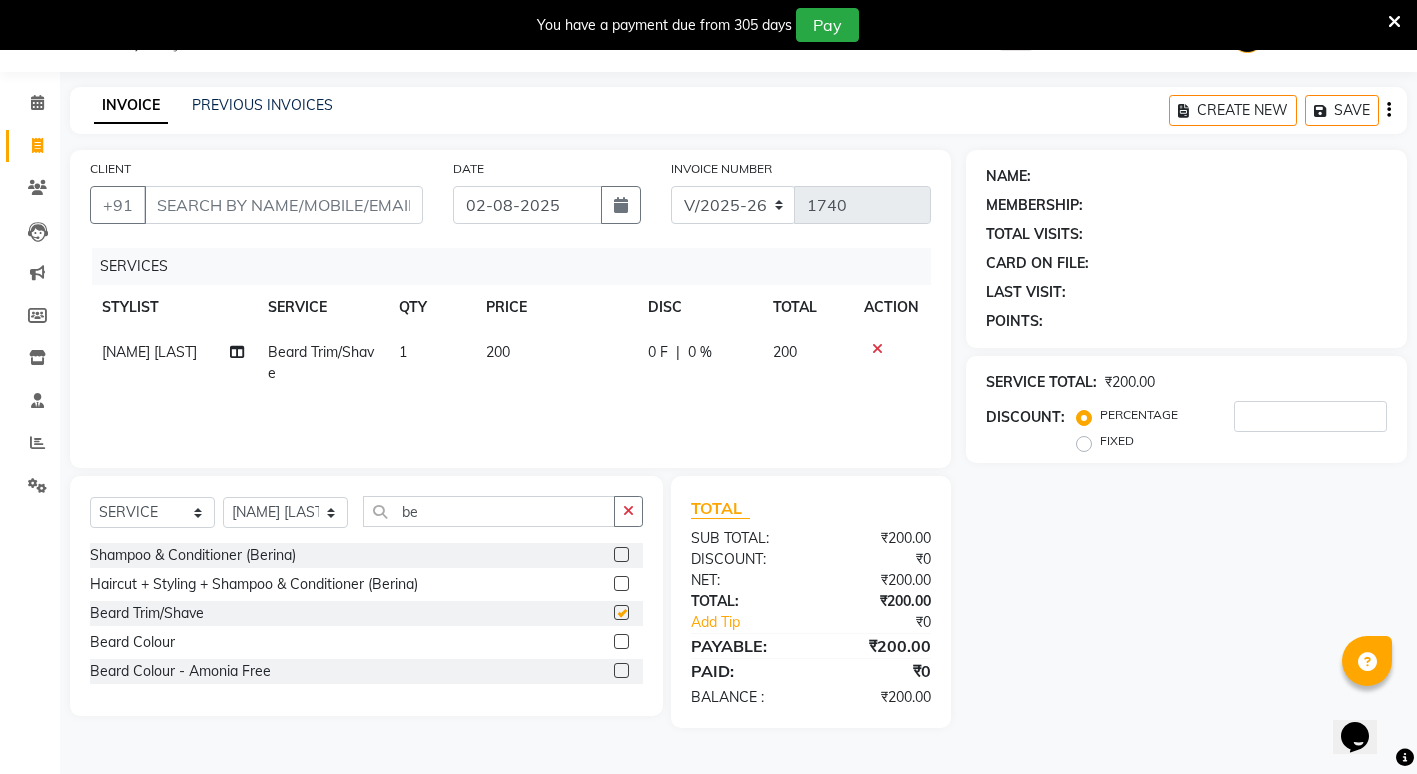 checkbox on "false" 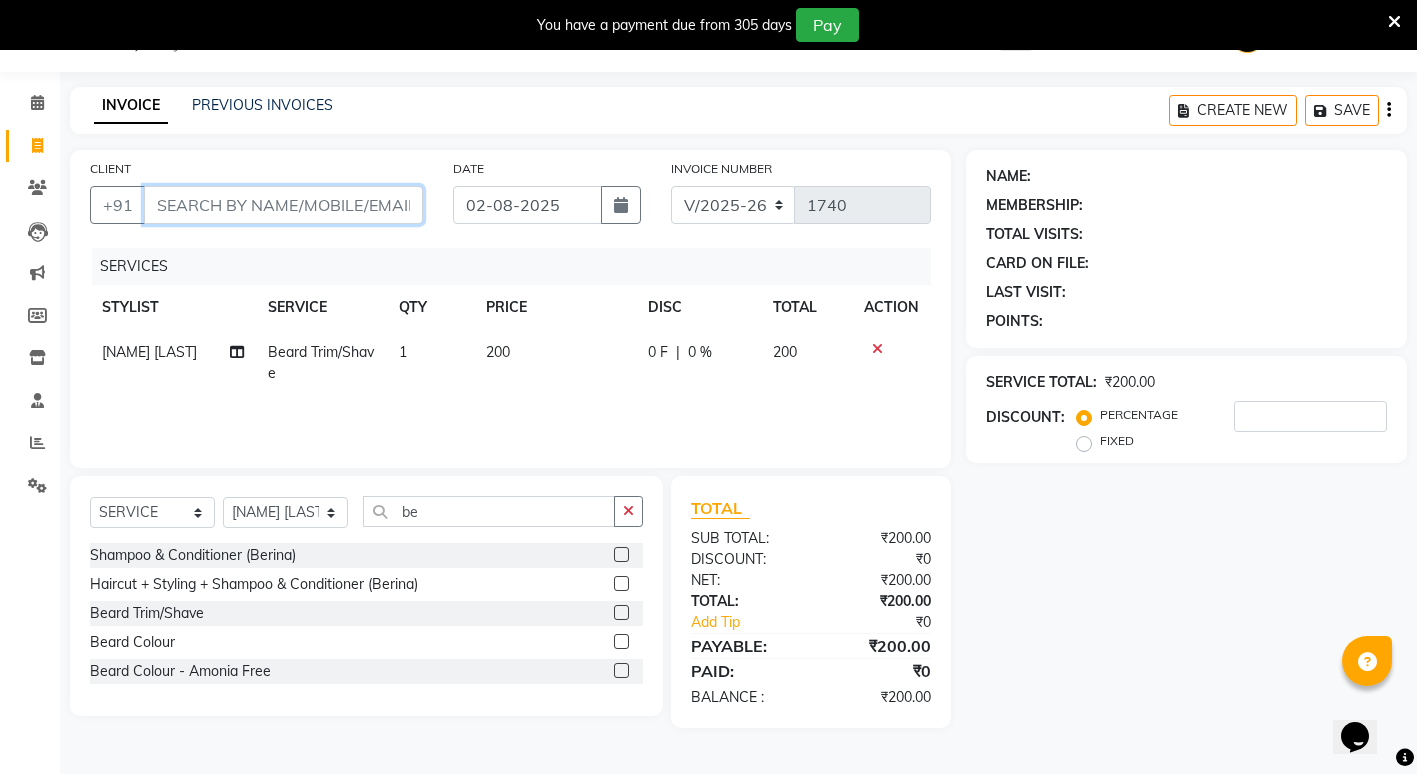 click on "CLIENT" at bounding box center [283, 205] 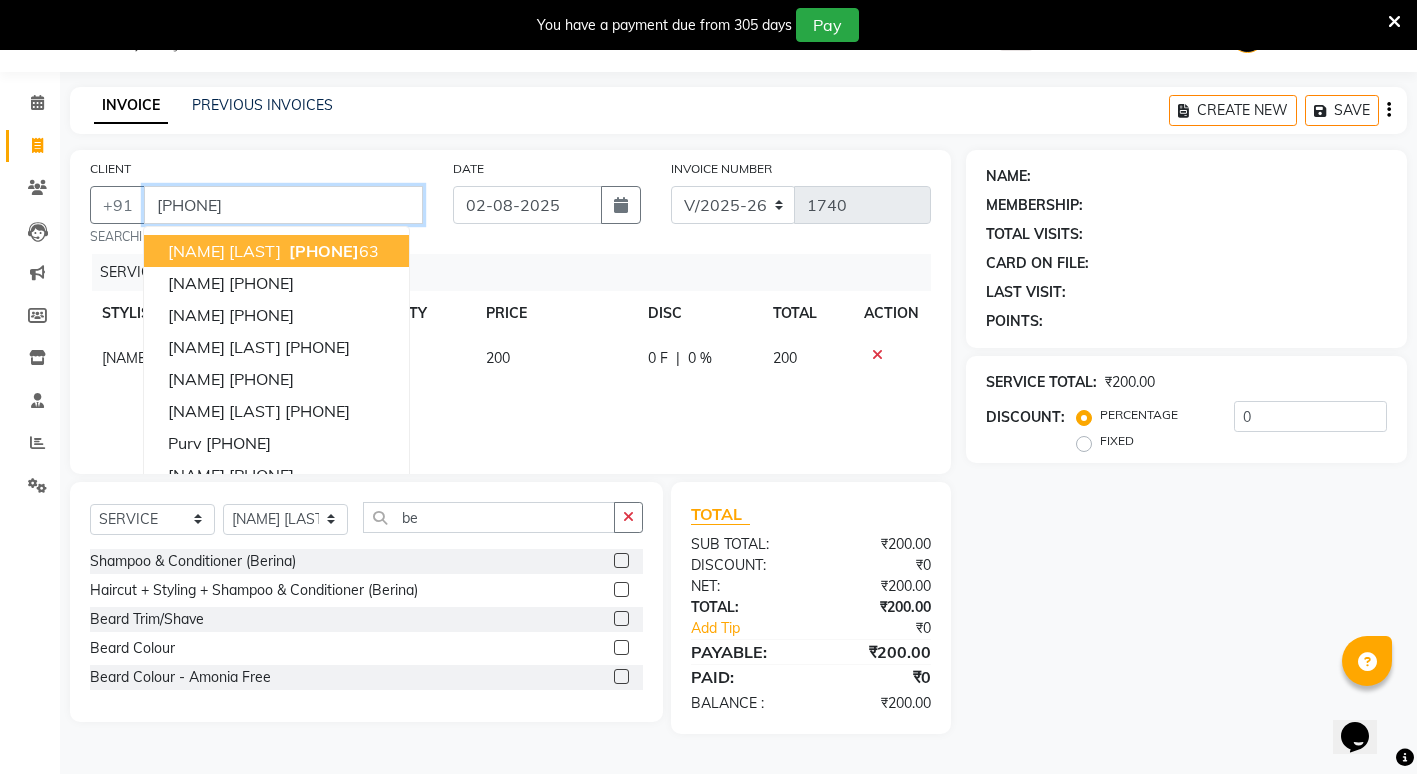 type on "[PHONE]" 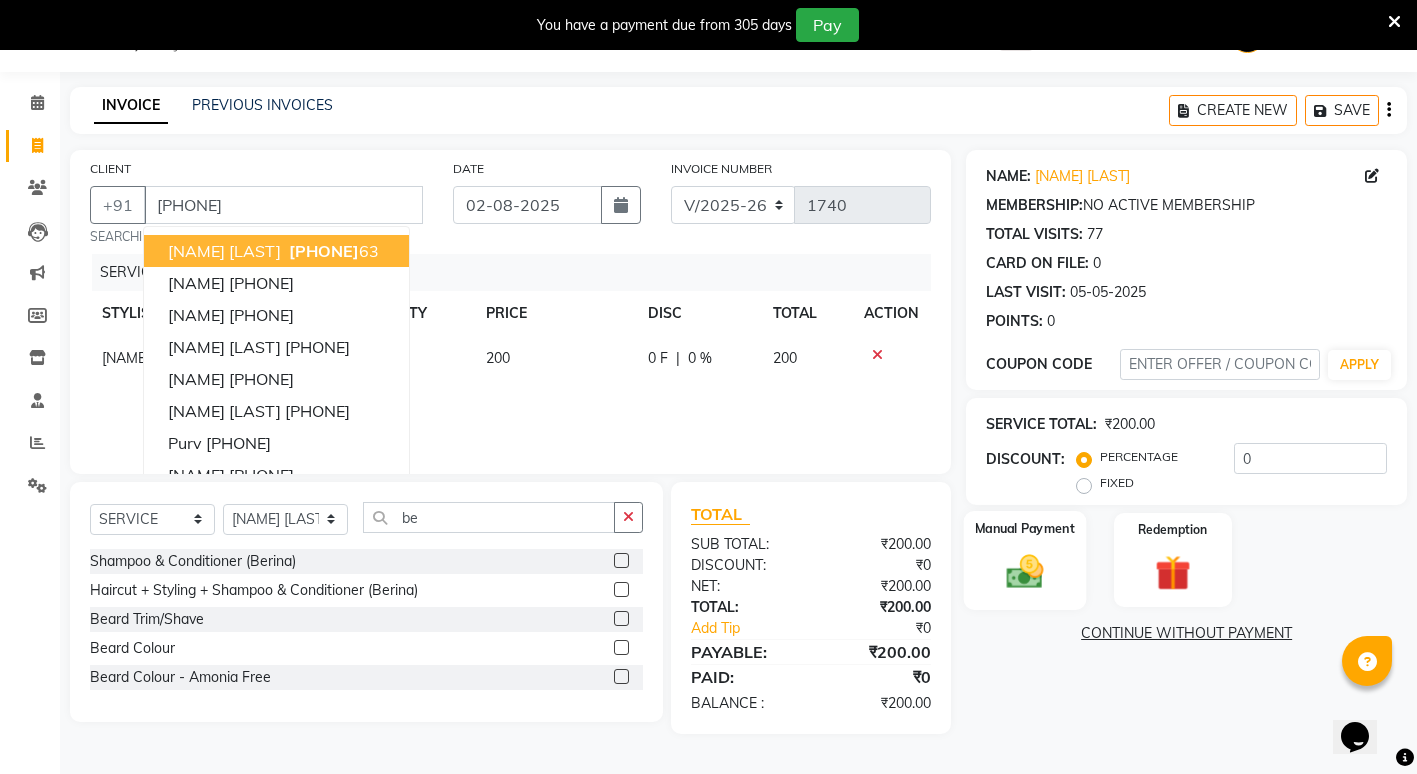 click 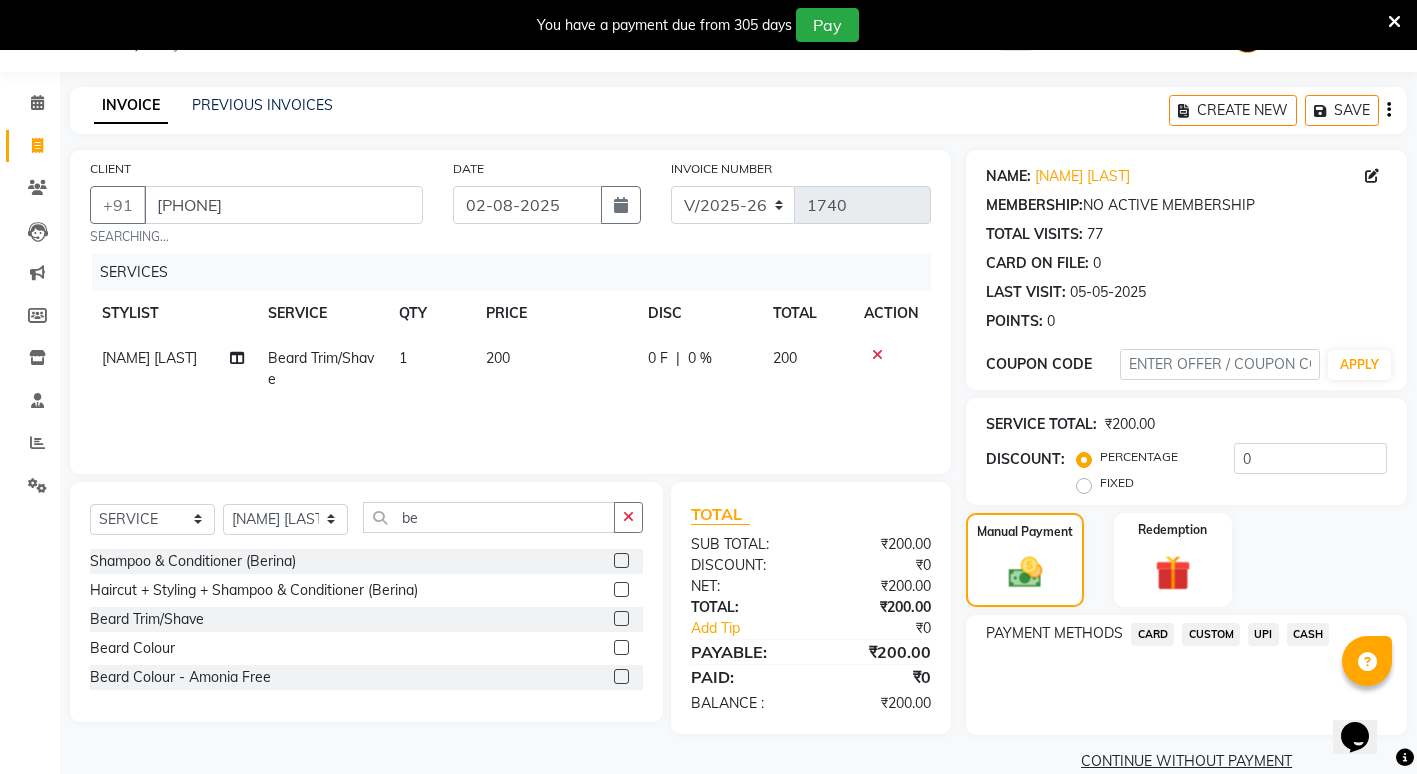 click on "UPI" 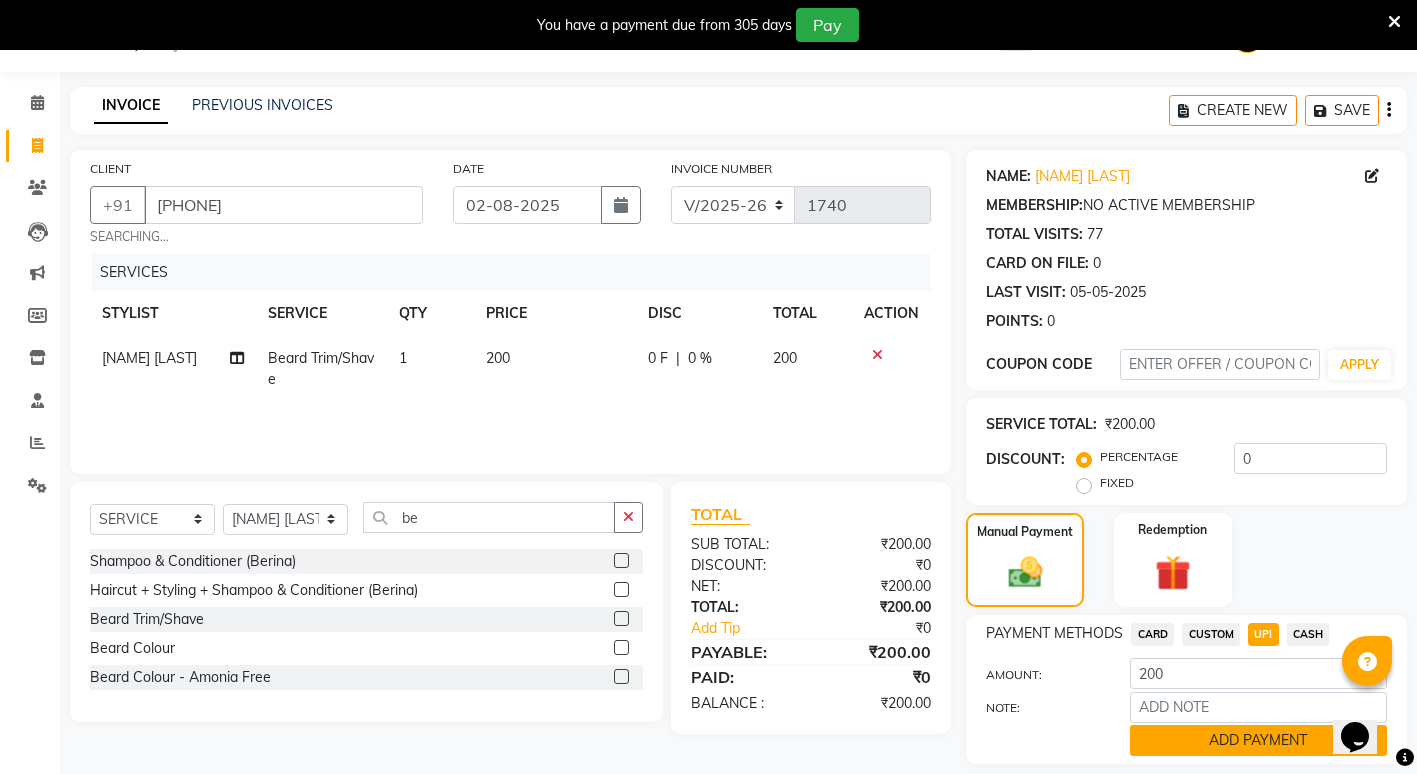 click on "ADD PAYMENT" 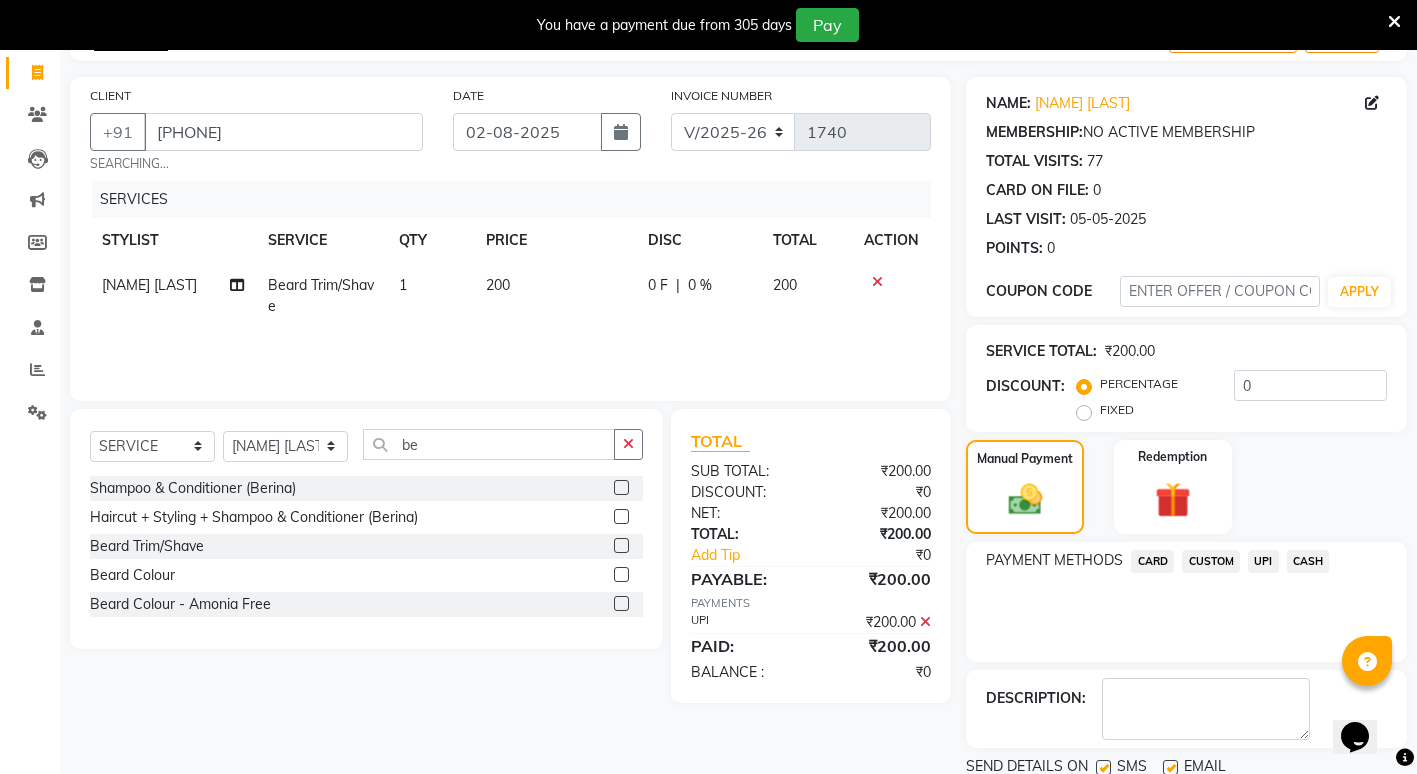 scroll, scrollTop: 195, scrollLeft: 0, axis: vertical 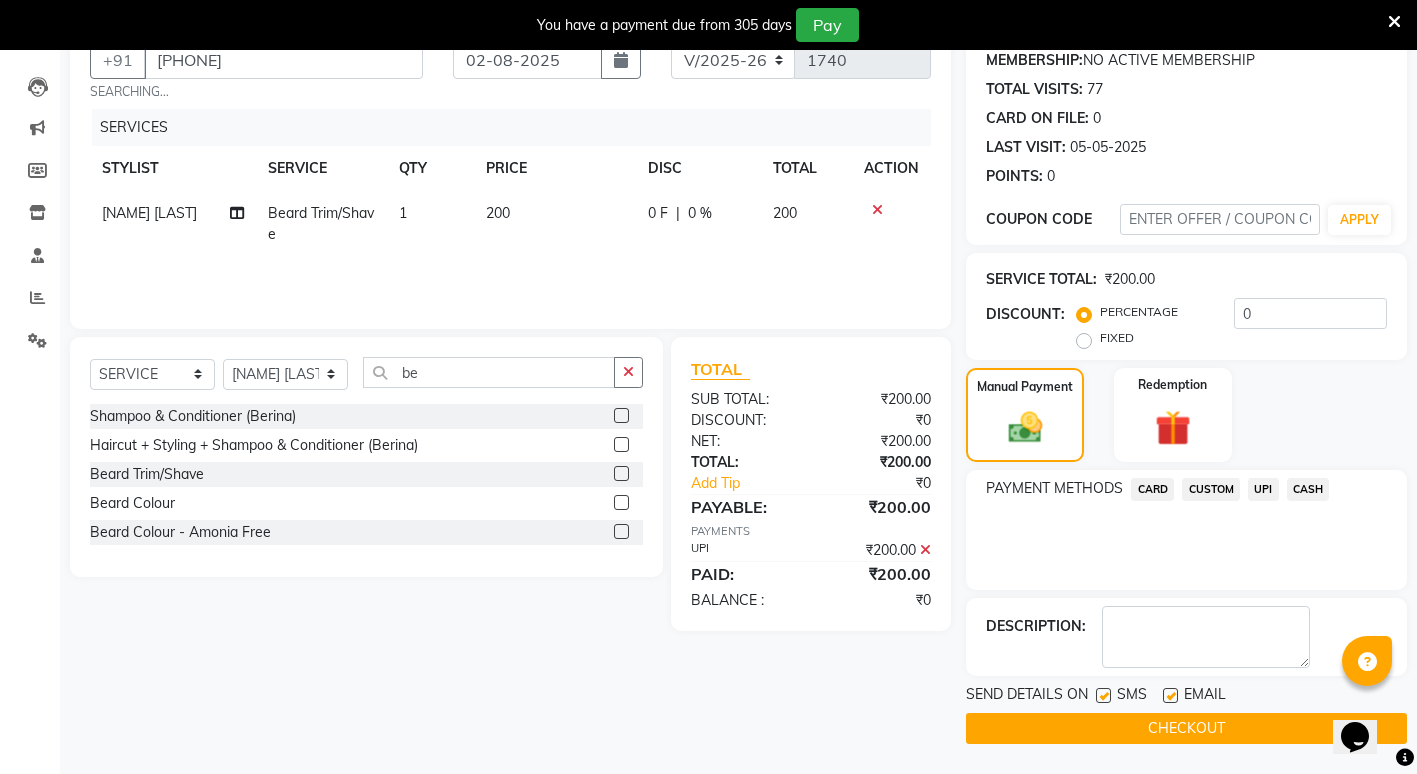 click on "CHECKOUT" 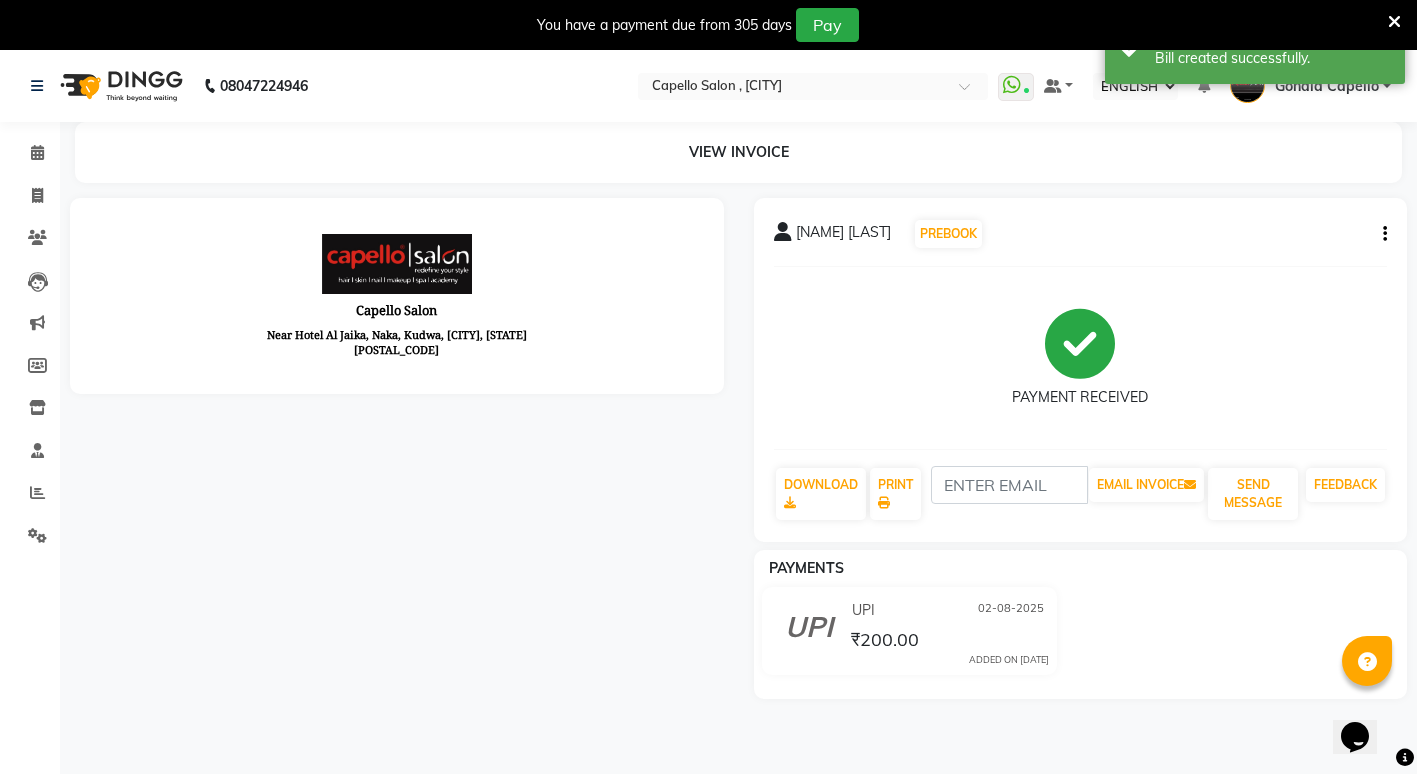scroll, scrollTop: 0, scrollLeft: 0, axis: both 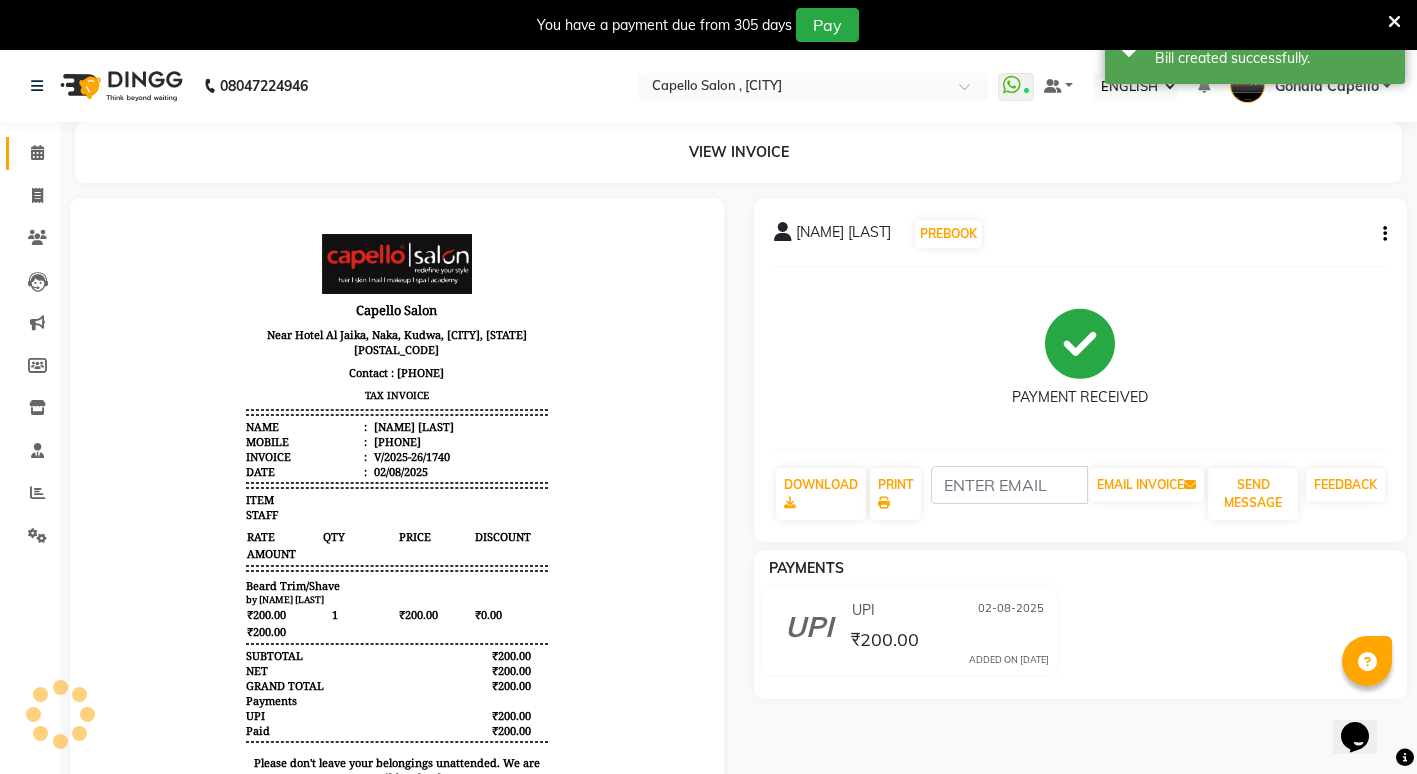 click on "CALENDAR" 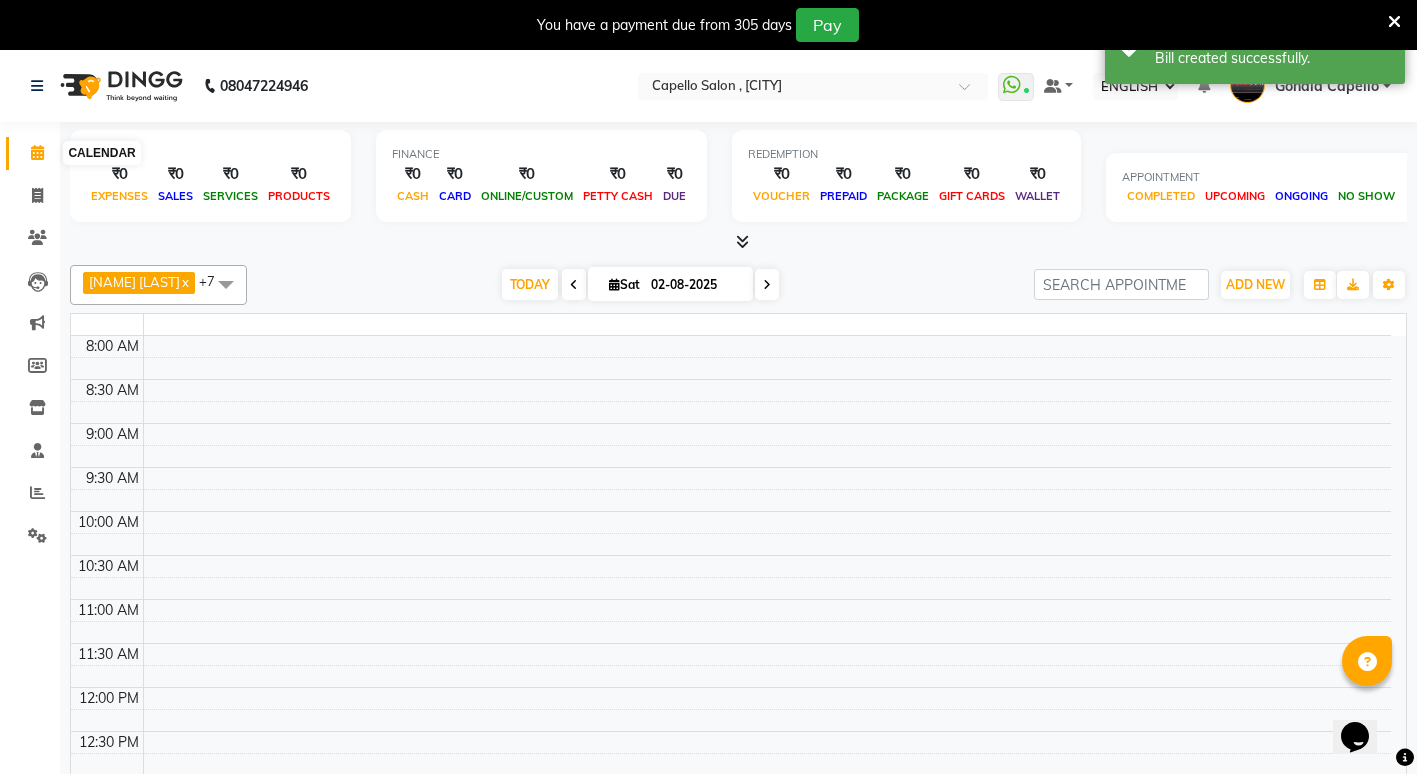scroll, scrollTop: 0, scrollLeft: 0, axis: both 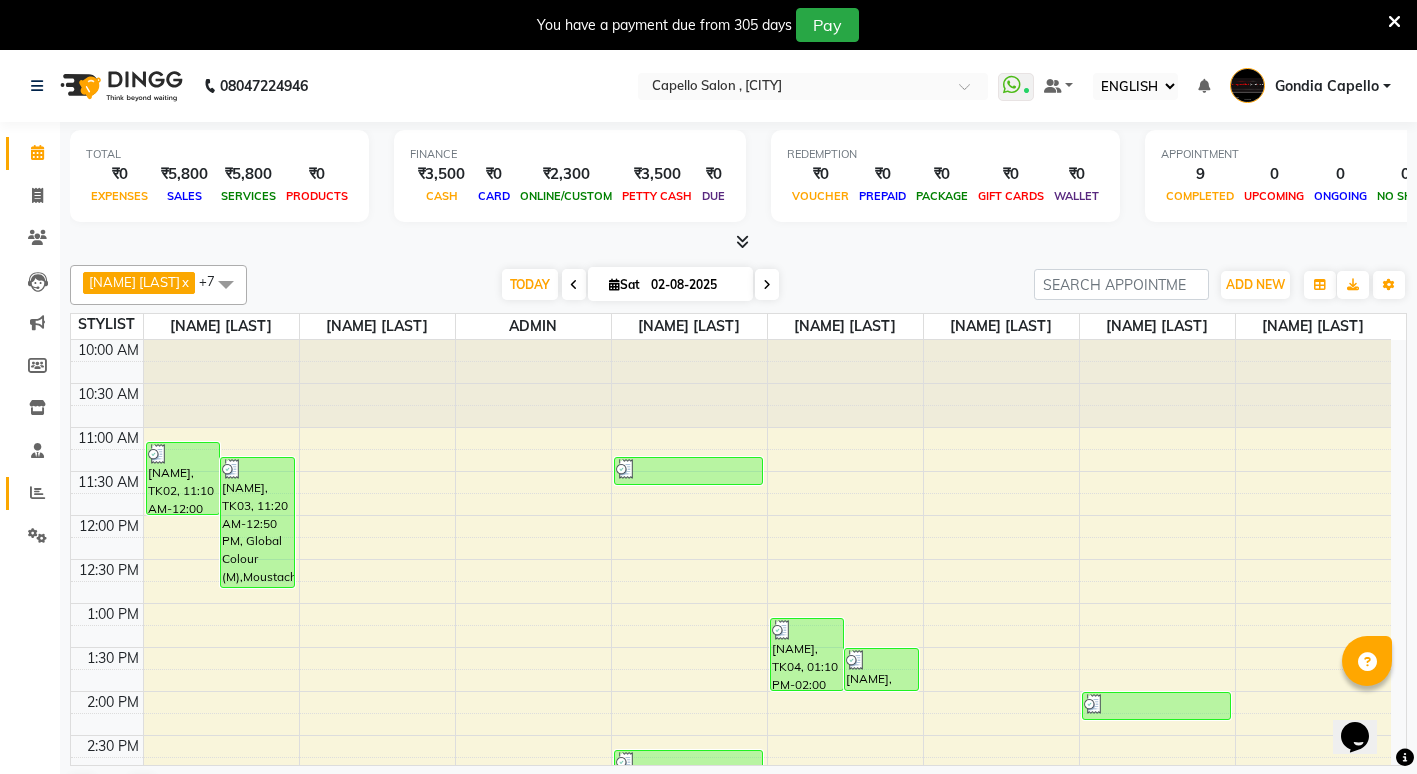 click on "REPORTS" 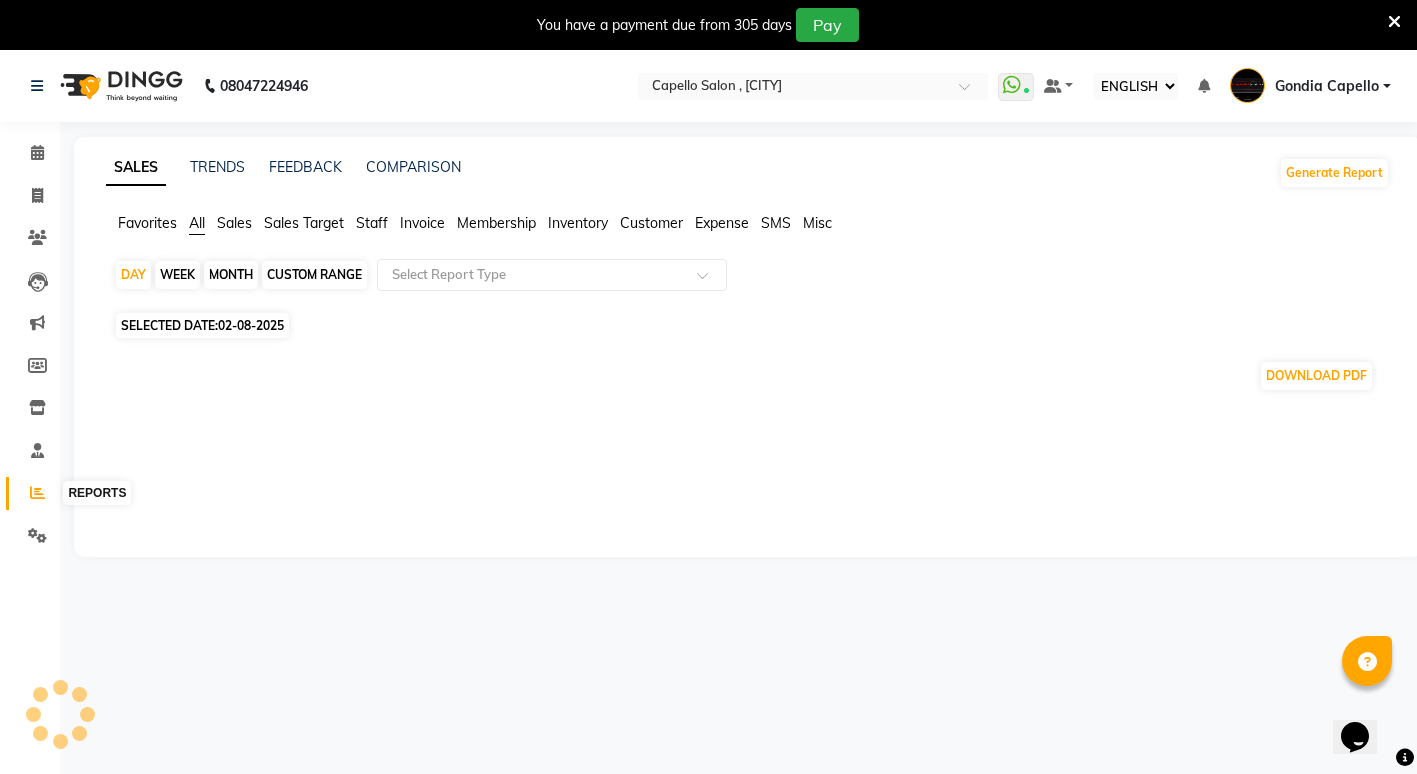 click 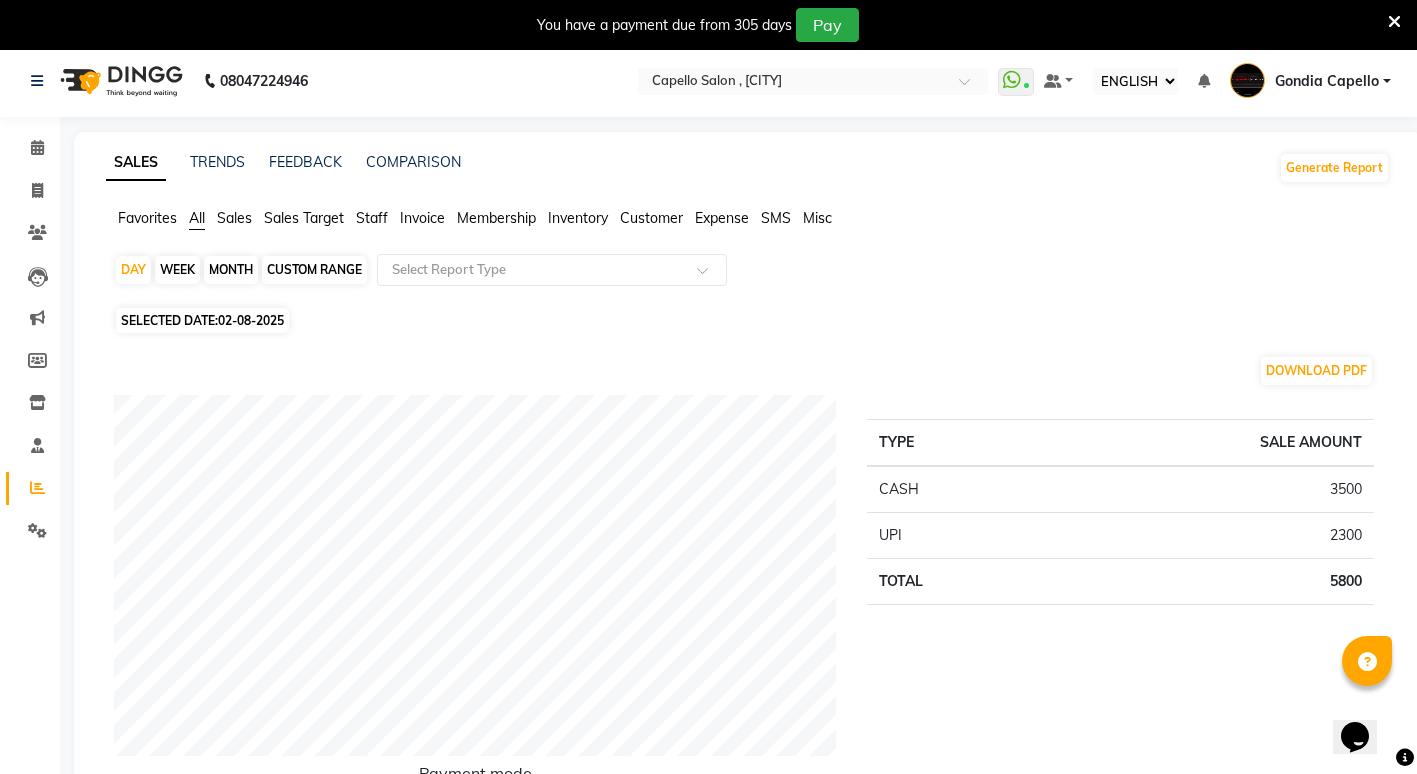 scroll, scrollTop: 0, scrollLeft: 0, axis: both 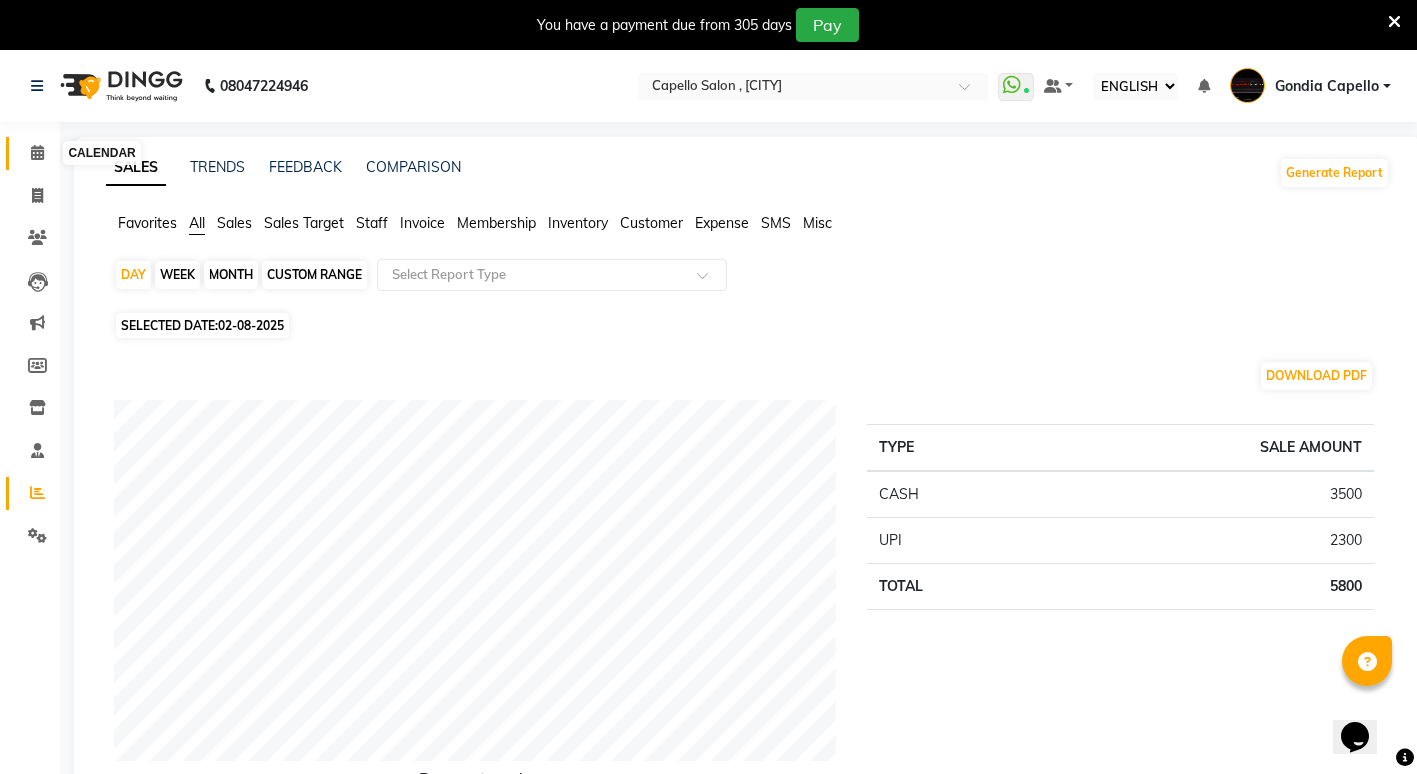click 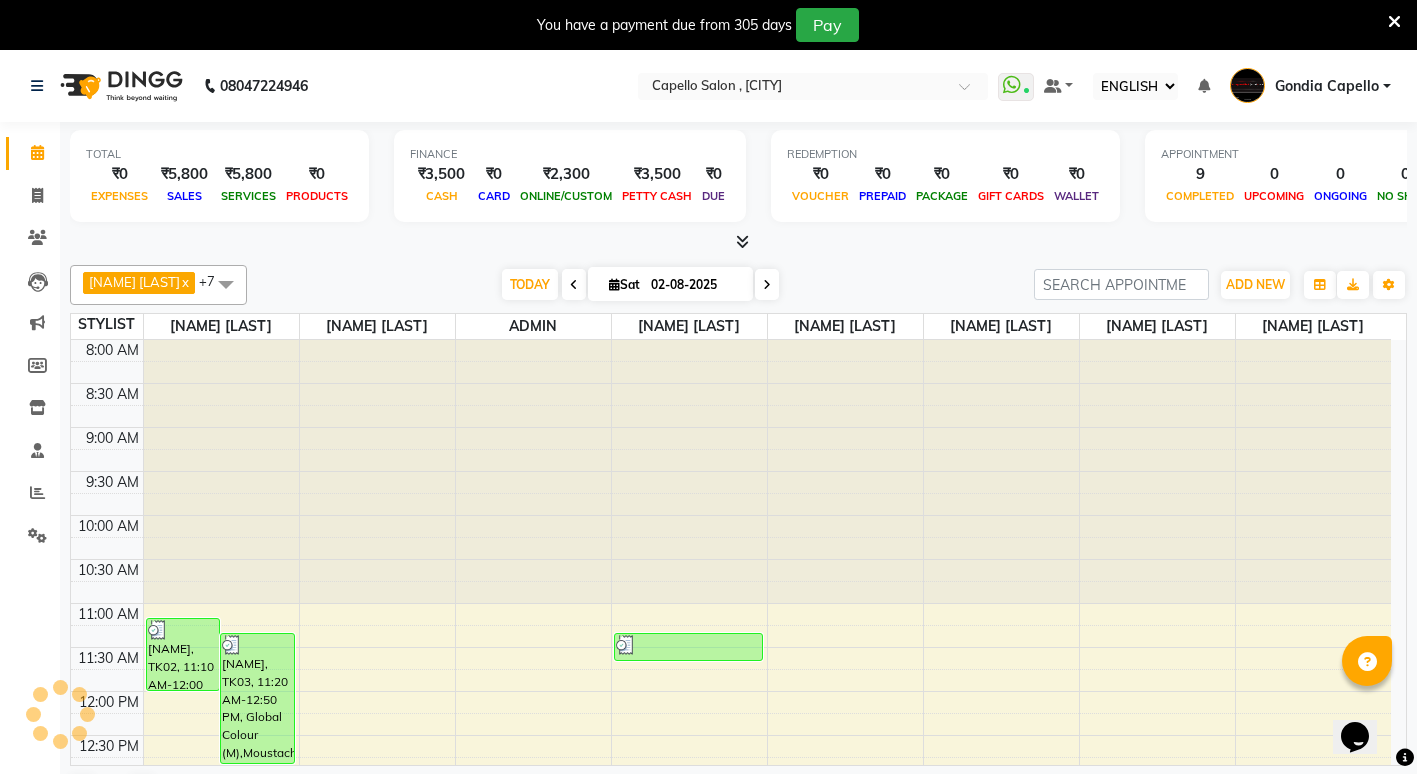 scroll, scrollTop: 0, scrollLeft: 0, axis: both 